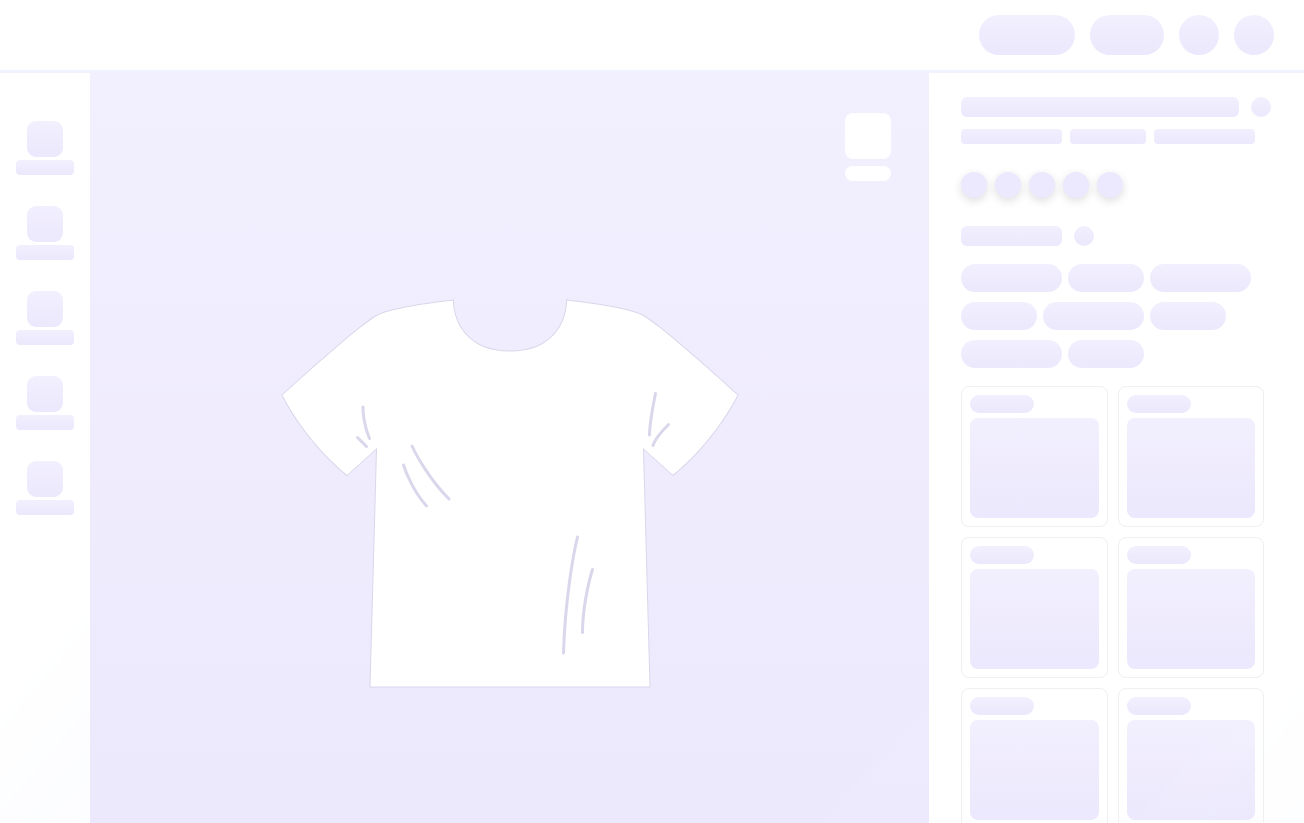 scroll, scrollTop: 0, scrollLeft: 0, axis: both 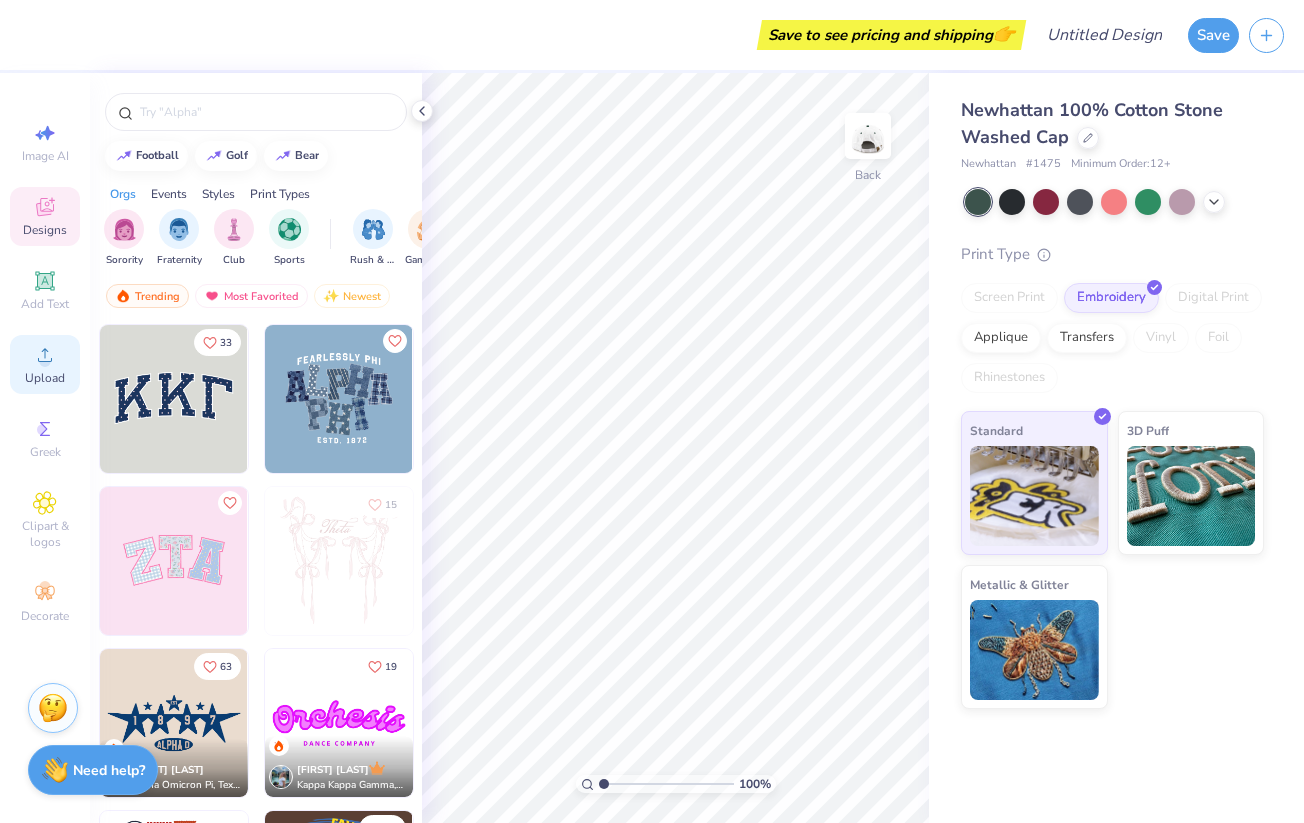 click 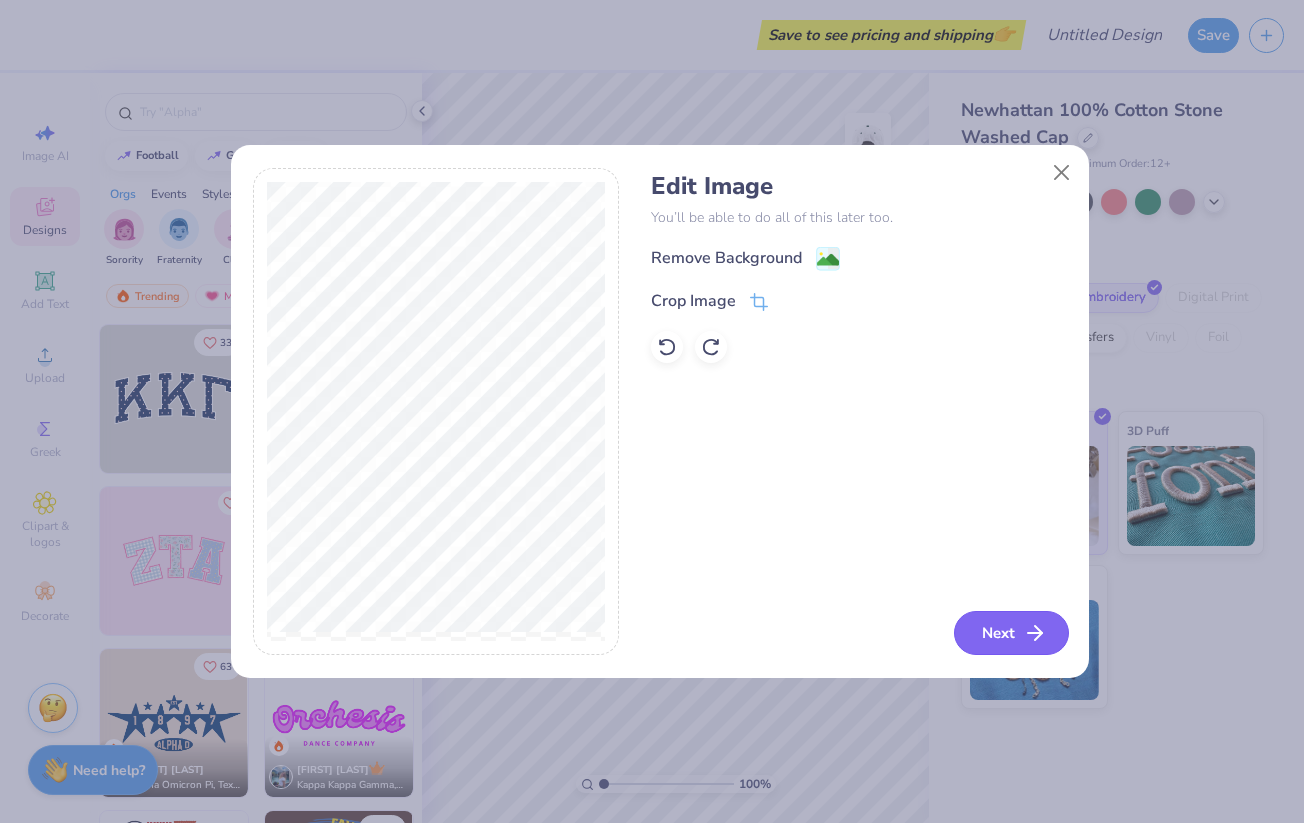 click on "Next" at bounding box center (1011, 633) 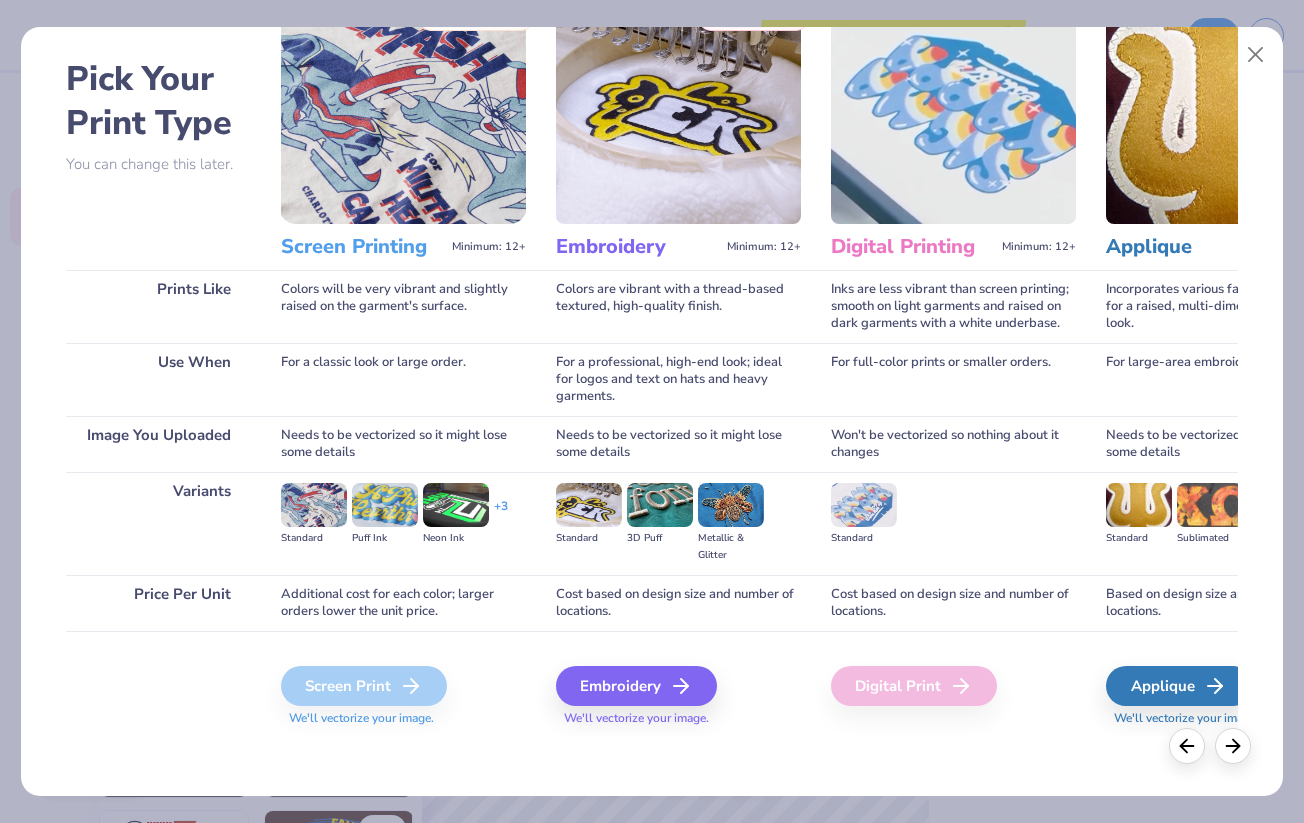 scroll, scrollTop: 74, scrollLeft: 0, axis: vertical 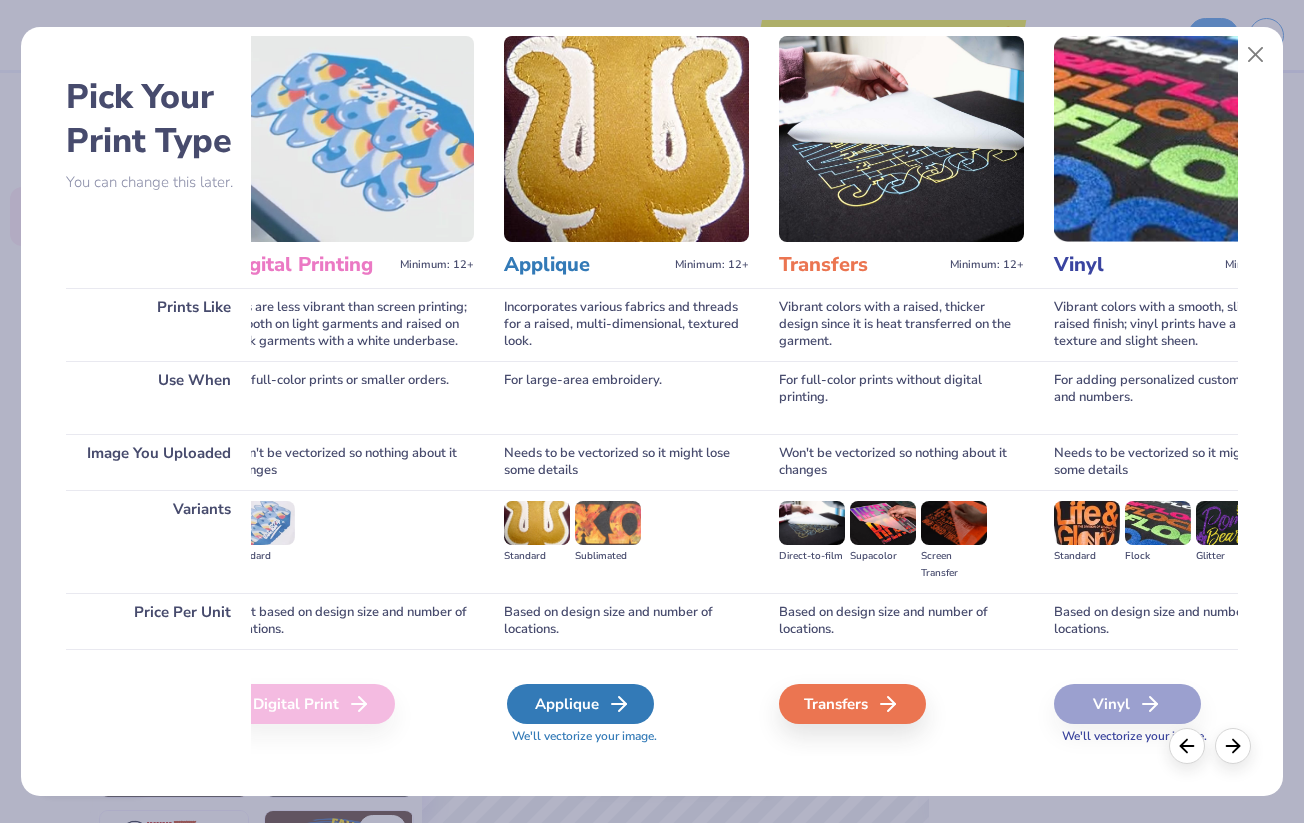 click on "Applique" at bounding box center [580, 704] 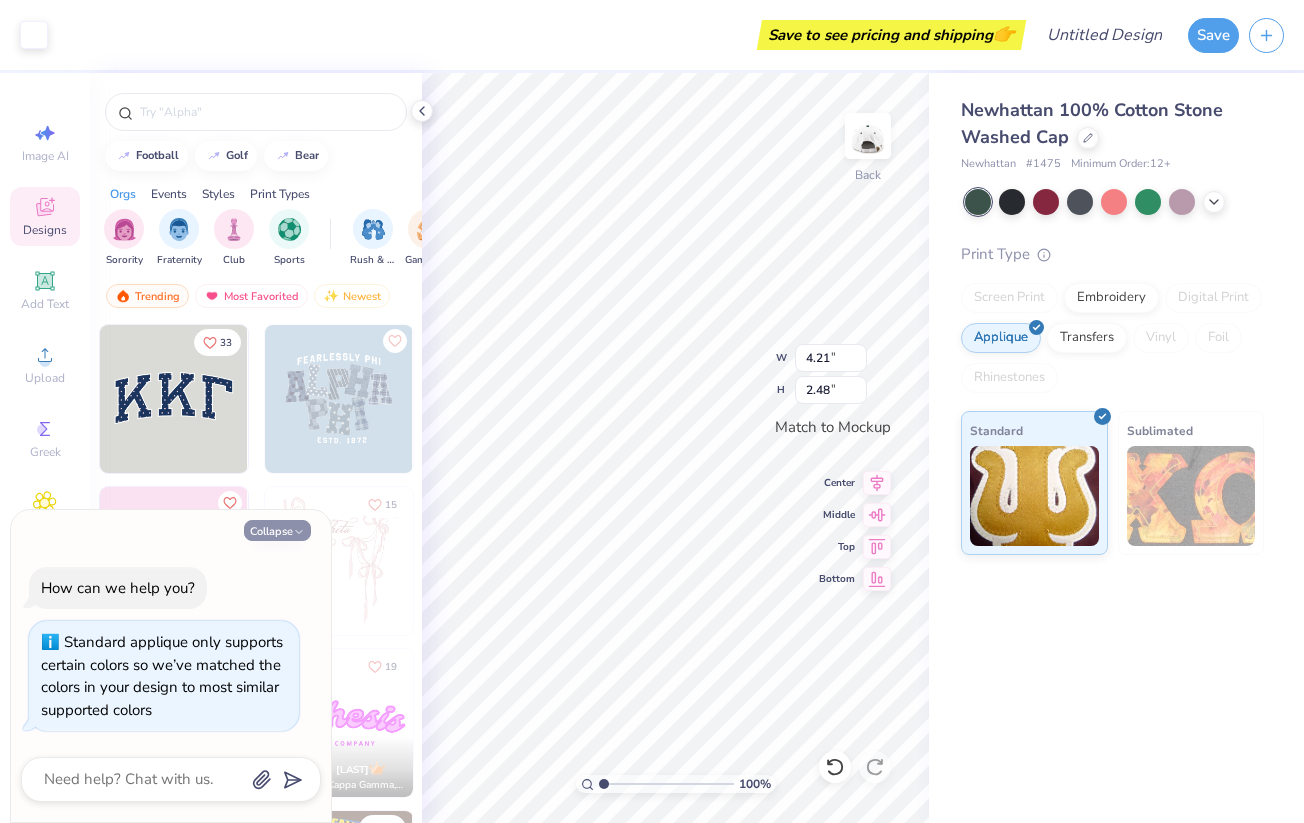 click on "Collapse" at bounding box center (277, 530) 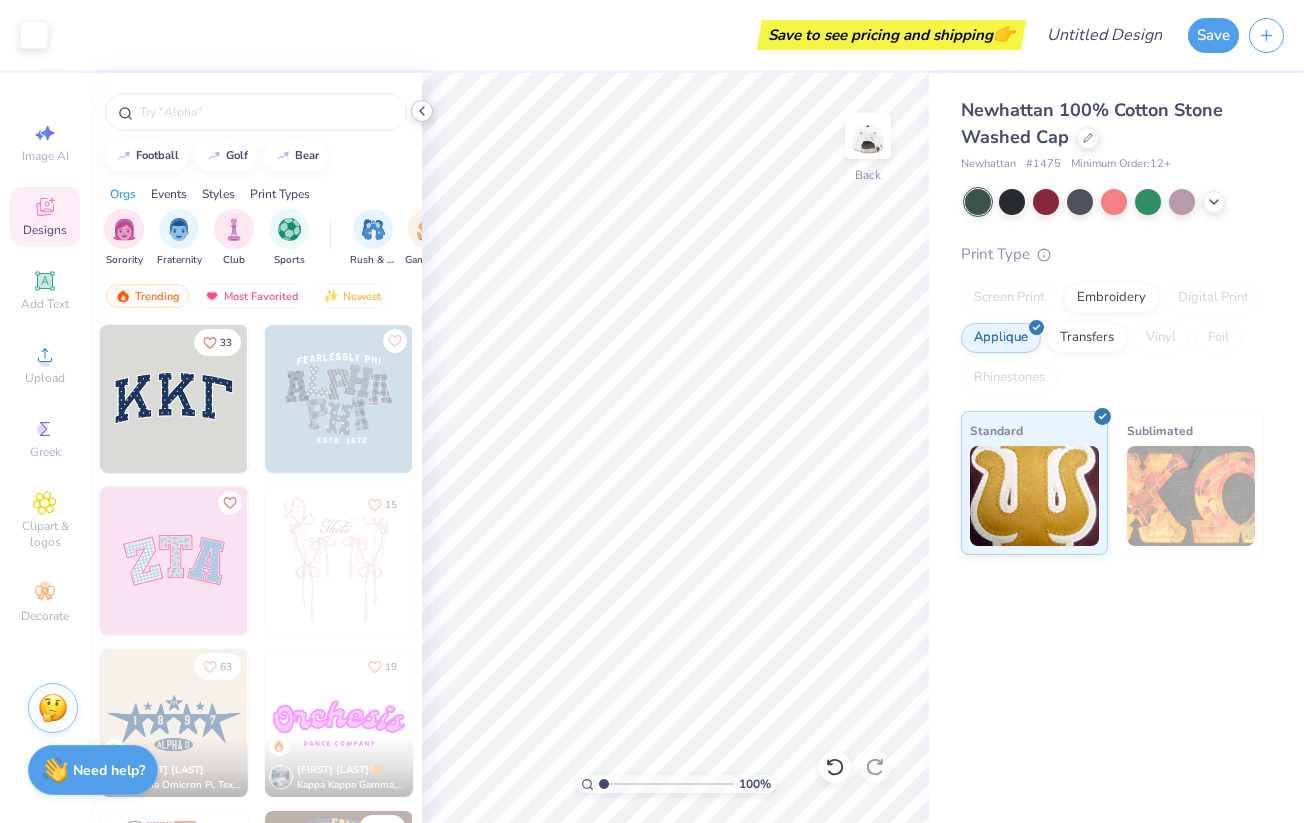 click 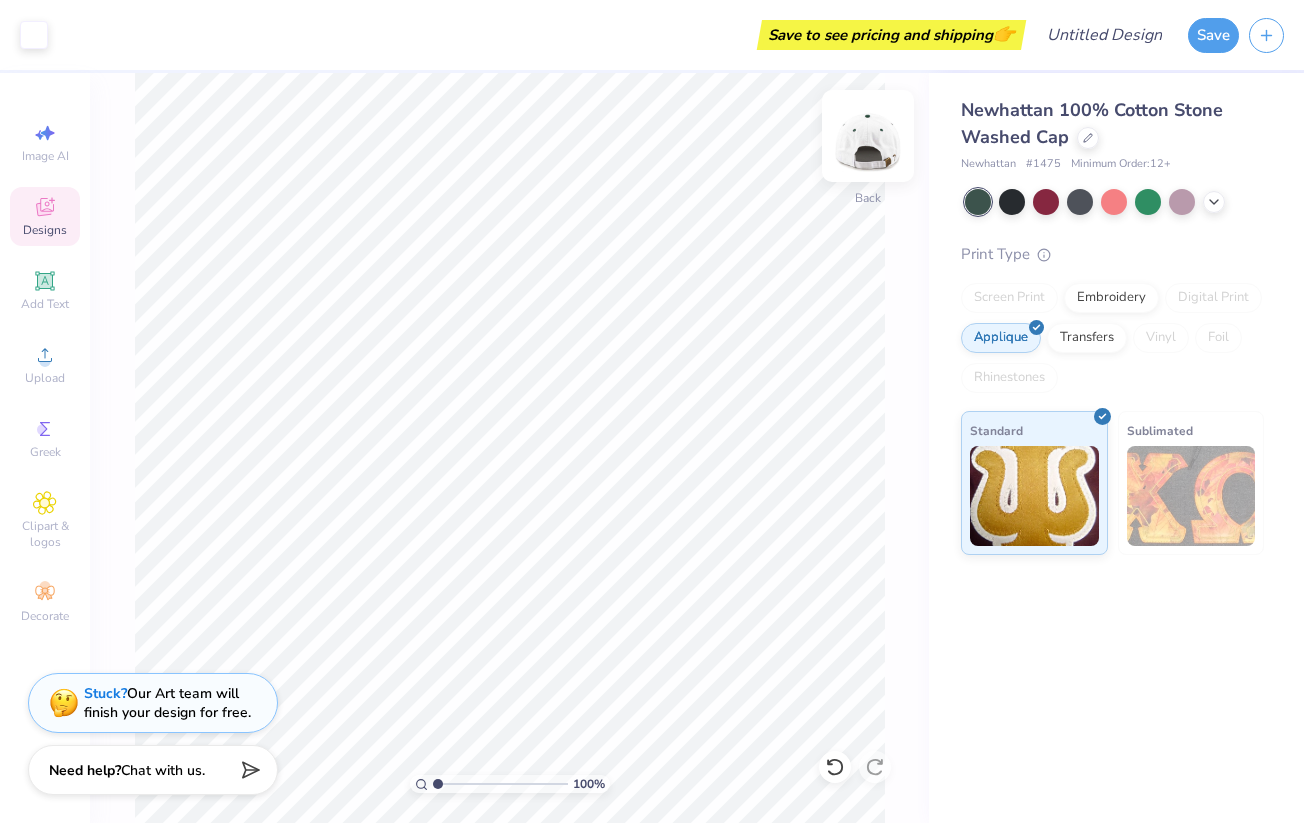click at bounding box center (868, 136) 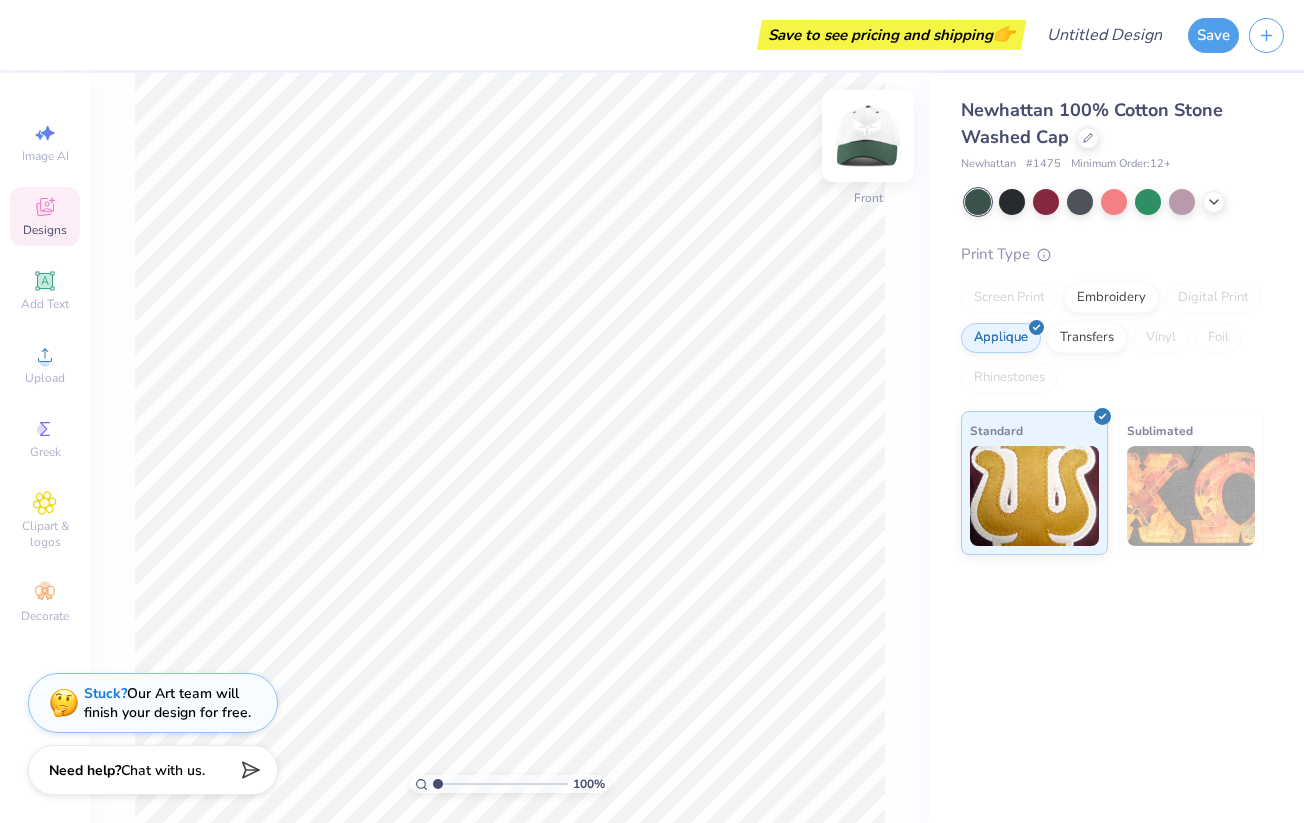 click at bounding box center (868, 136) 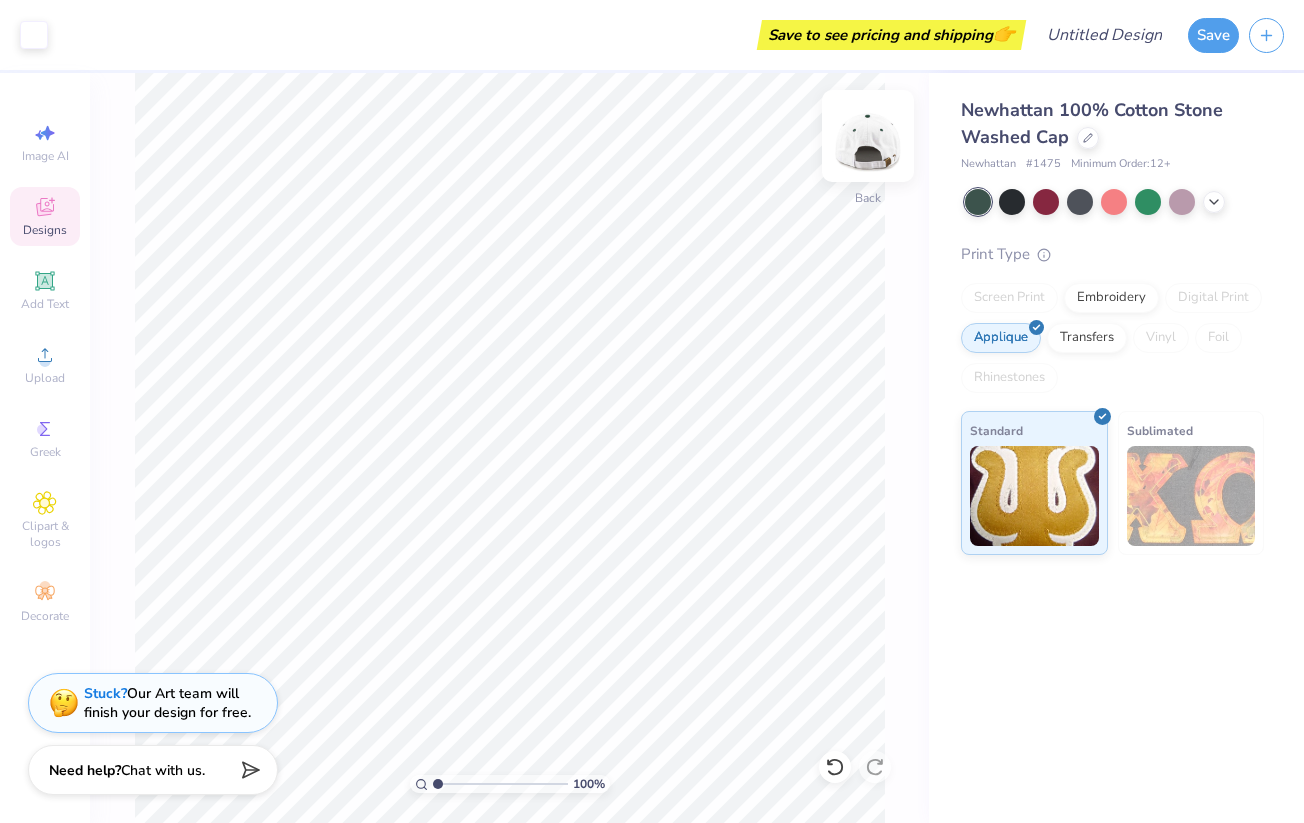 click at bounding box center [868, 136] 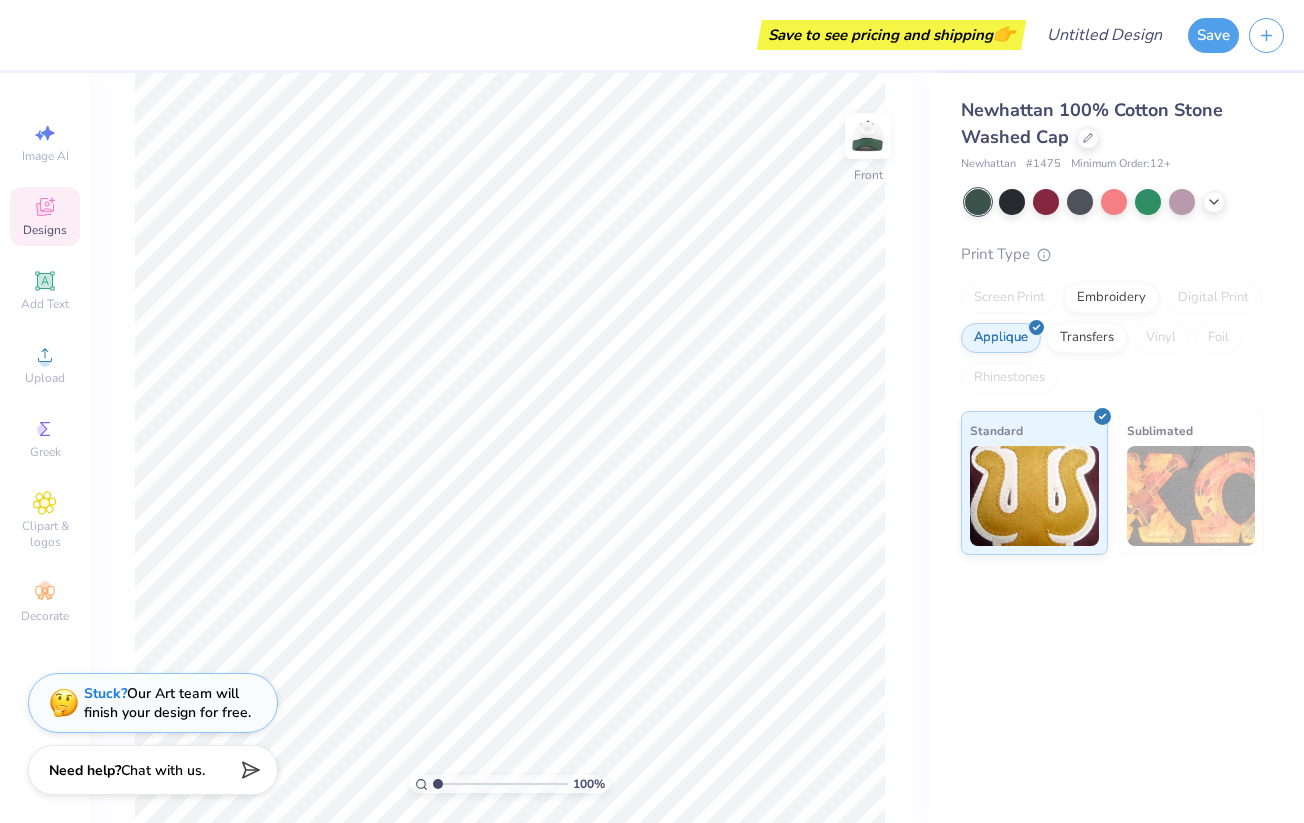 click at bounding box center (868, 136) 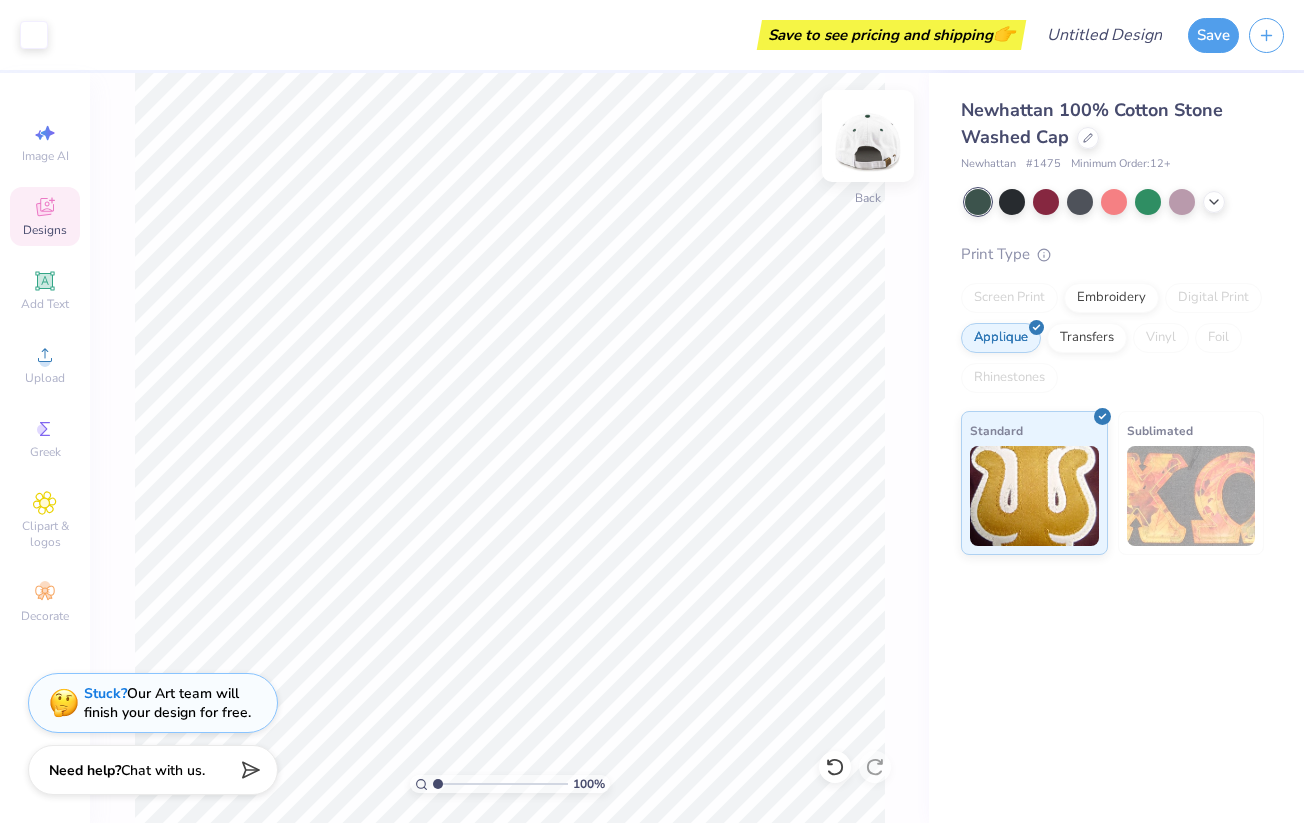 click at bounding box center (868, 136) 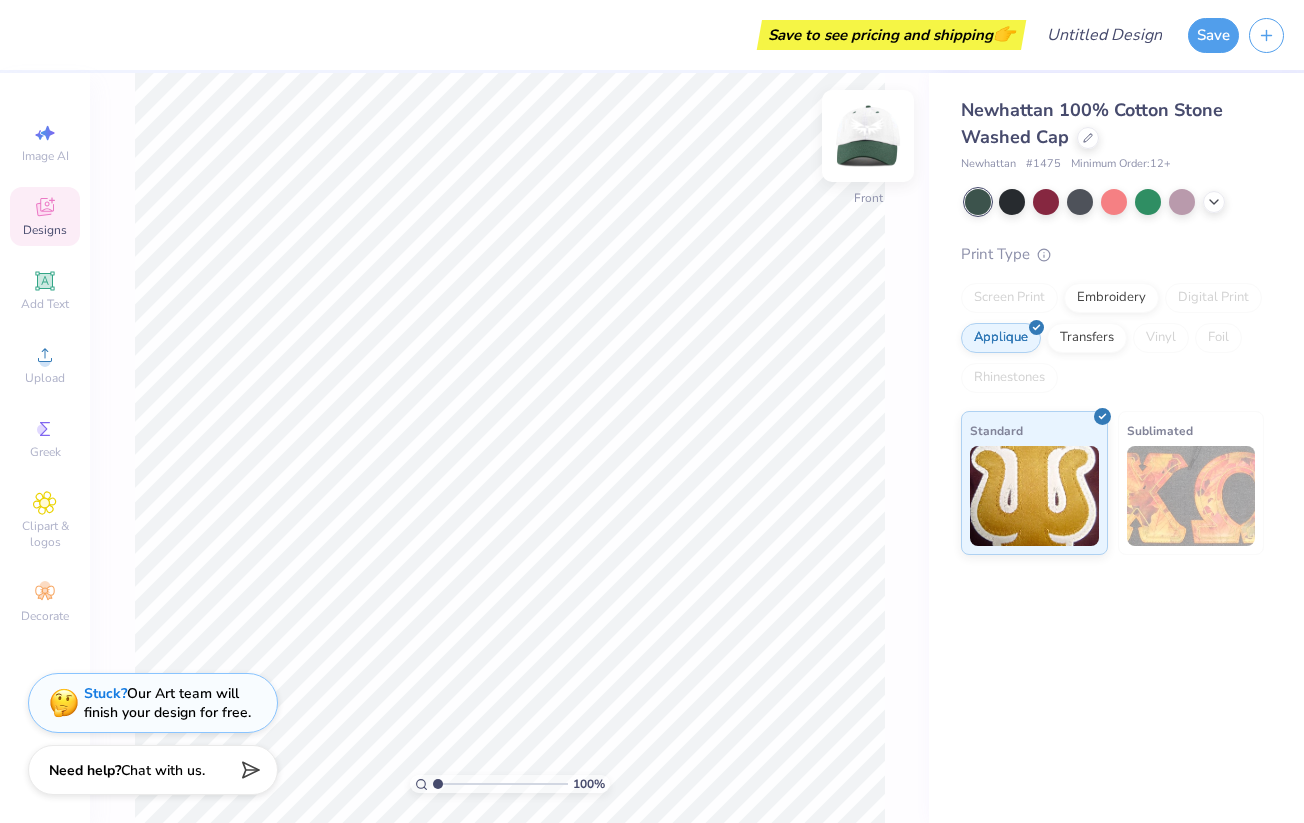click at bounding box center (868, 136) 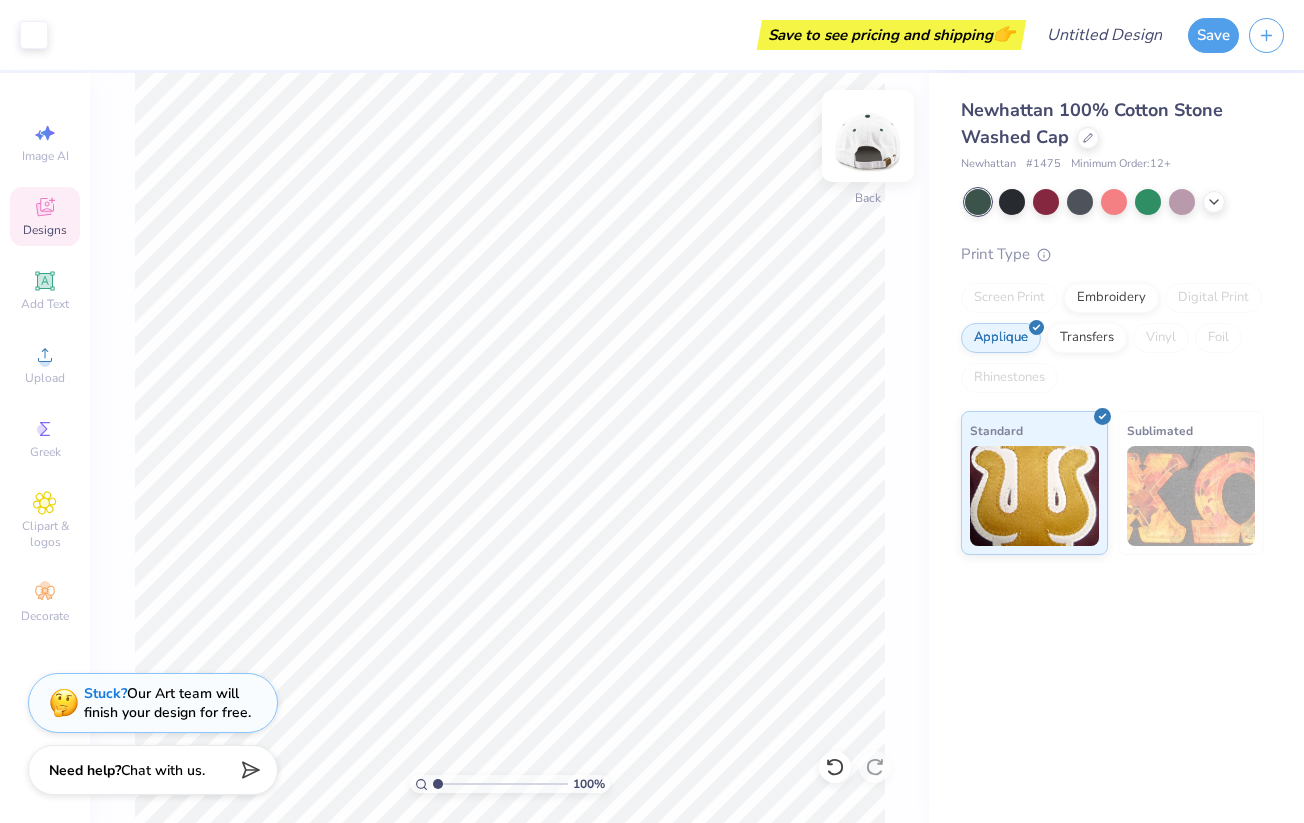 click at bounding box center (868, 136) 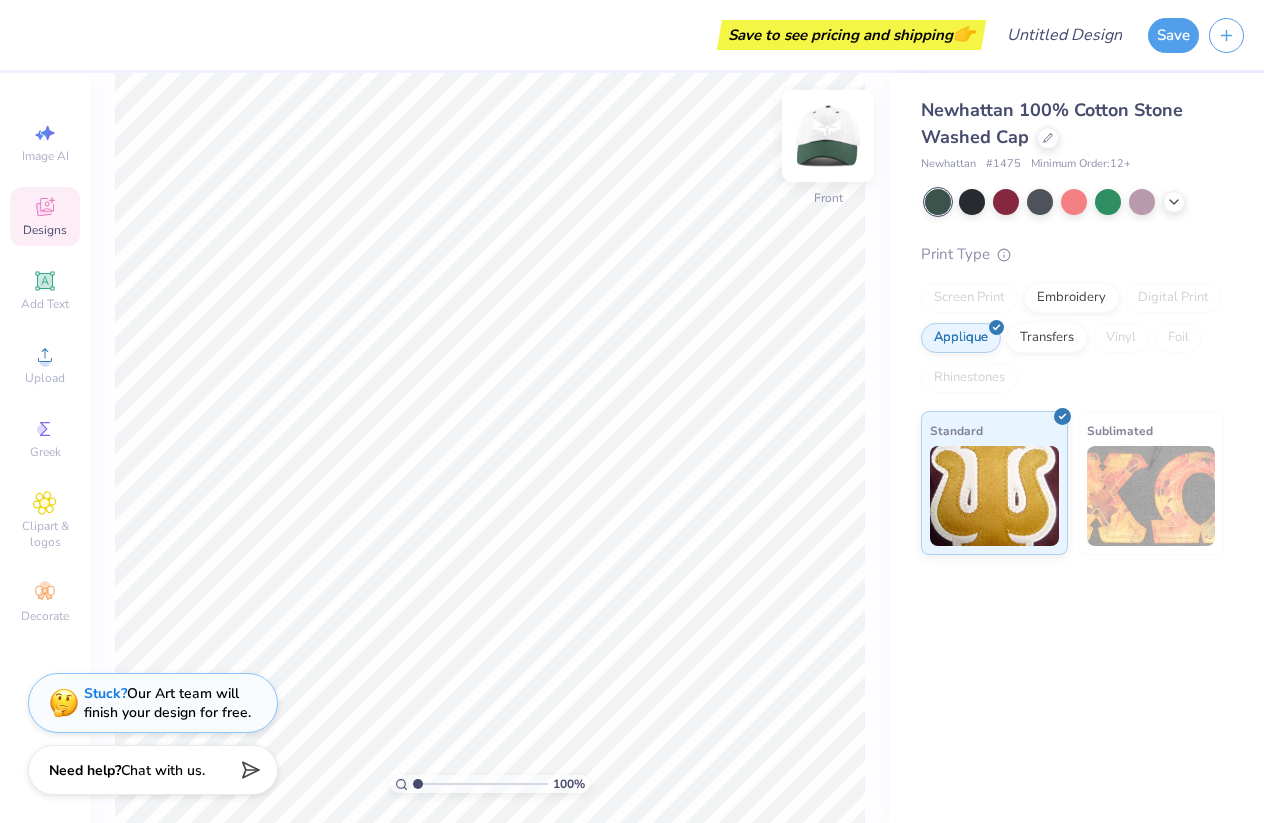 click at bounding box center (828, 136) 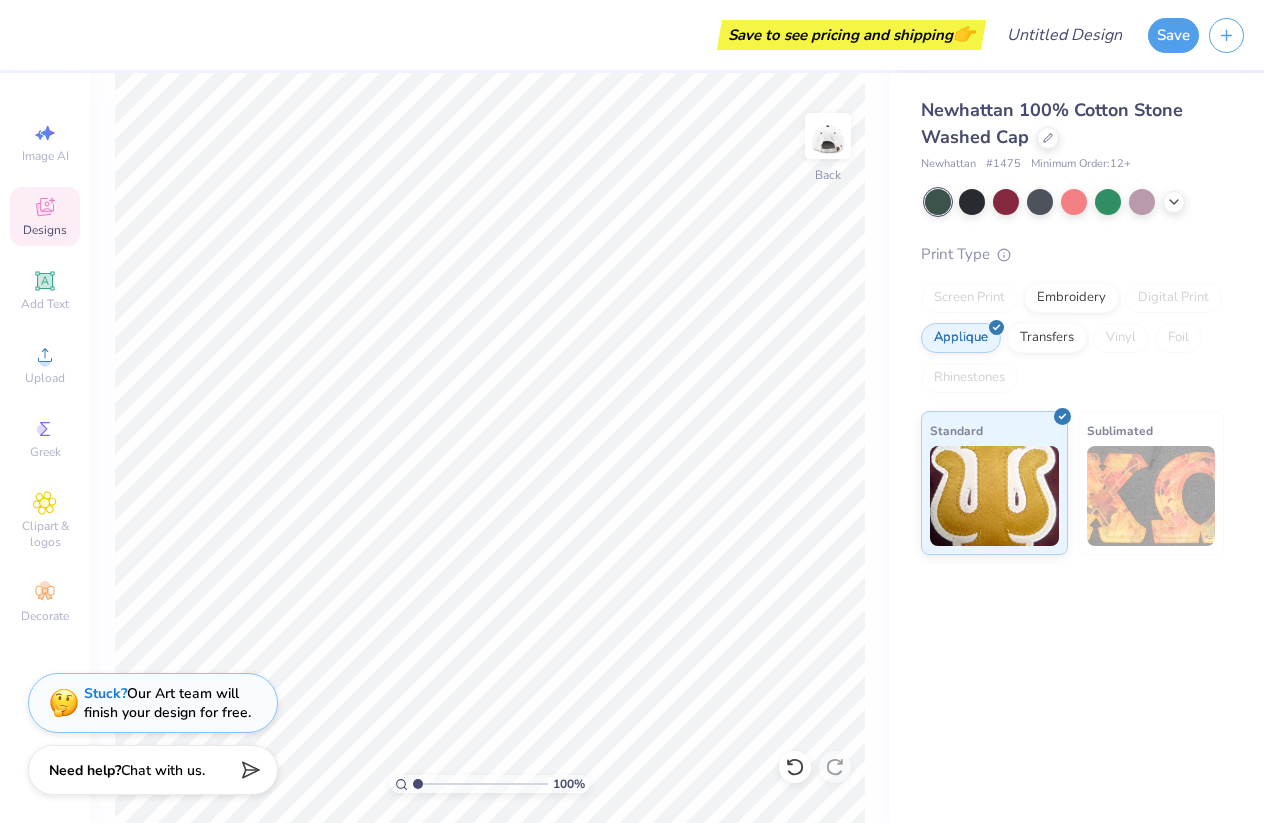 click 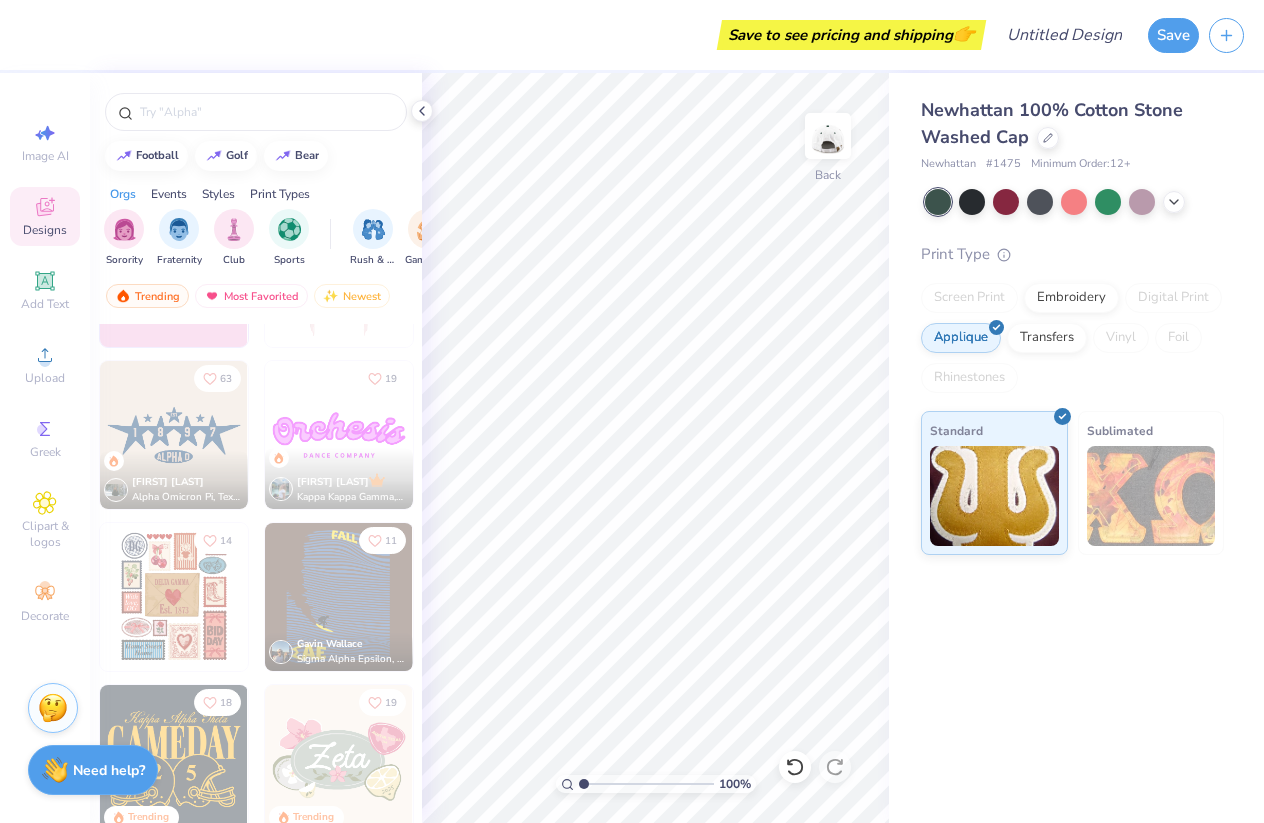scroll, scrollTop: 0, scrollLeft: 0, axis: both 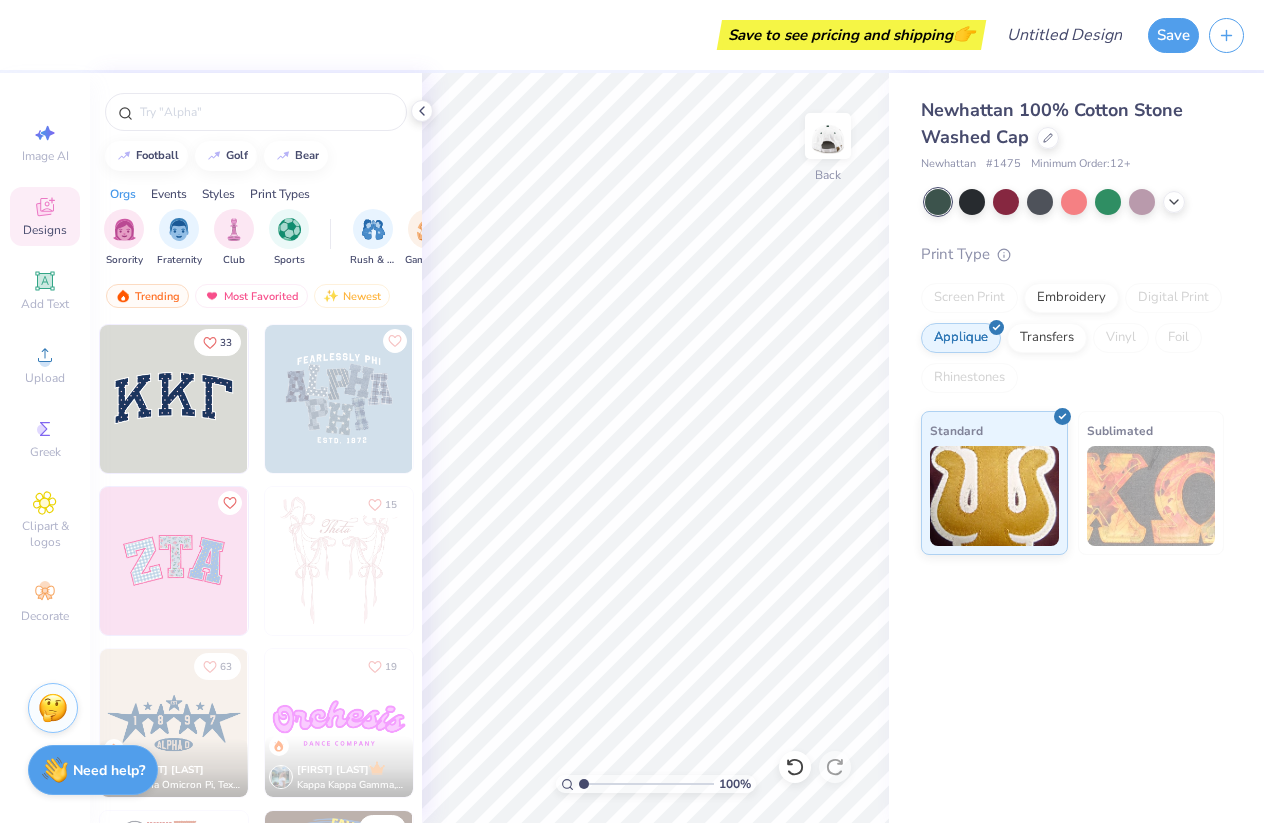 click on "Designs" at bounding box center (45, 216) 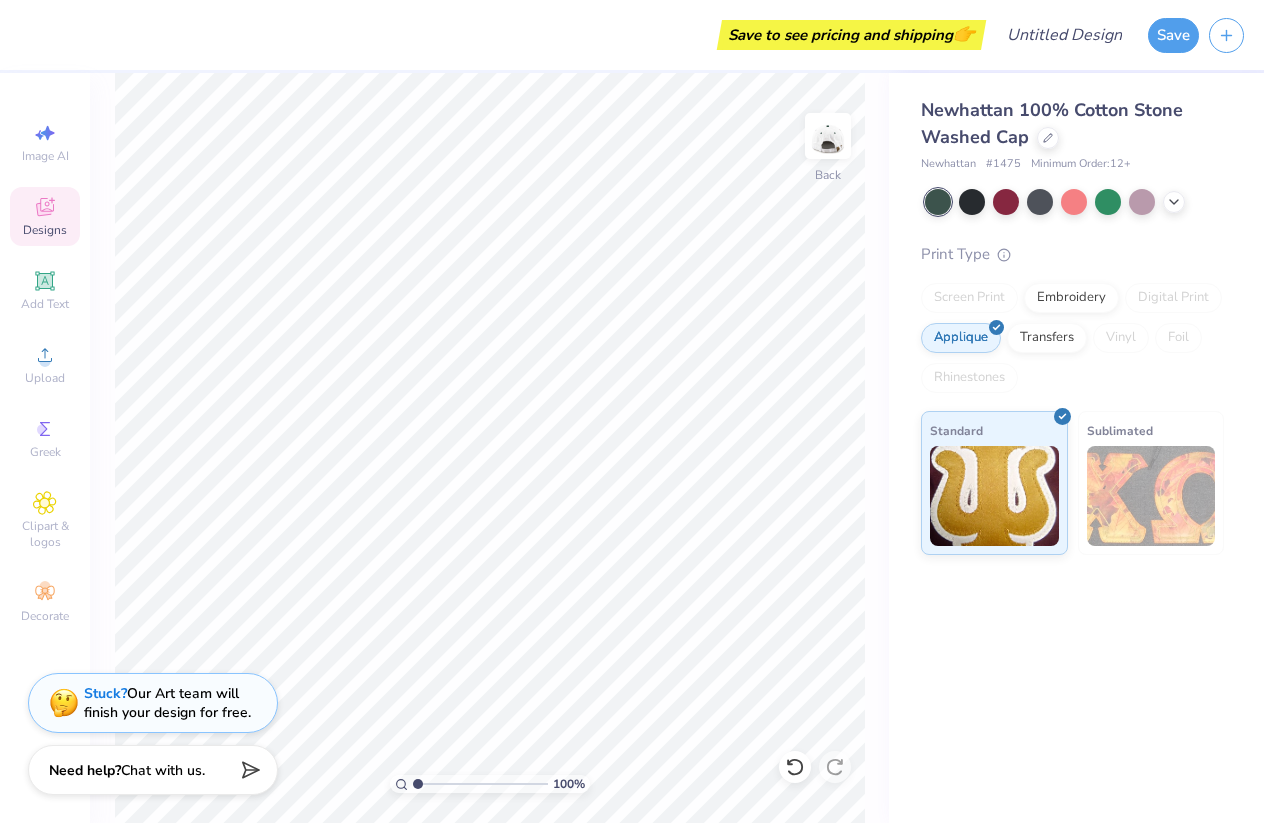 click on "Designs" at bounding box center [45, 216] 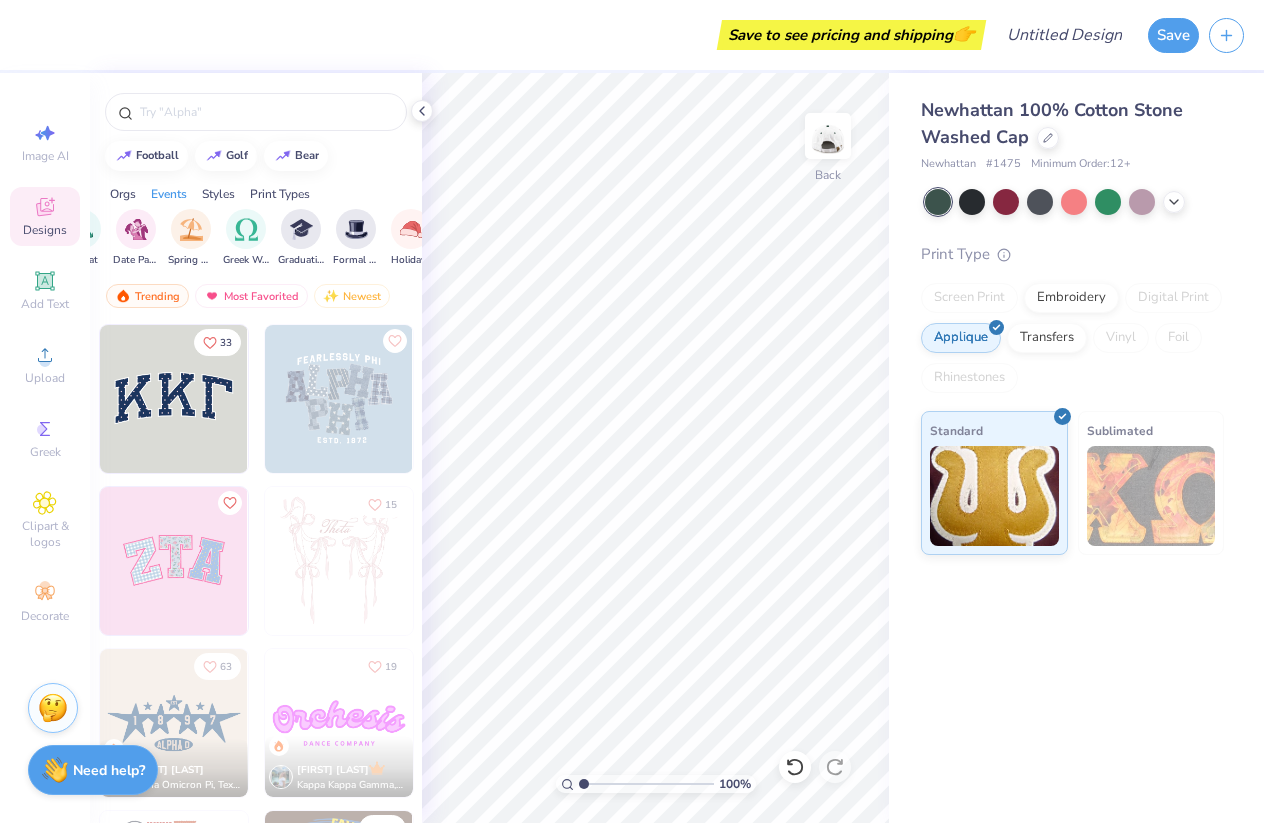 scroll, scrollTop: 0, scrollLeft: 0, axis: both 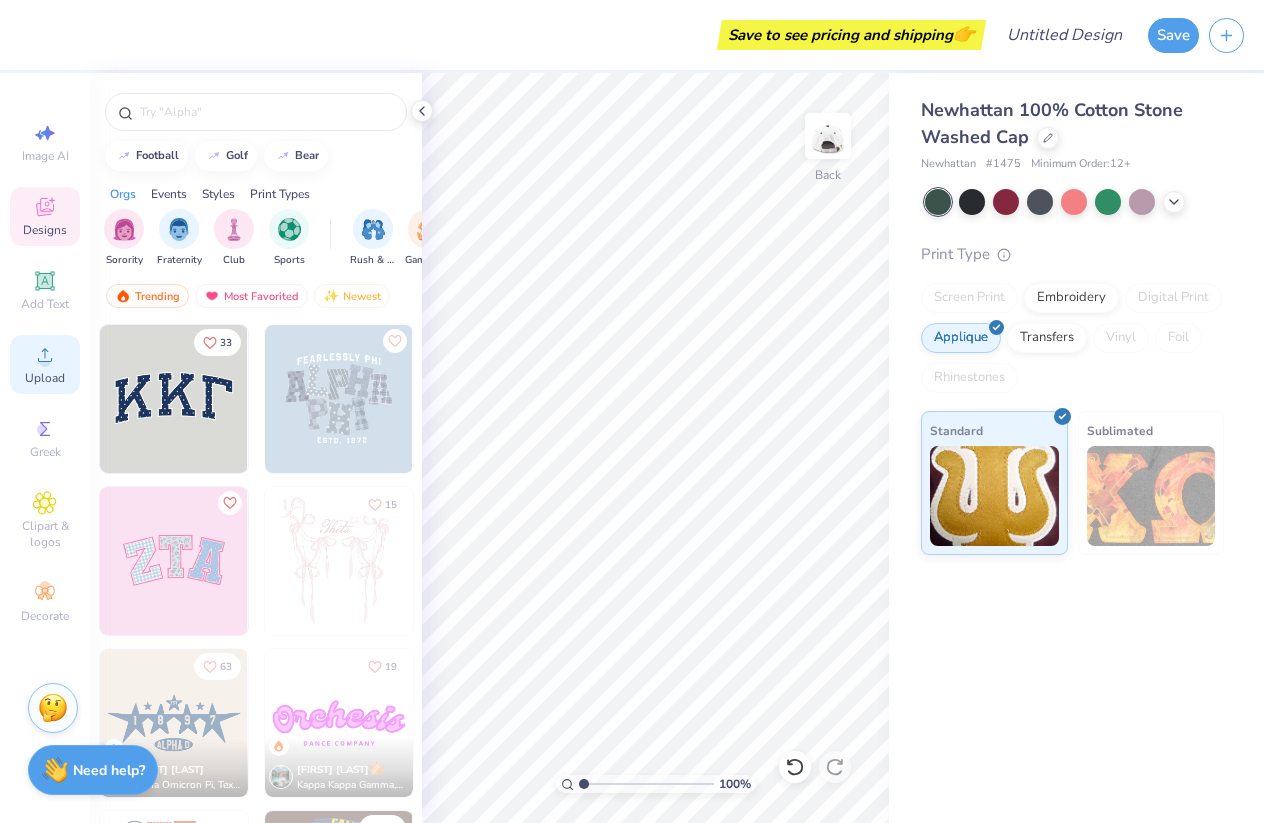 click on "Upload" at bounding box center (45, 378) 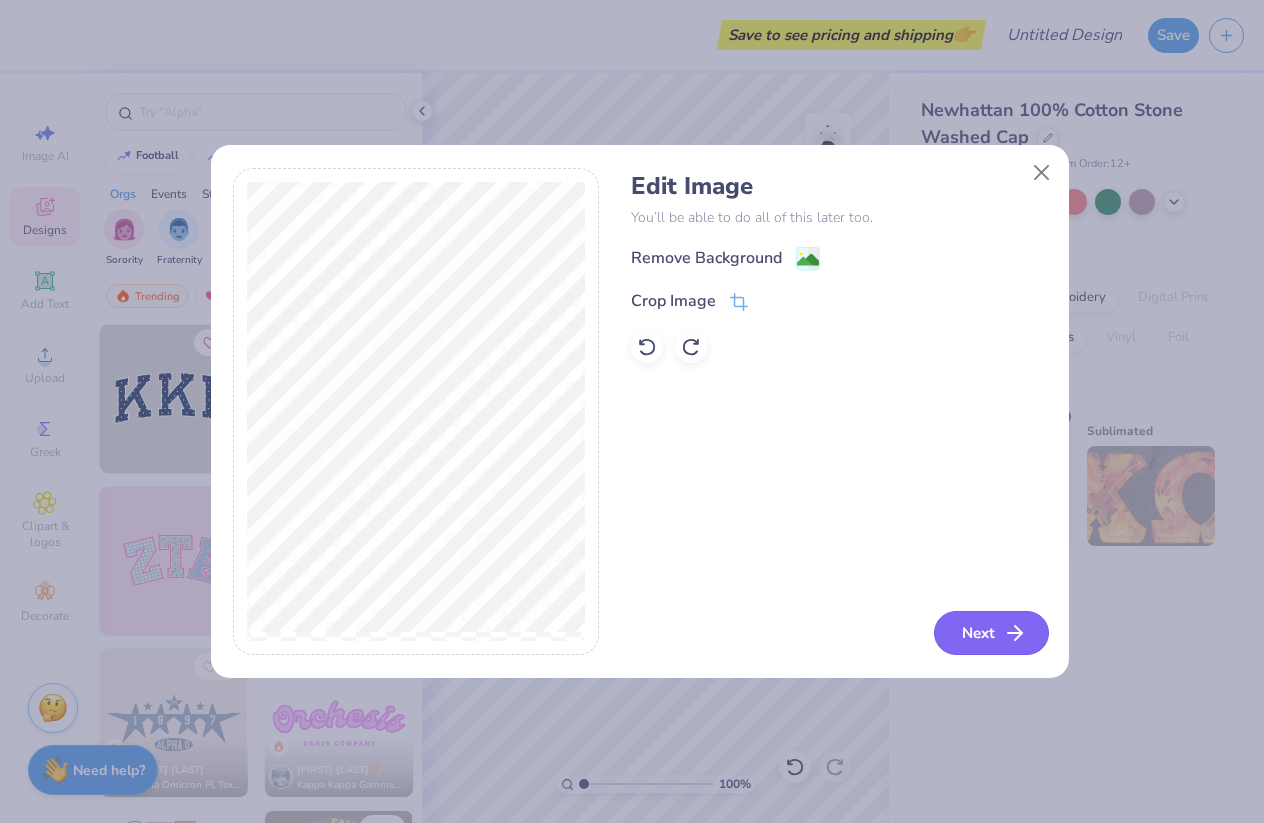 click on "Next" at bounding box center (991, 633) 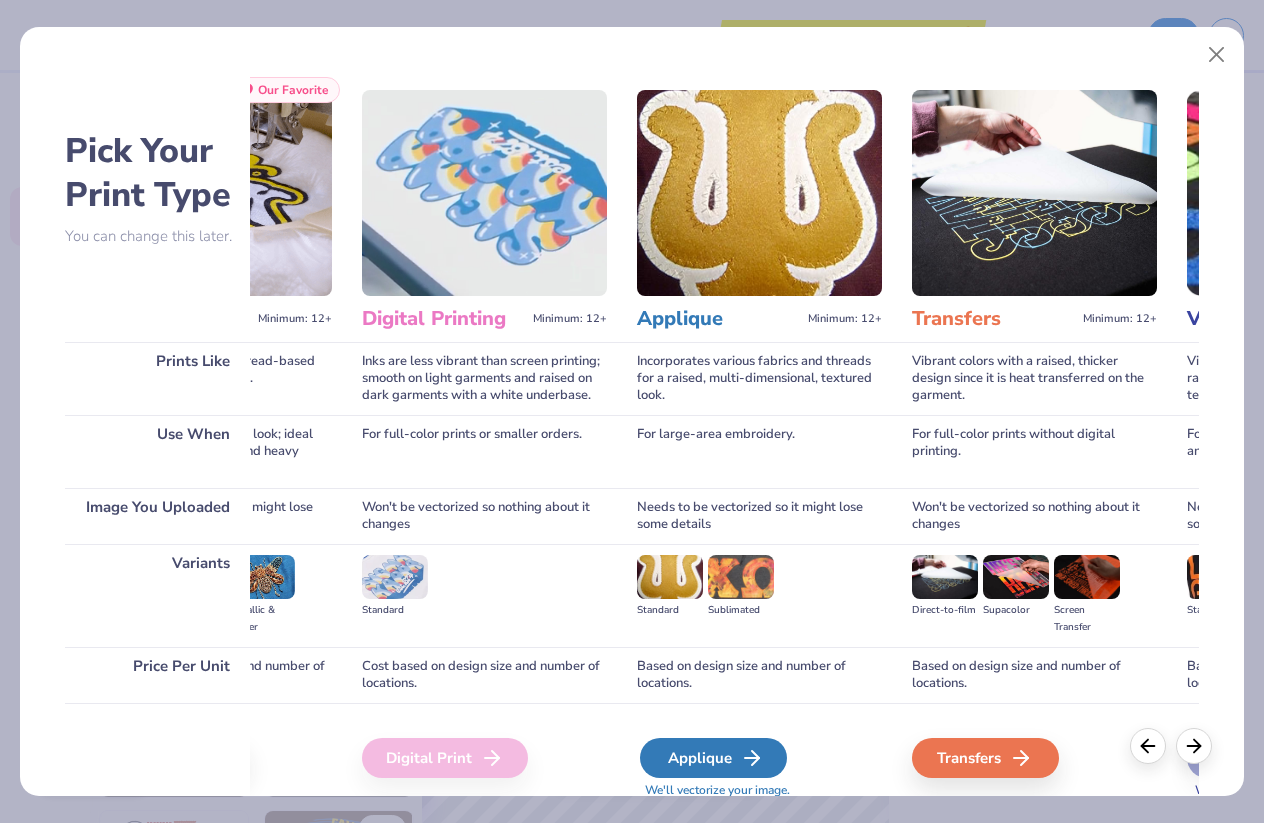 scroll, scrollTop: 0, scrollLeft: 466, axis: horizontal 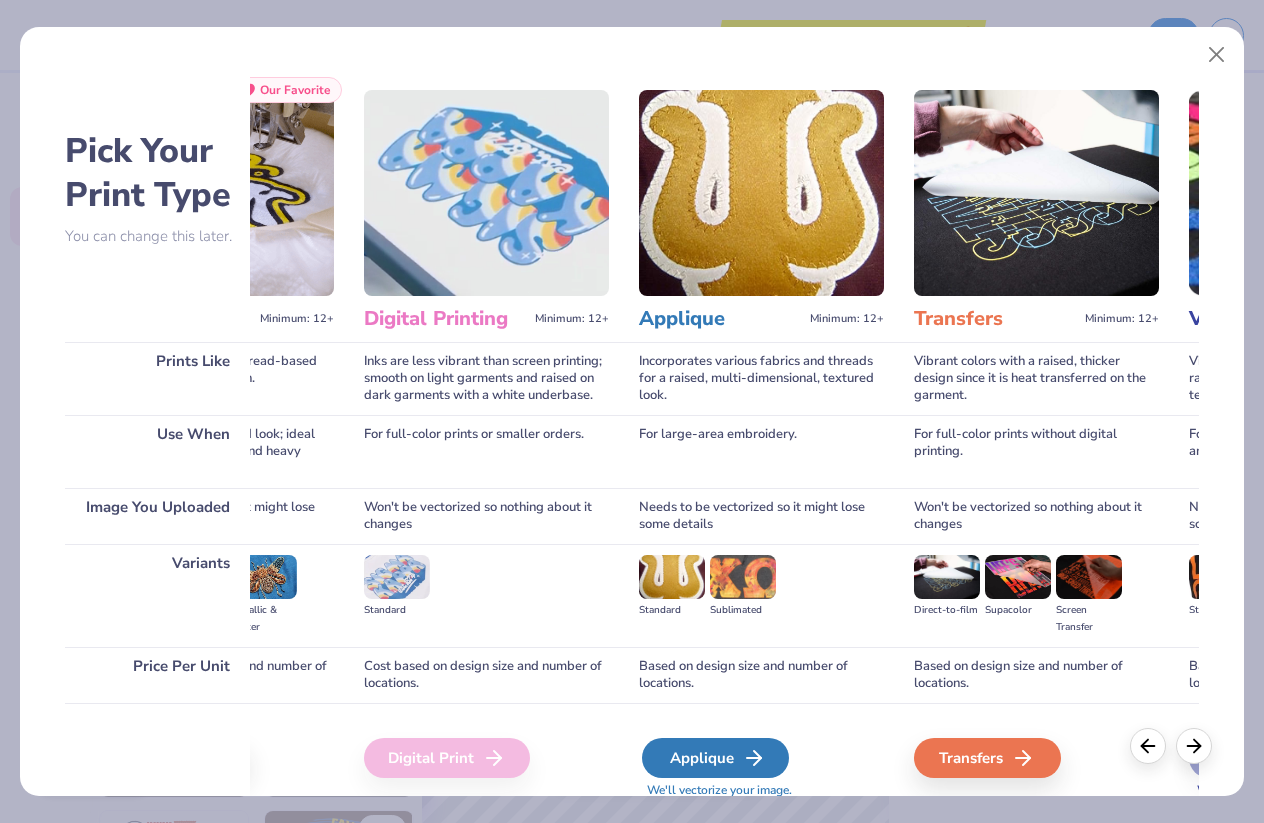 click 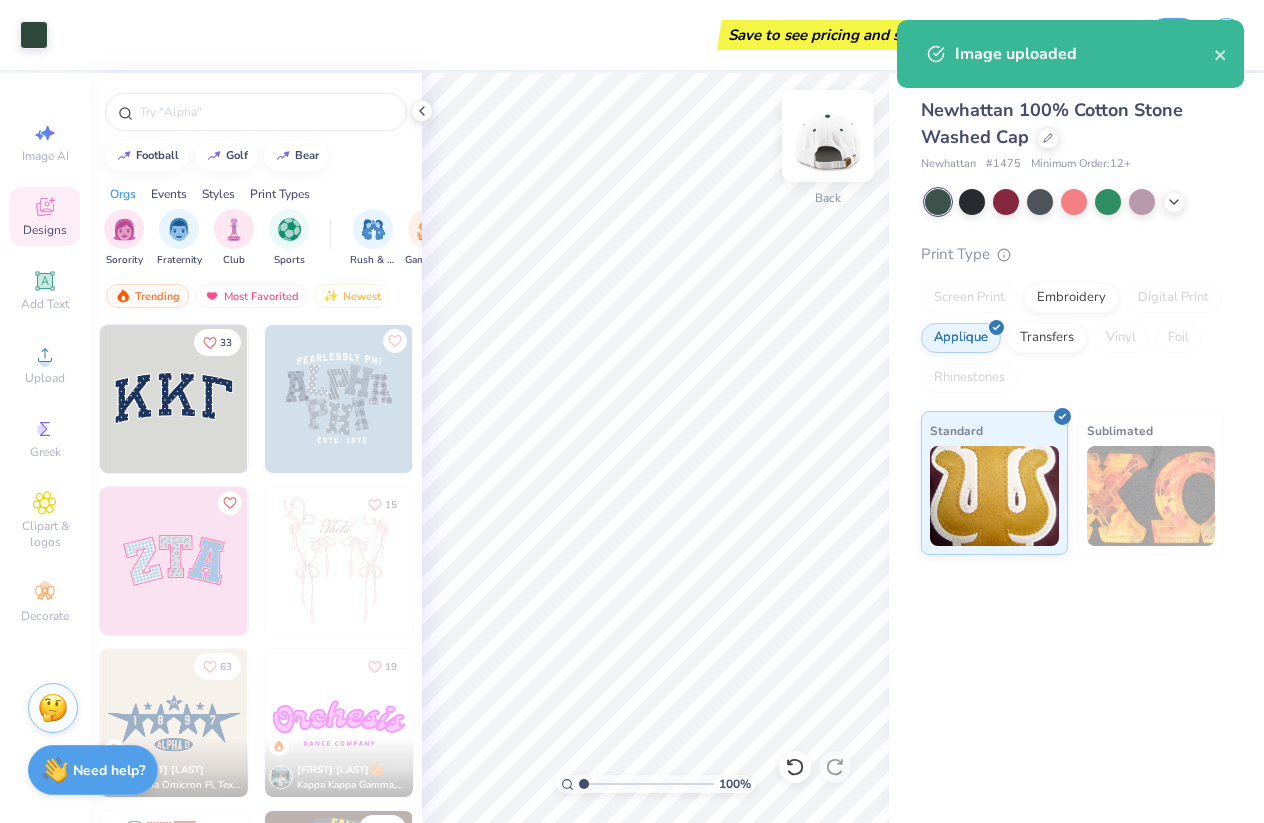 click at bounding box center [828, 136] 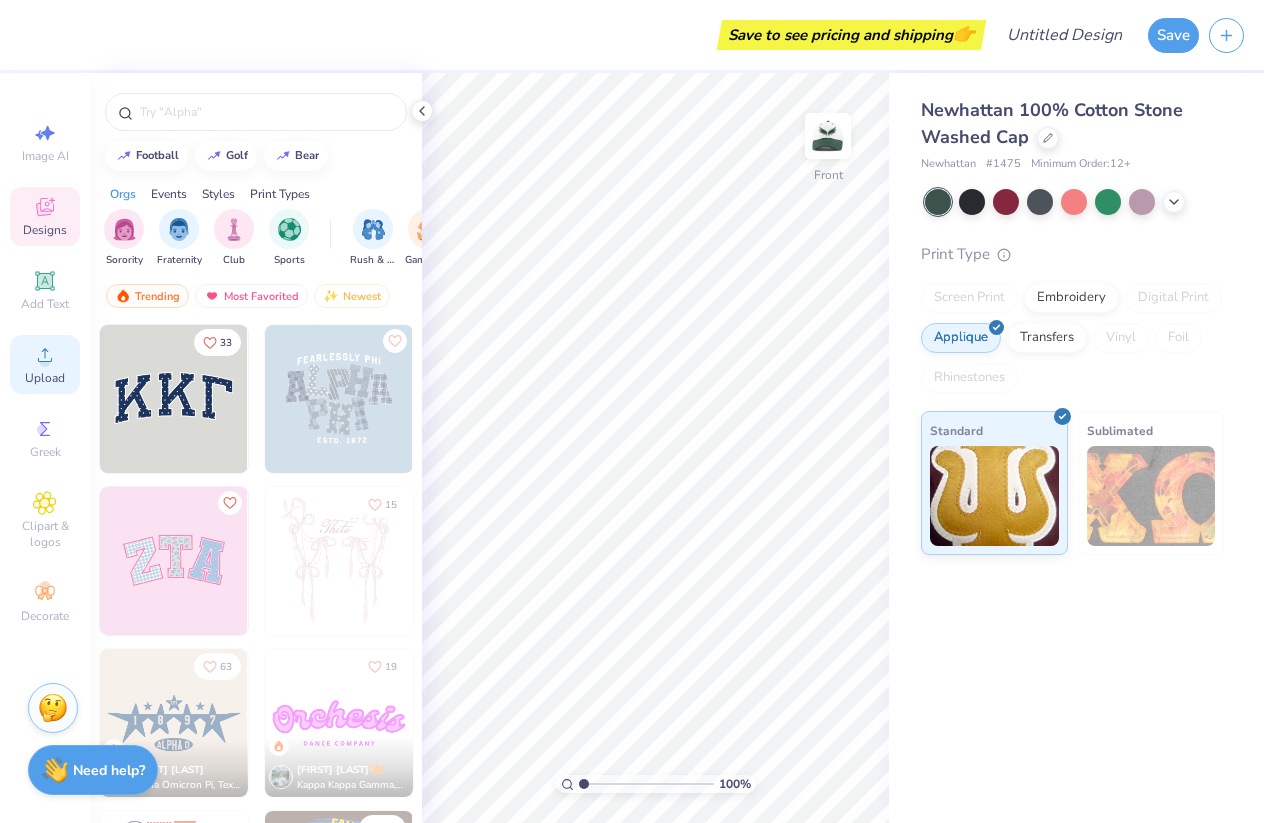 click 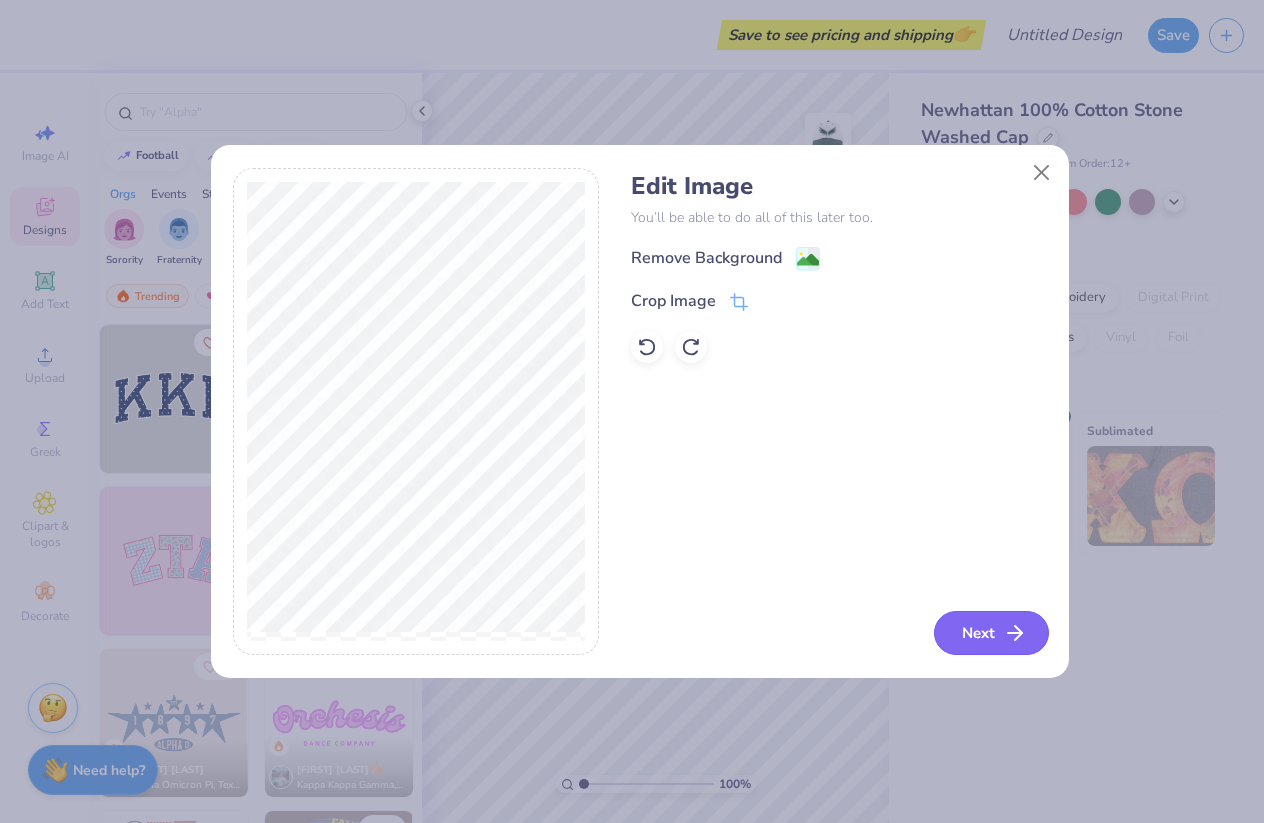click on "Next" at bounding box center (991, 633) 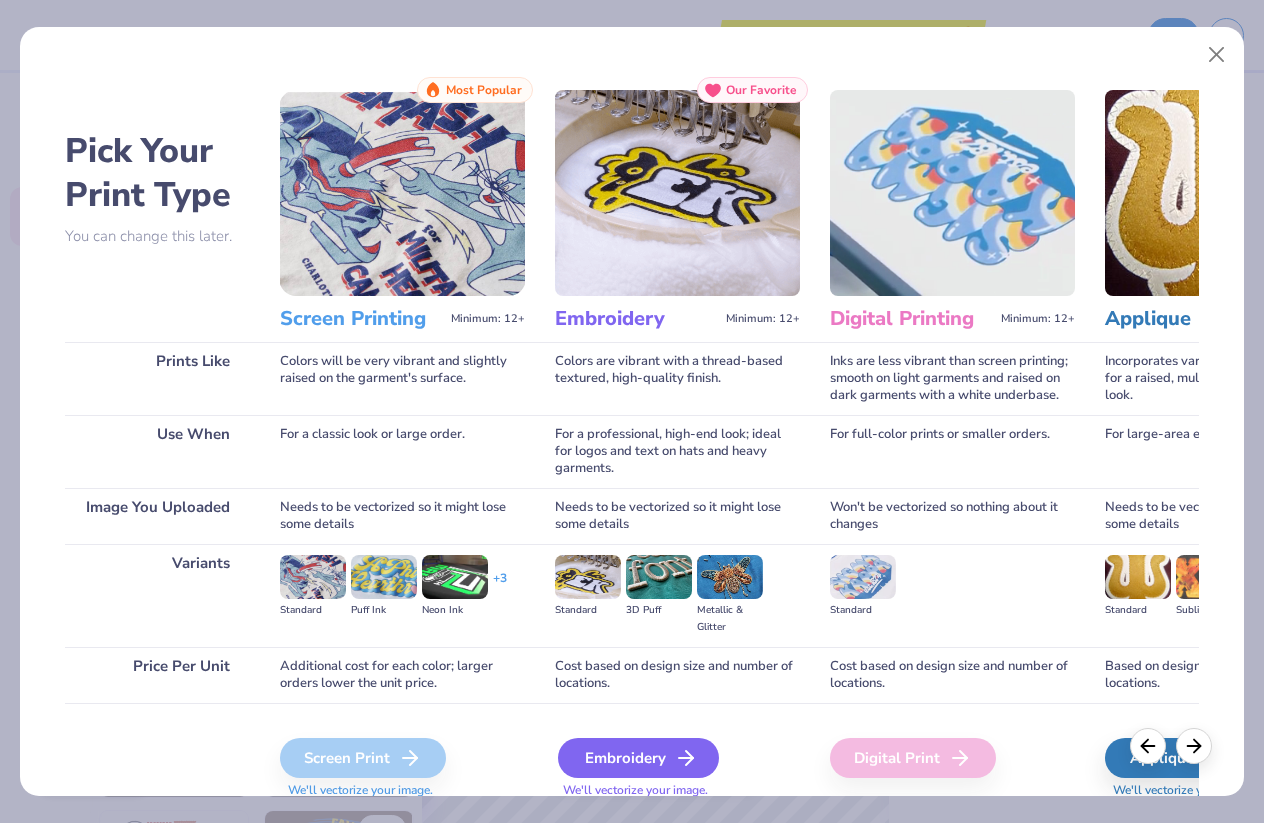 click 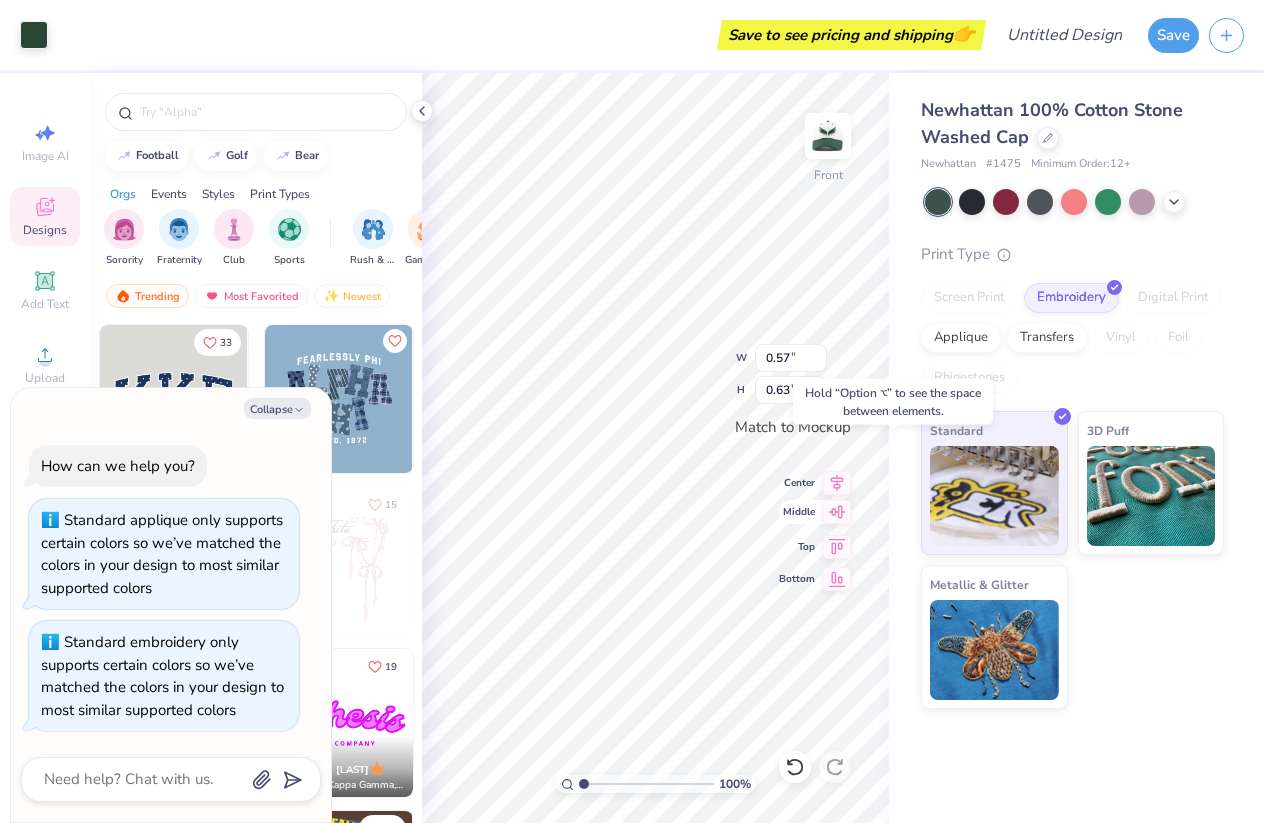click on "Middle" at bounding box center [797, 512] 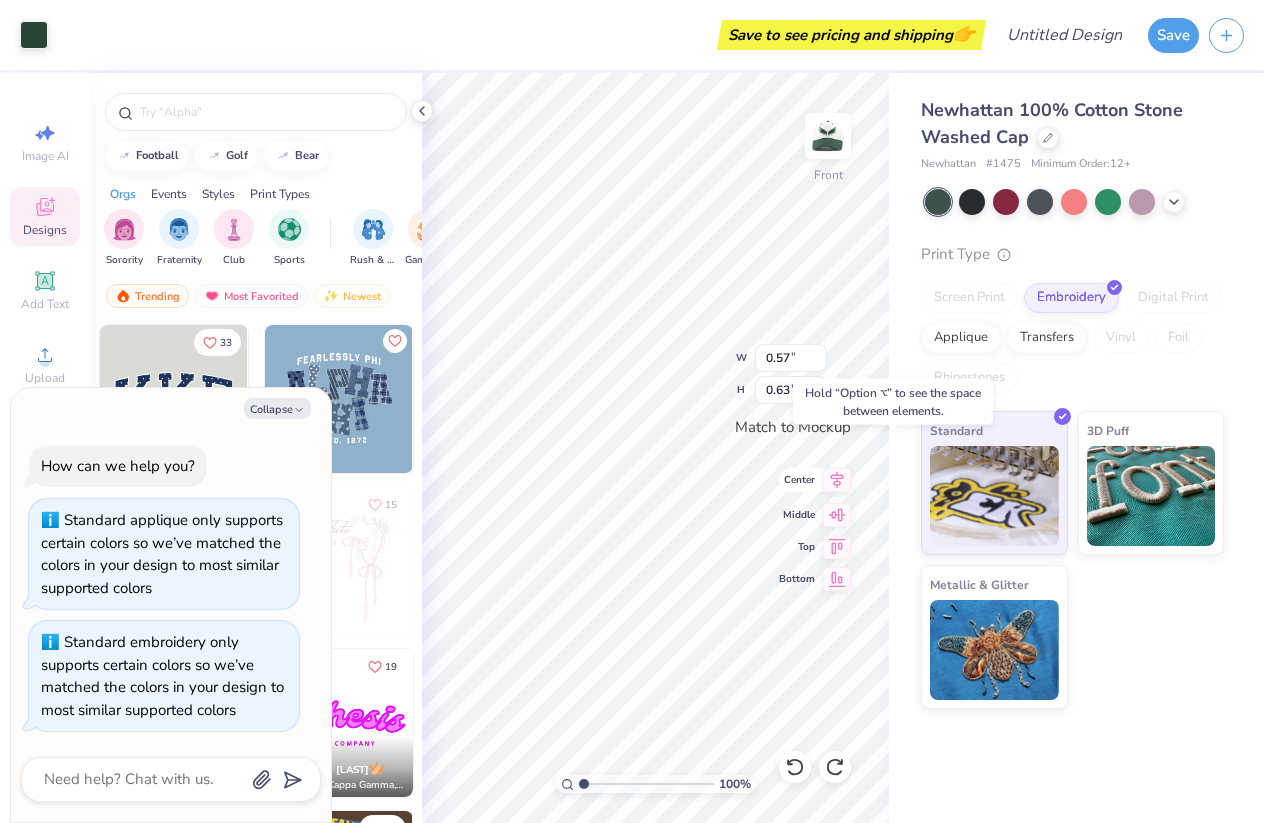 type on "x" 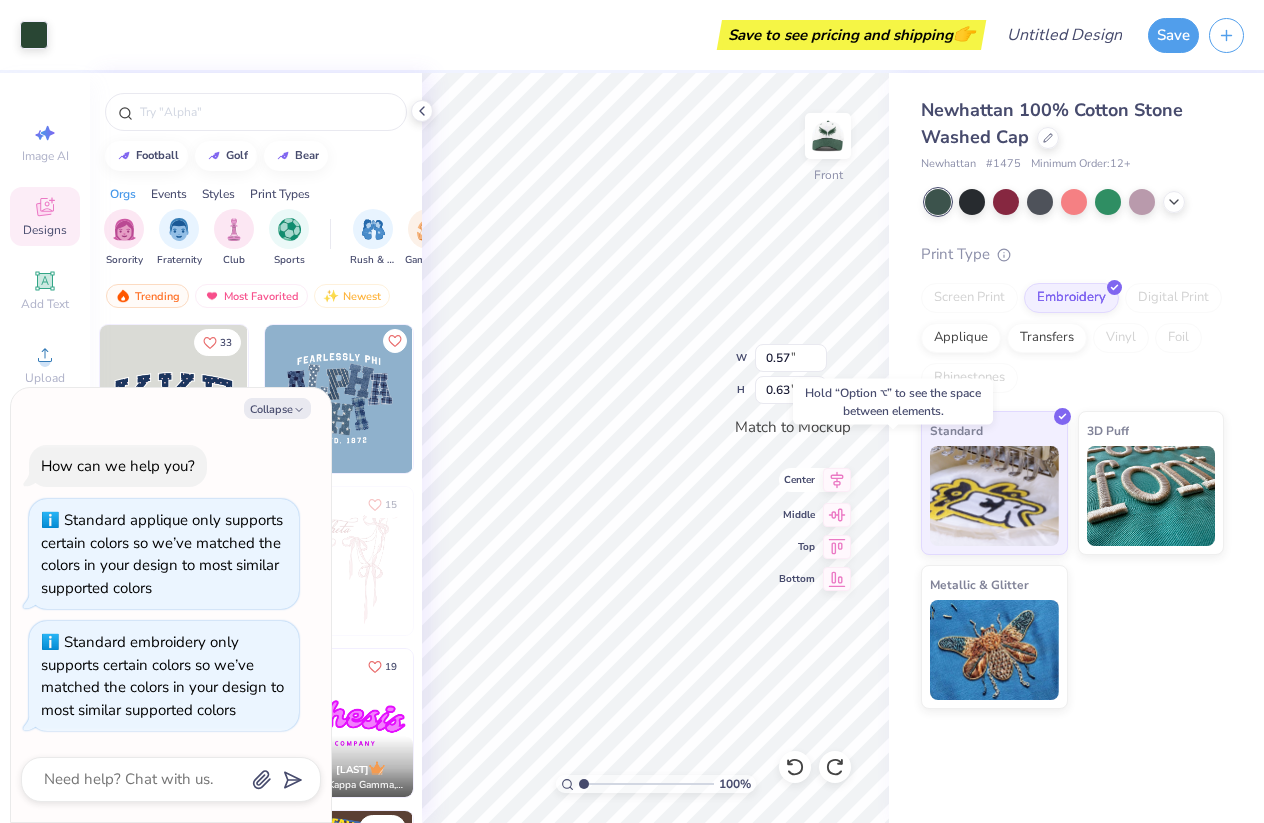type on "0.56" 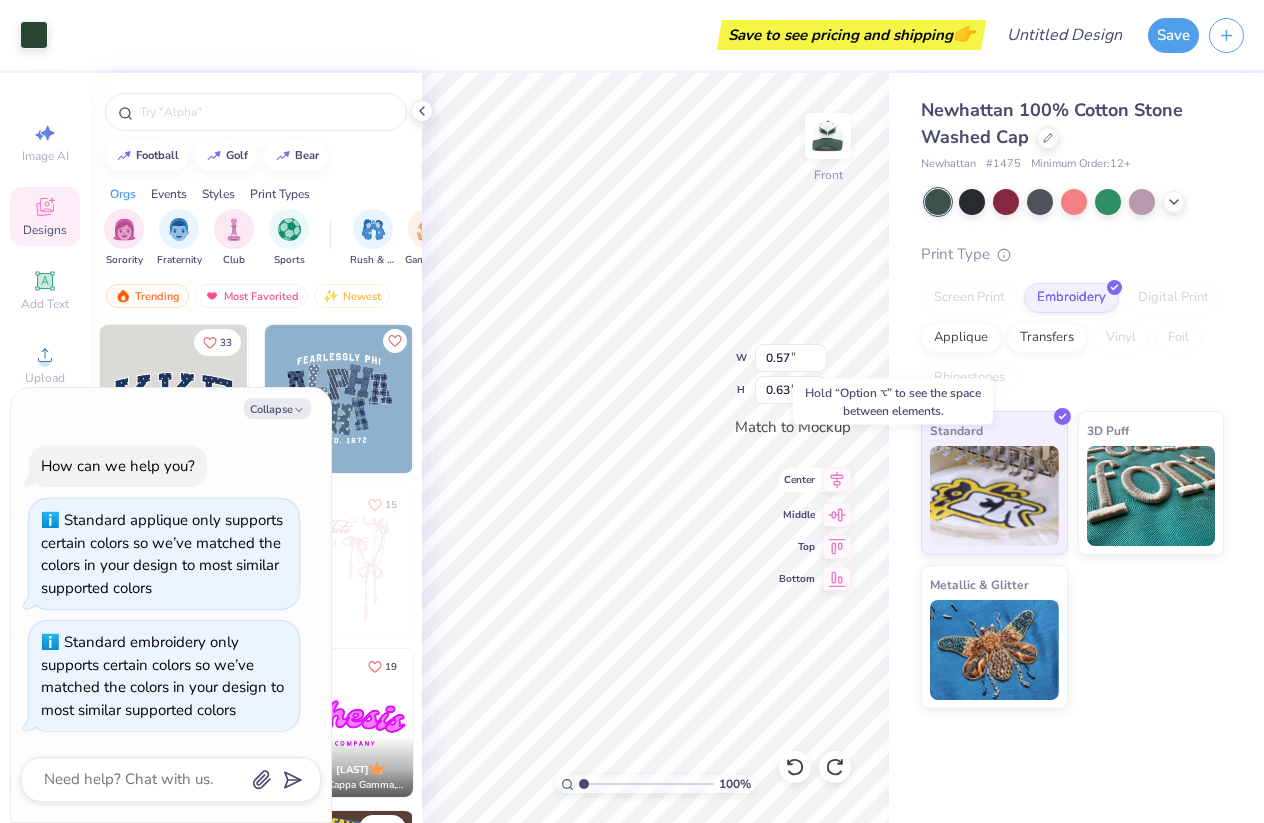type on "0.62" 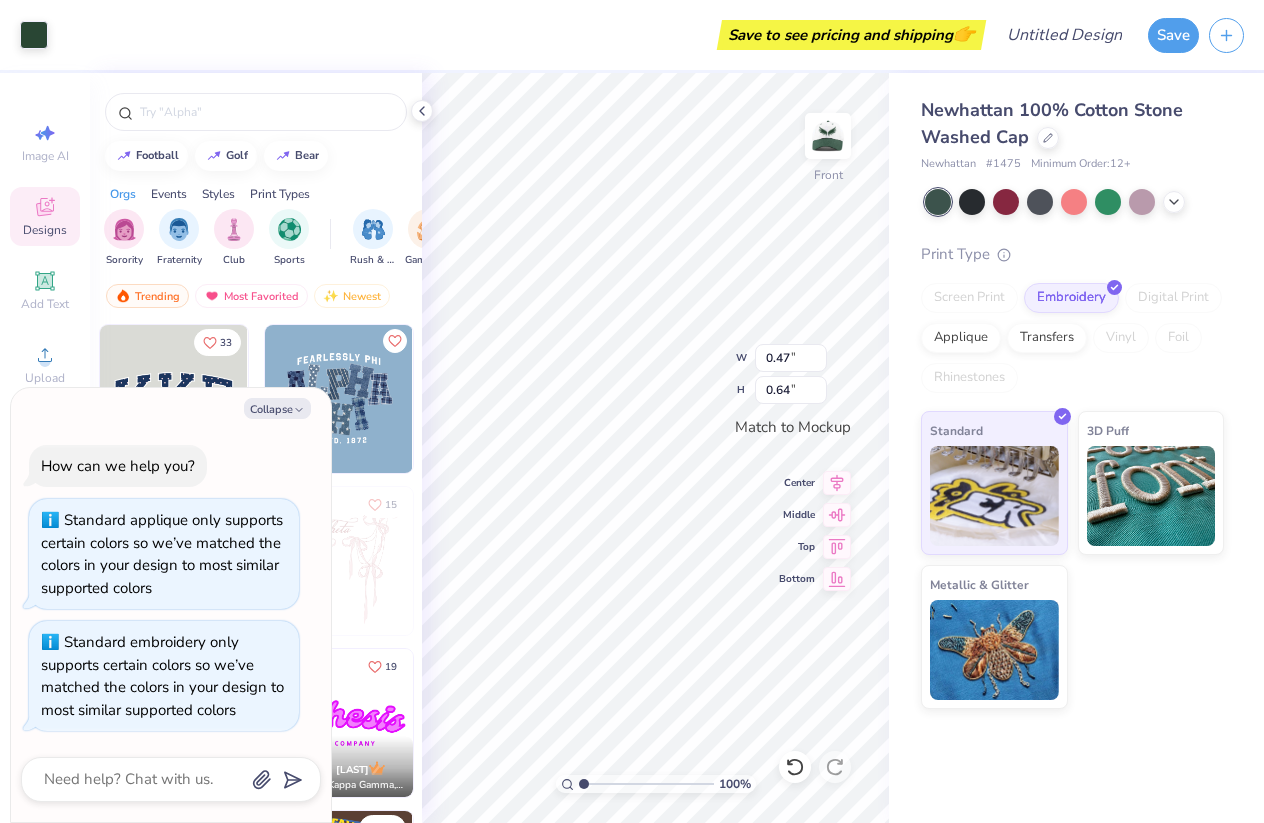 type on "x" 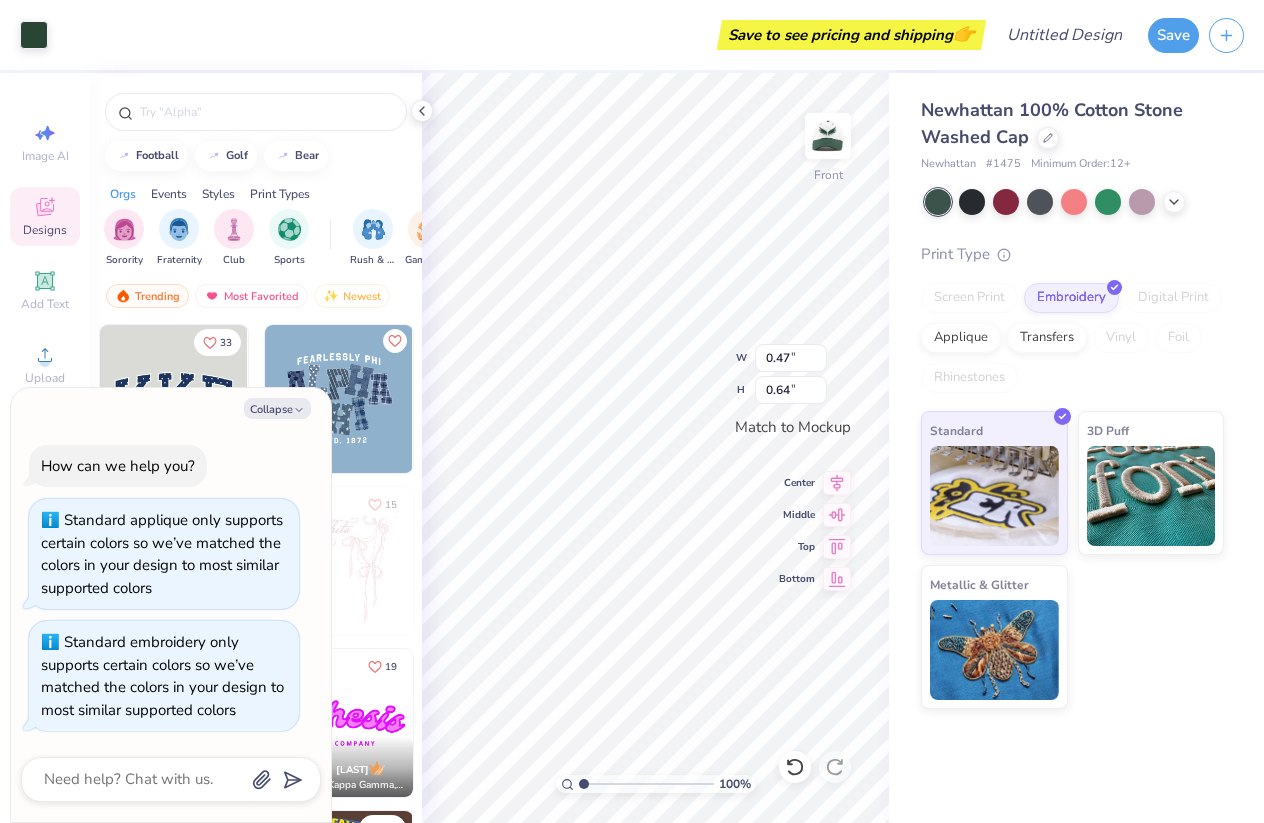 type on "0.55" 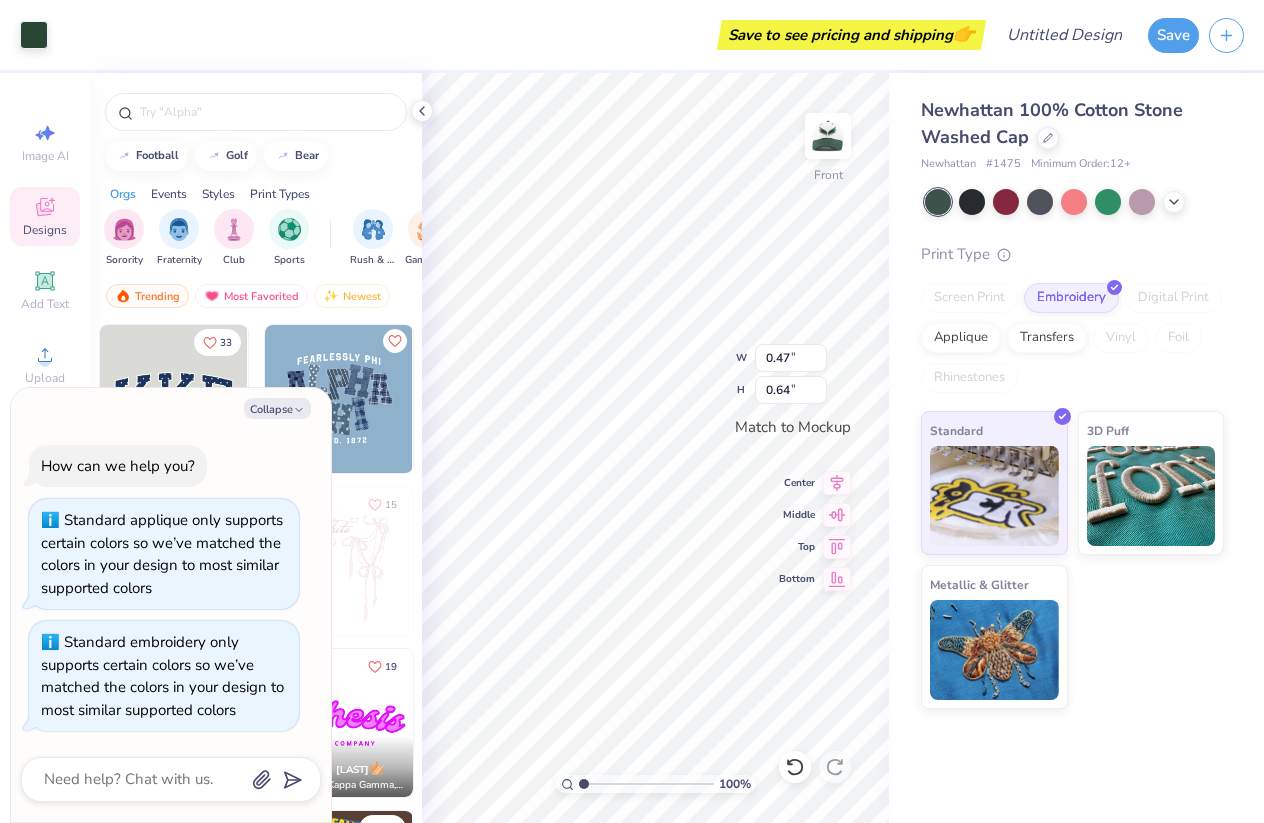 type on "0.61" 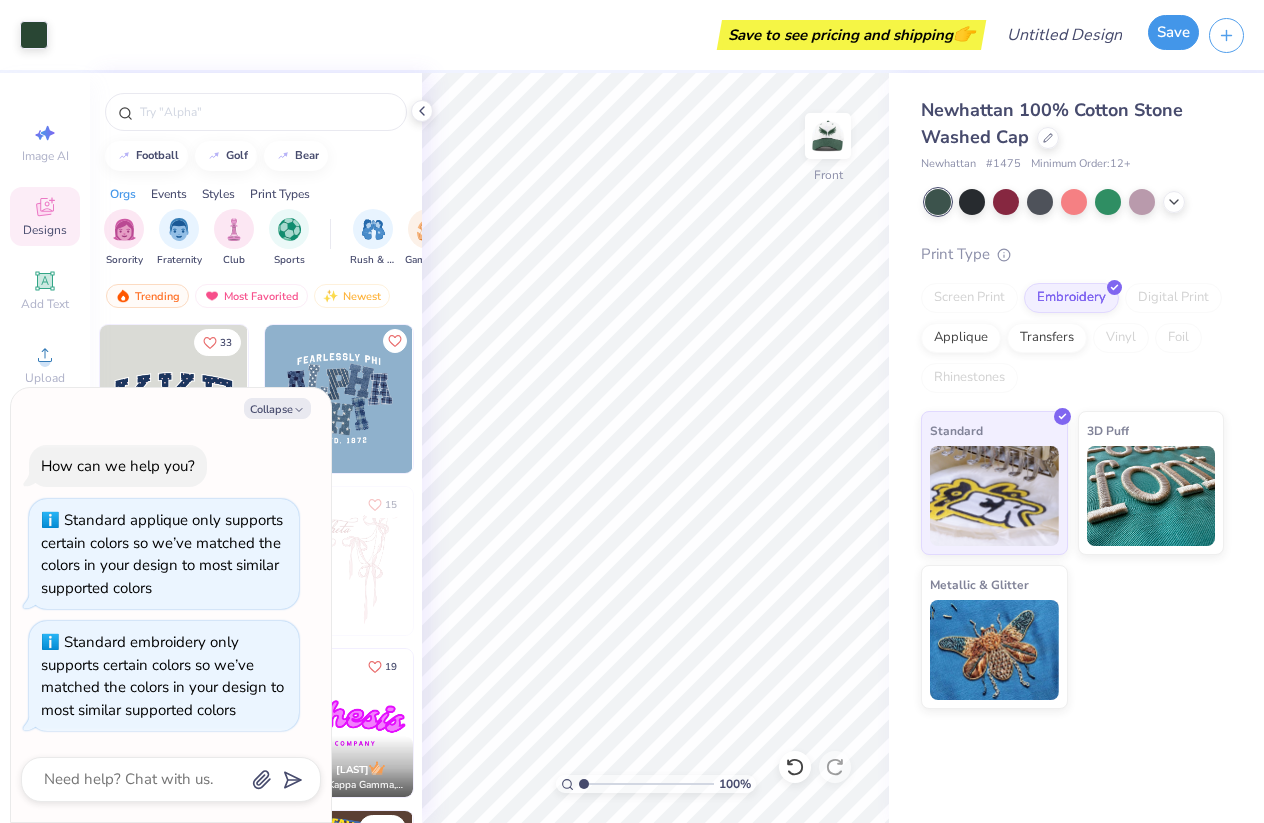 click on "Save" at bounding box center [1173, 32] 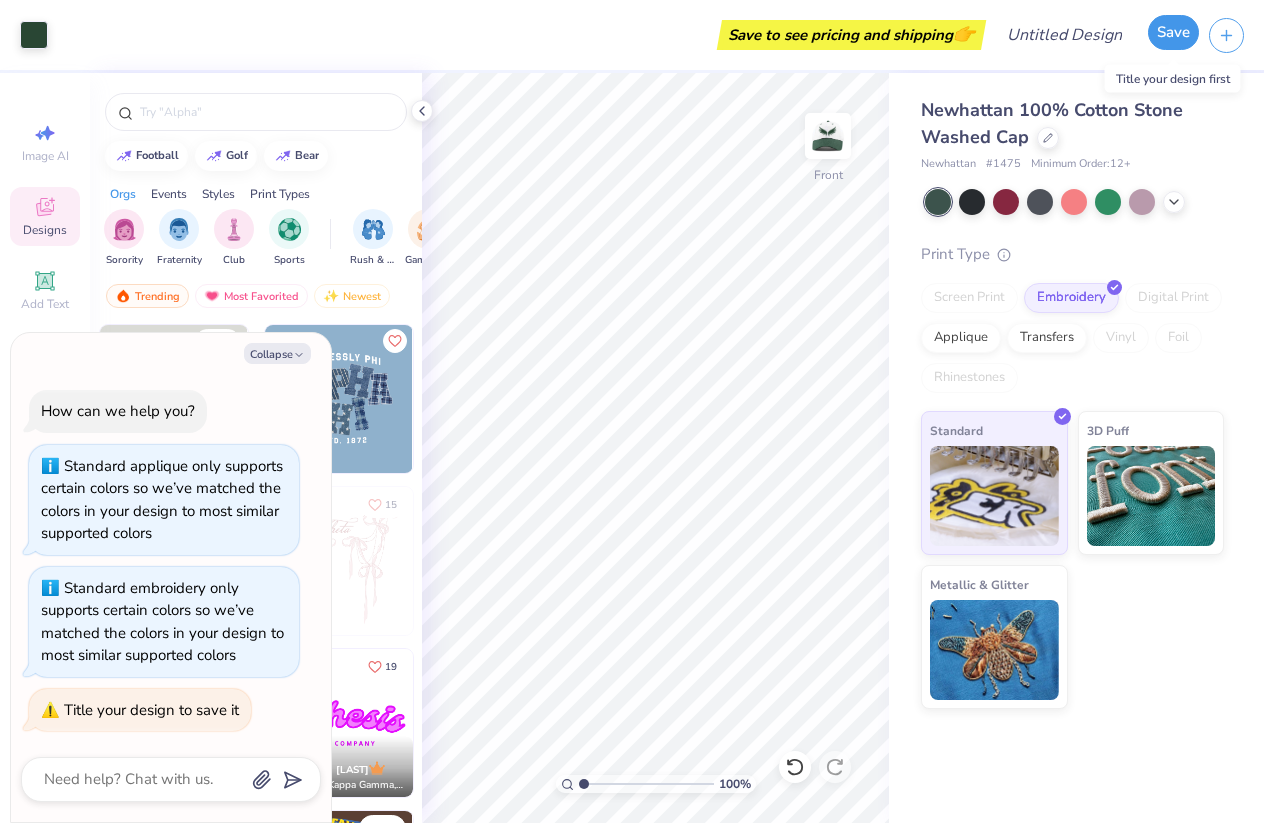 click on "Save" at bounding box center [1173, 32] 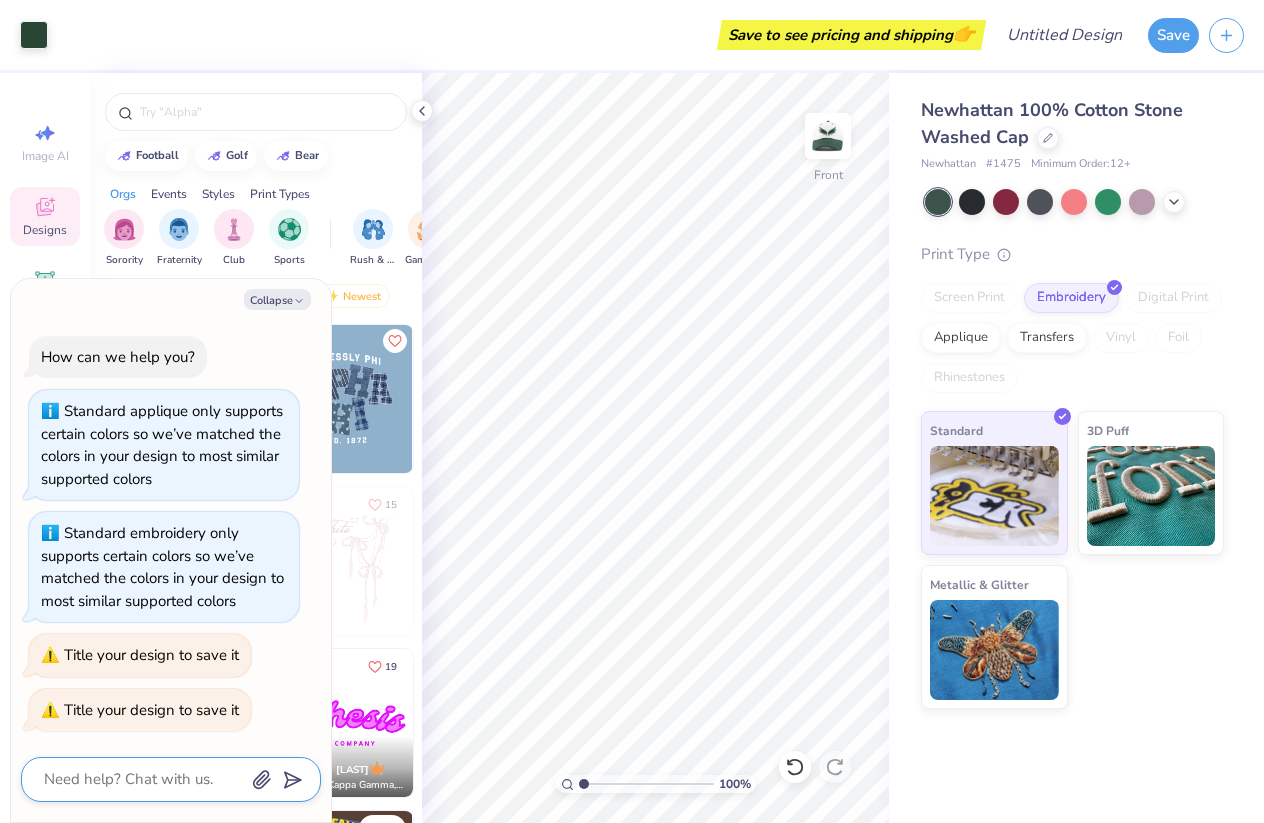 click at bounding box center (143, 779) 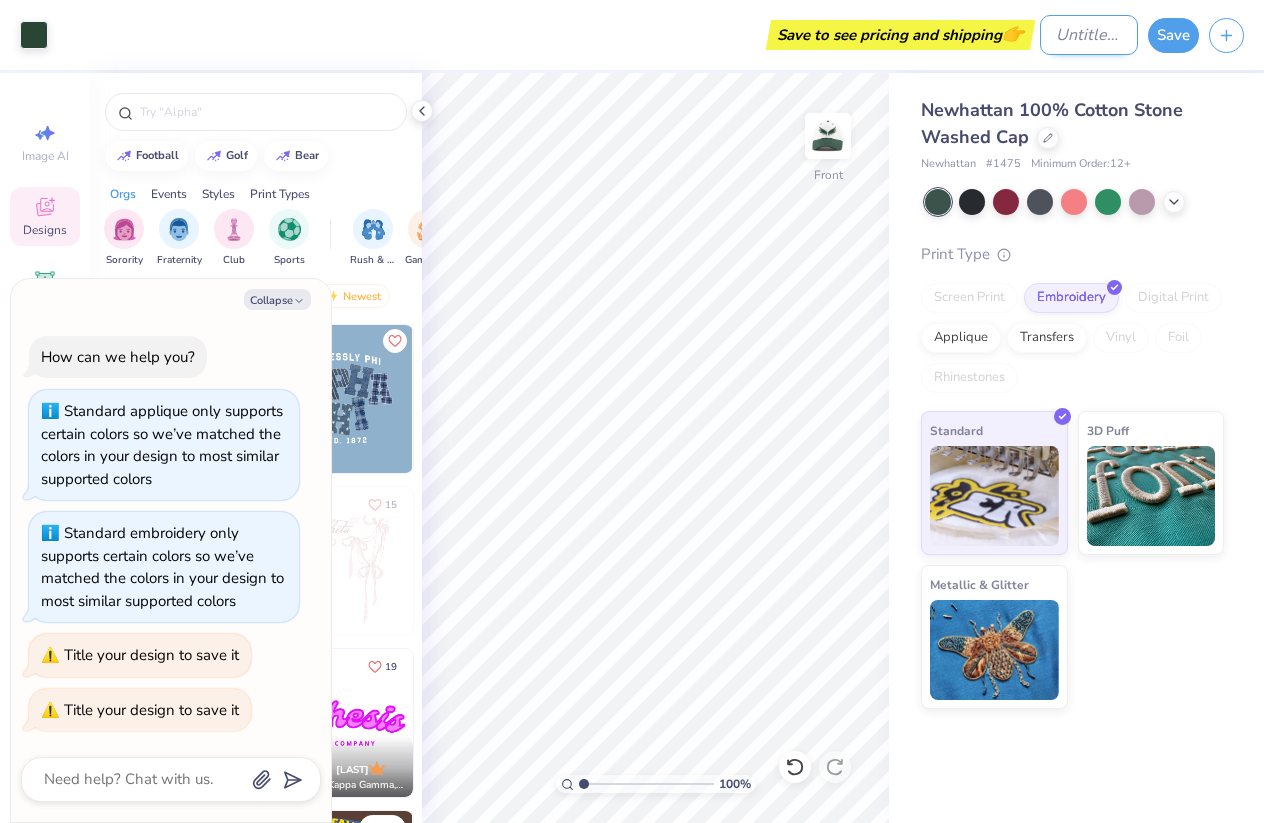 type on "x" 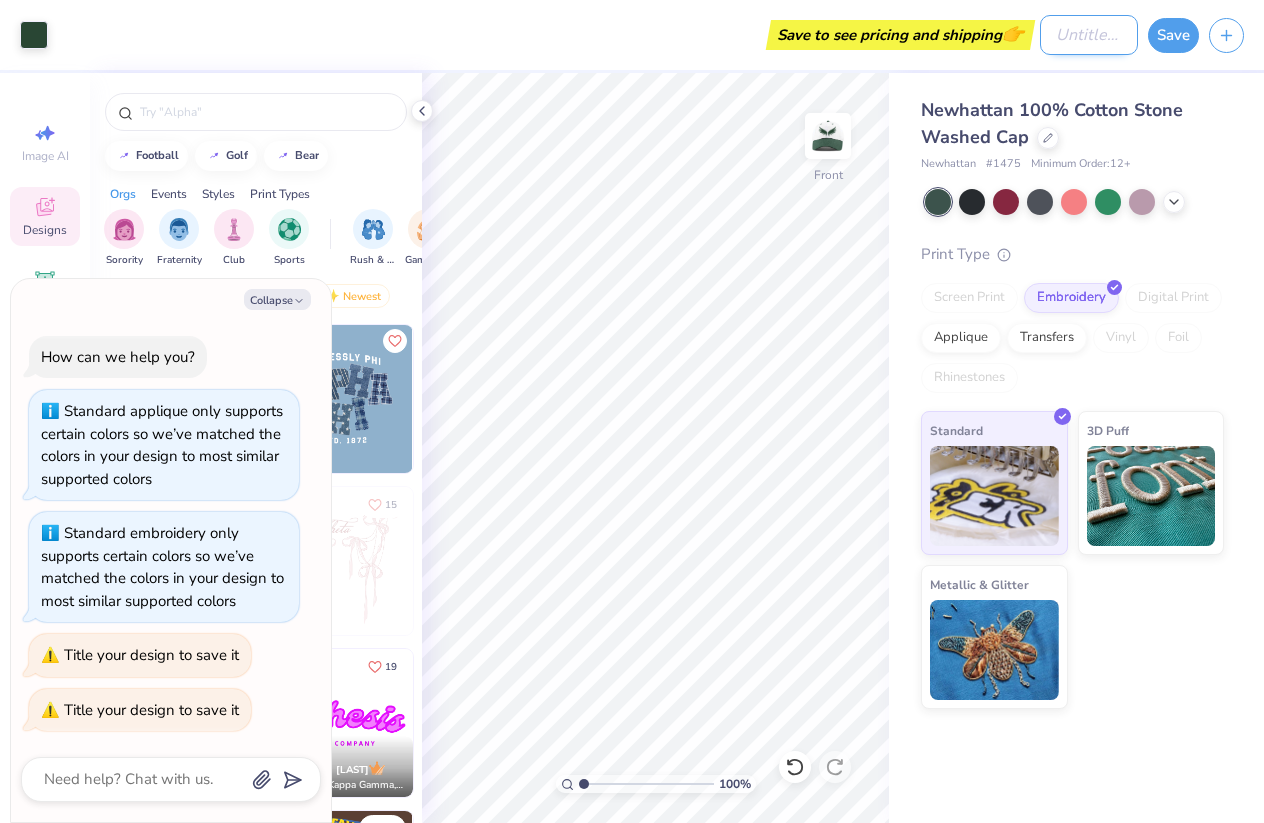 click on "Design Title" at bounding box center (1089, 35) 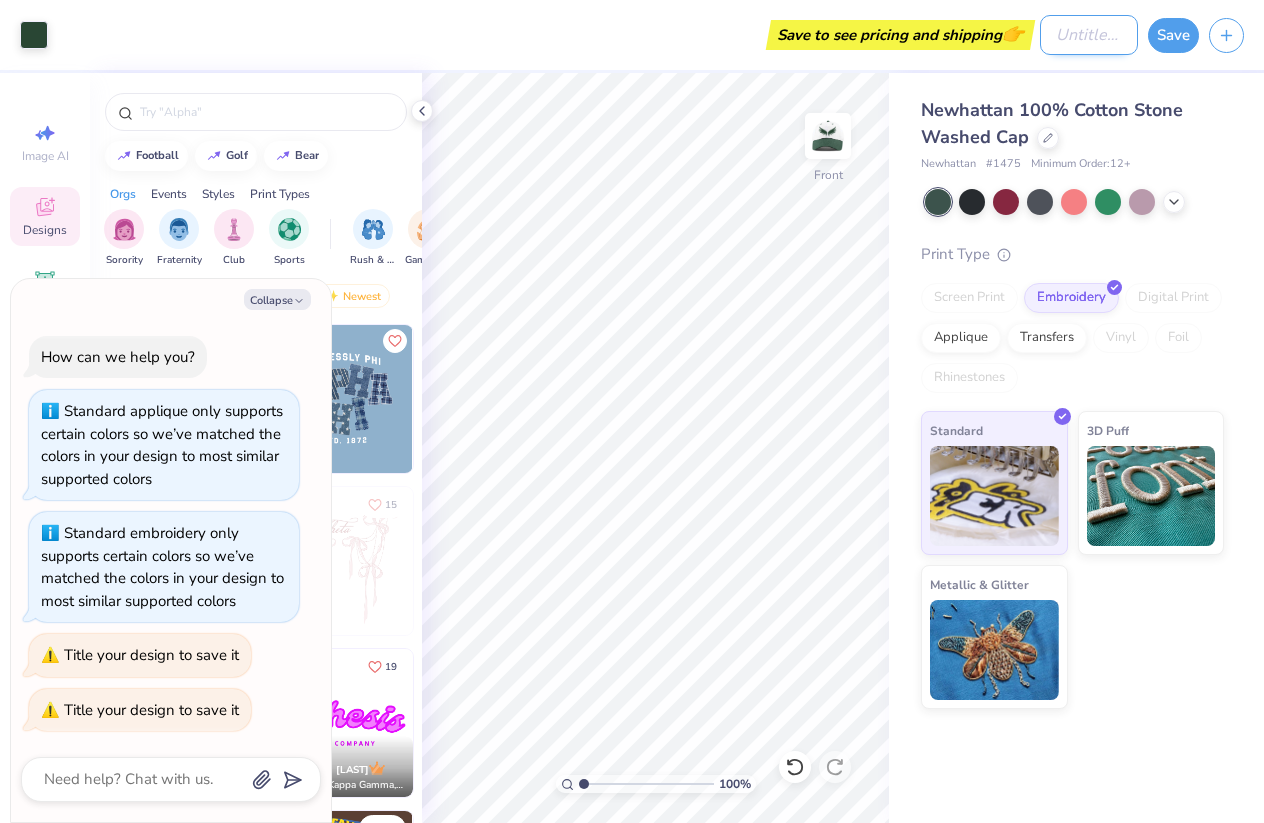 type on "d" 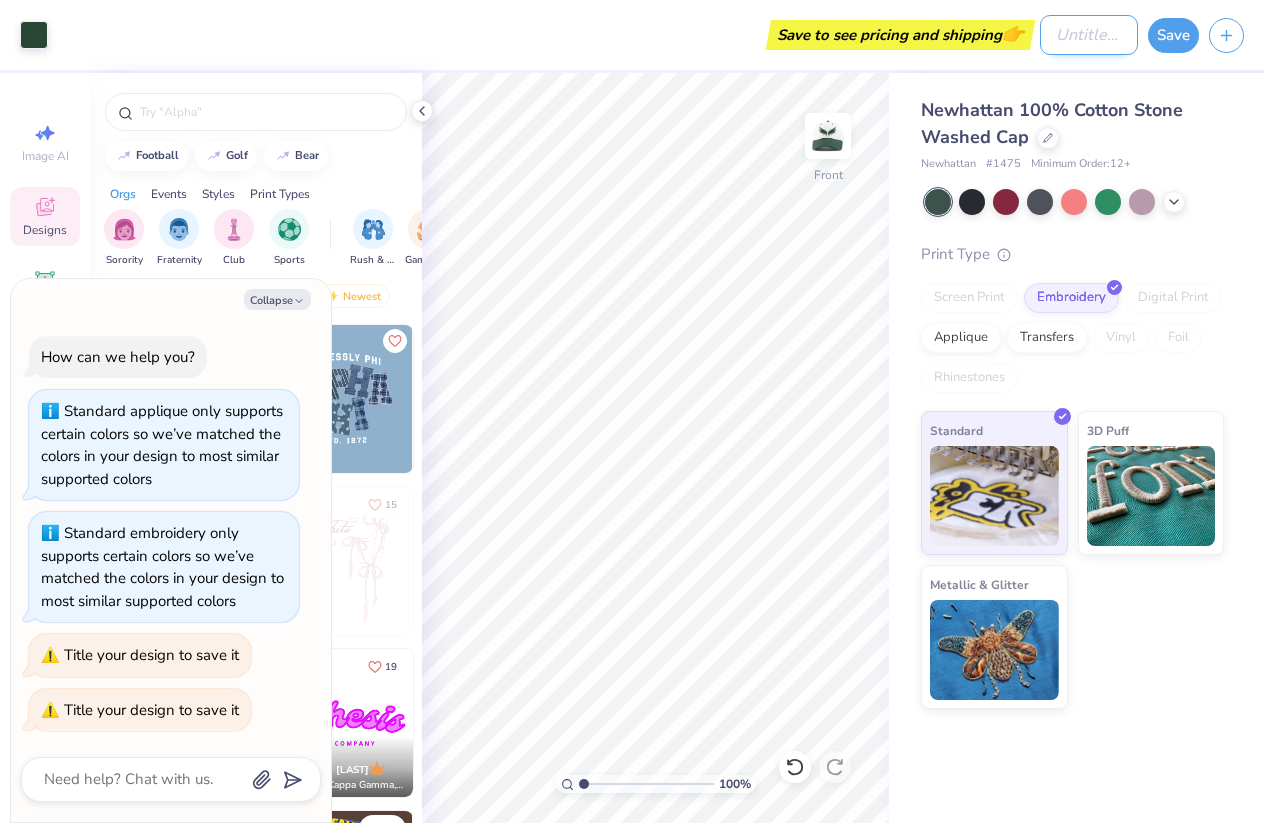 type on "x" 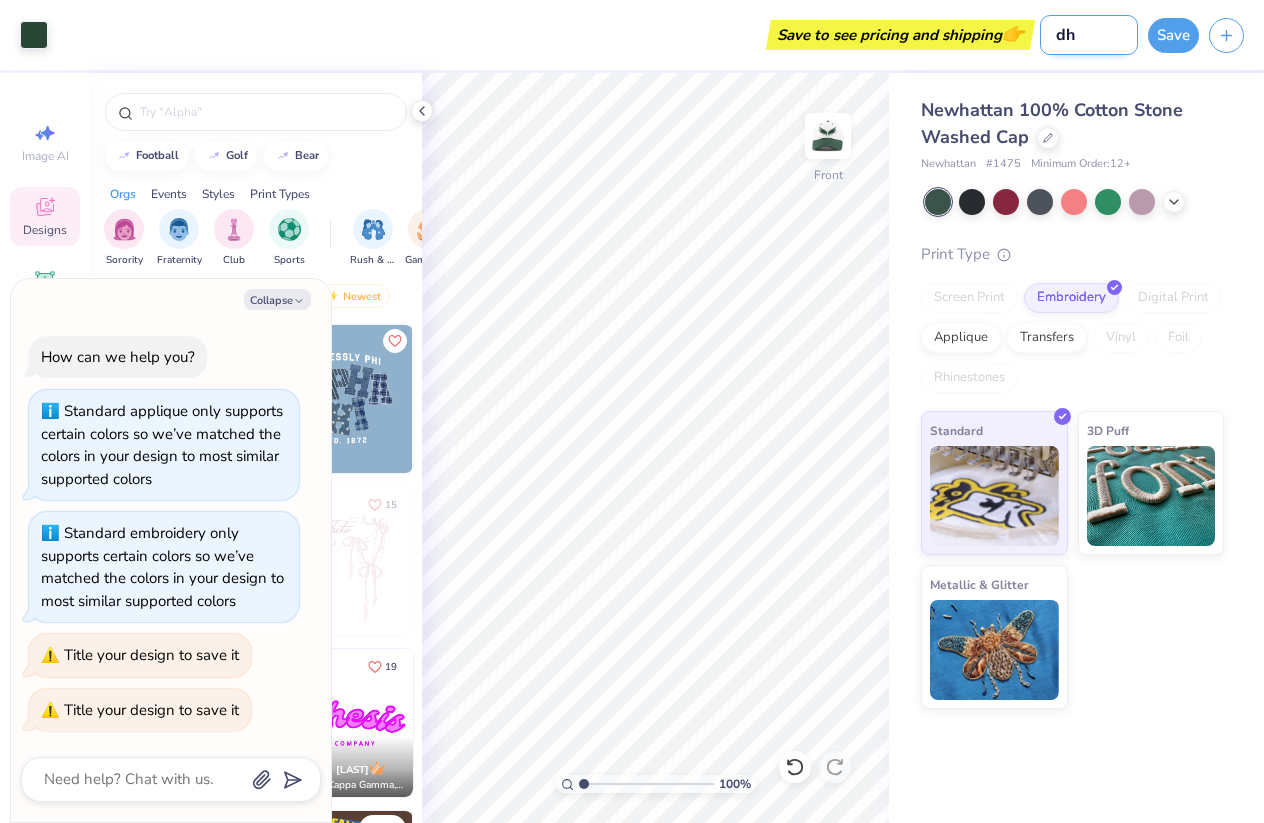 type on "dhd" 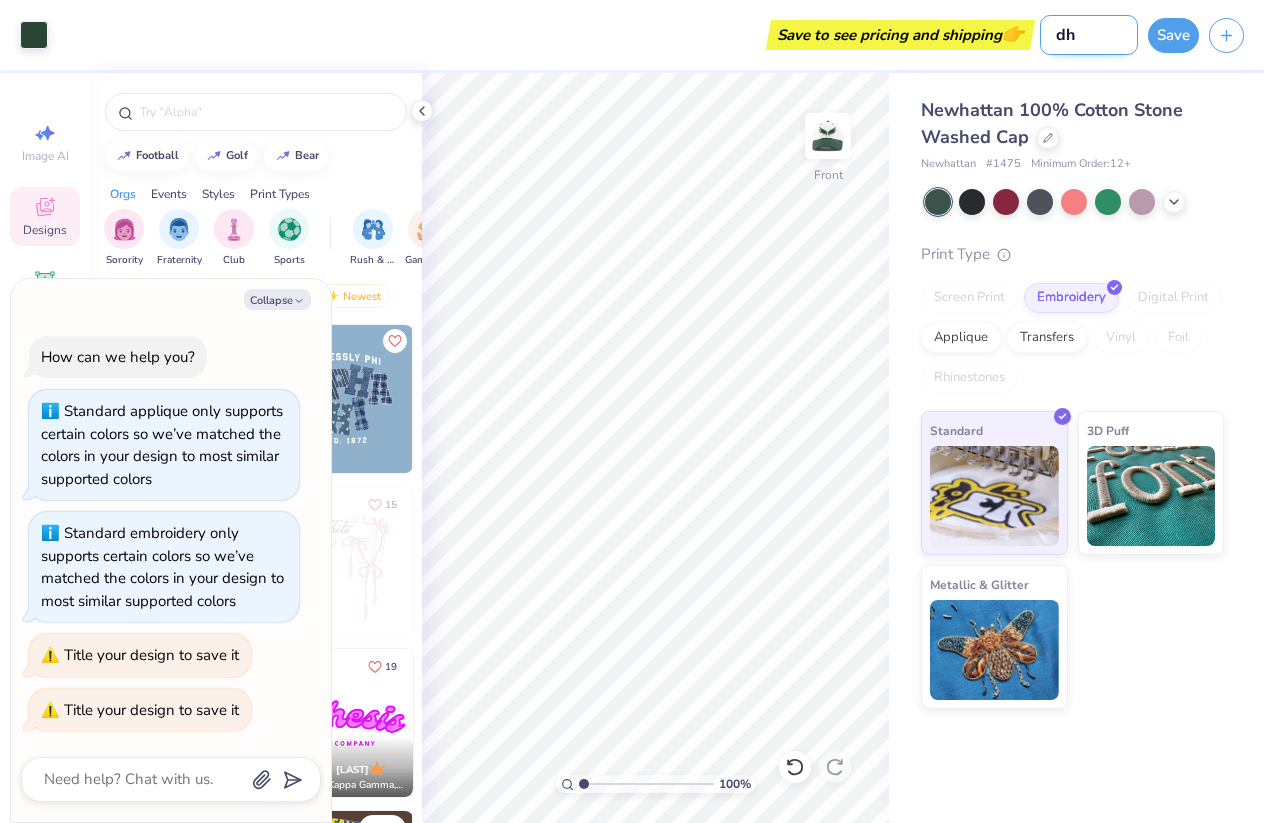 type on "x" 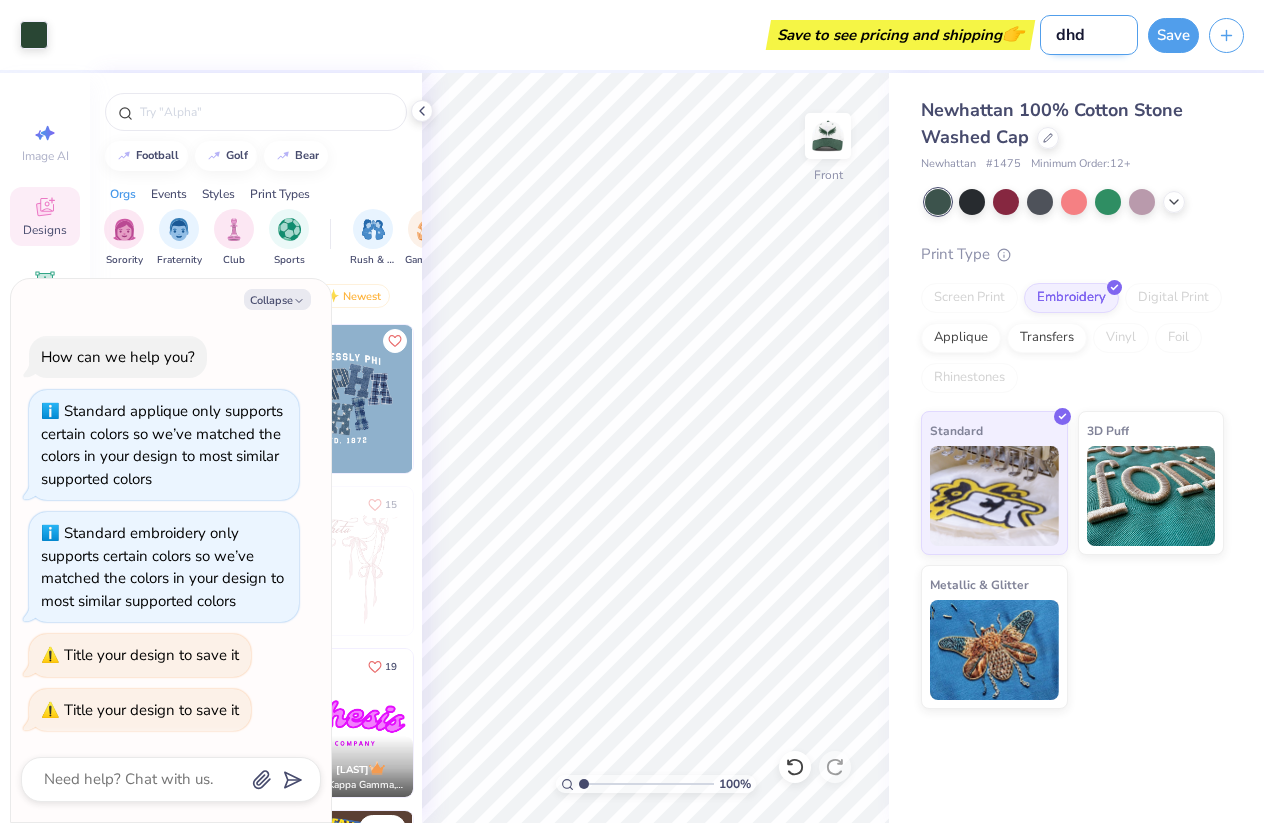 type on "dhdd" 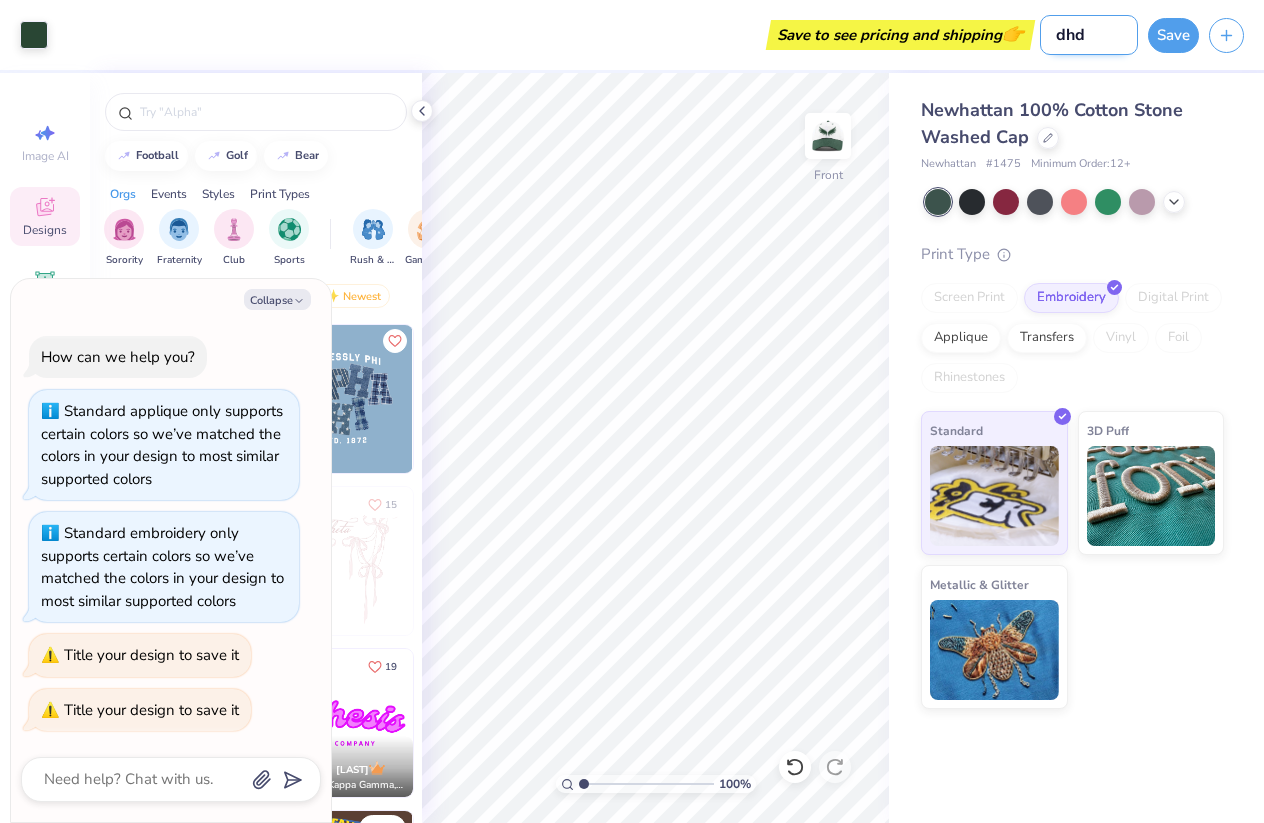 type on "x" 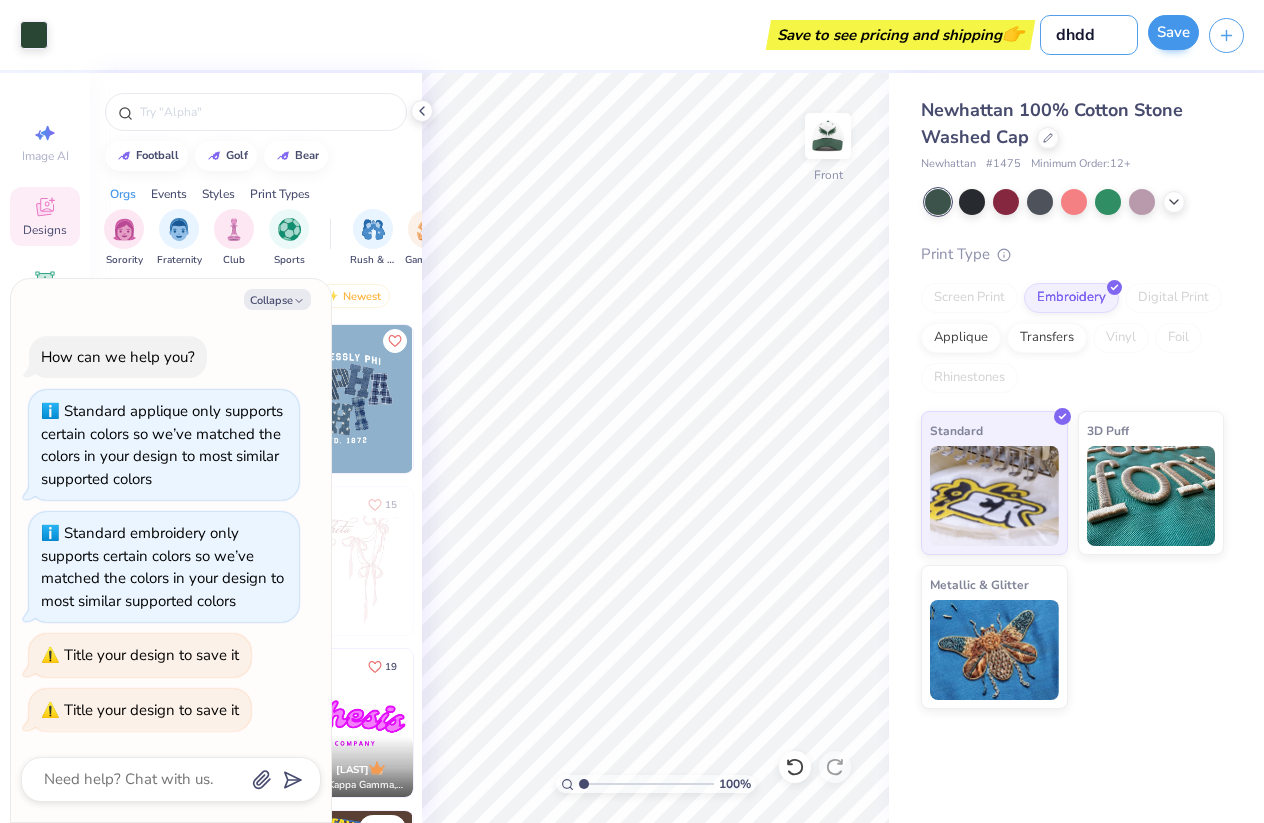 type on "dhdd" 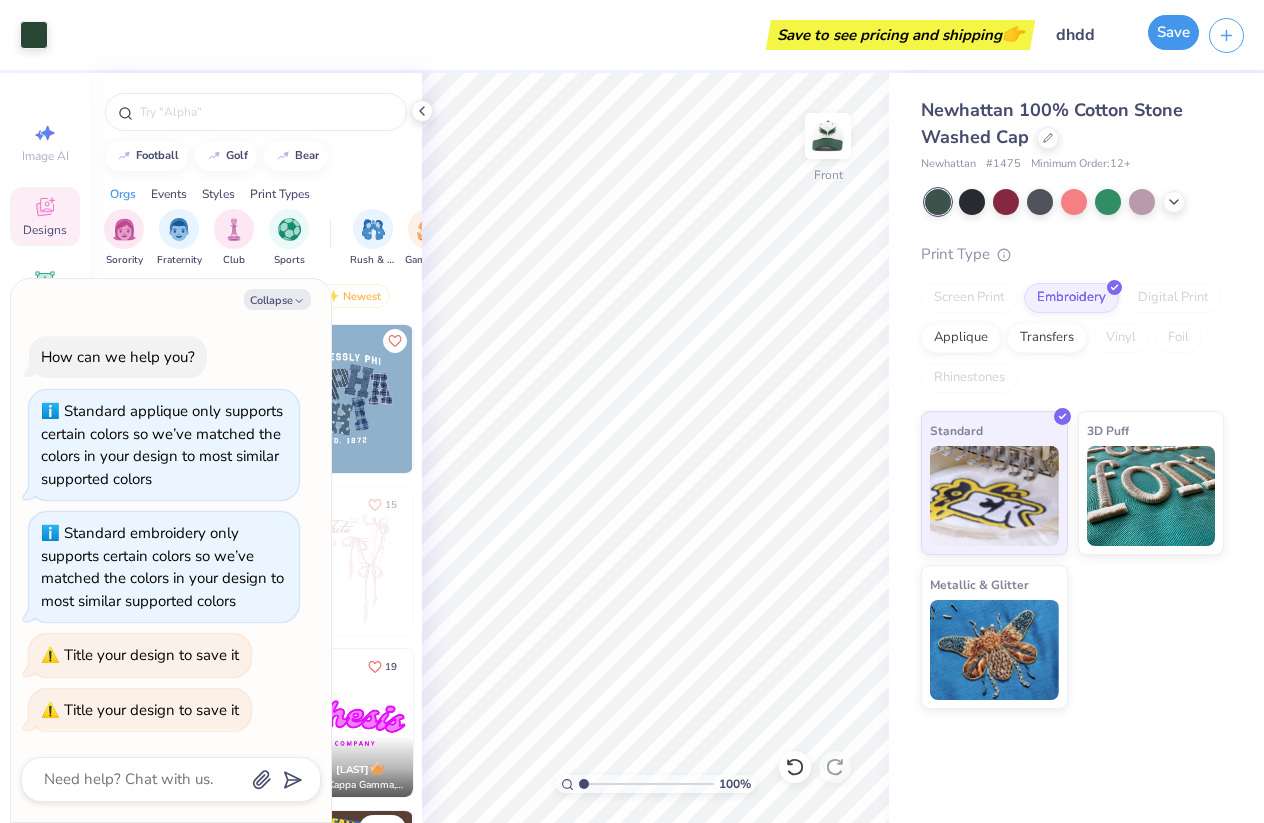 click on "Save" at bounding box center [1173, 32] 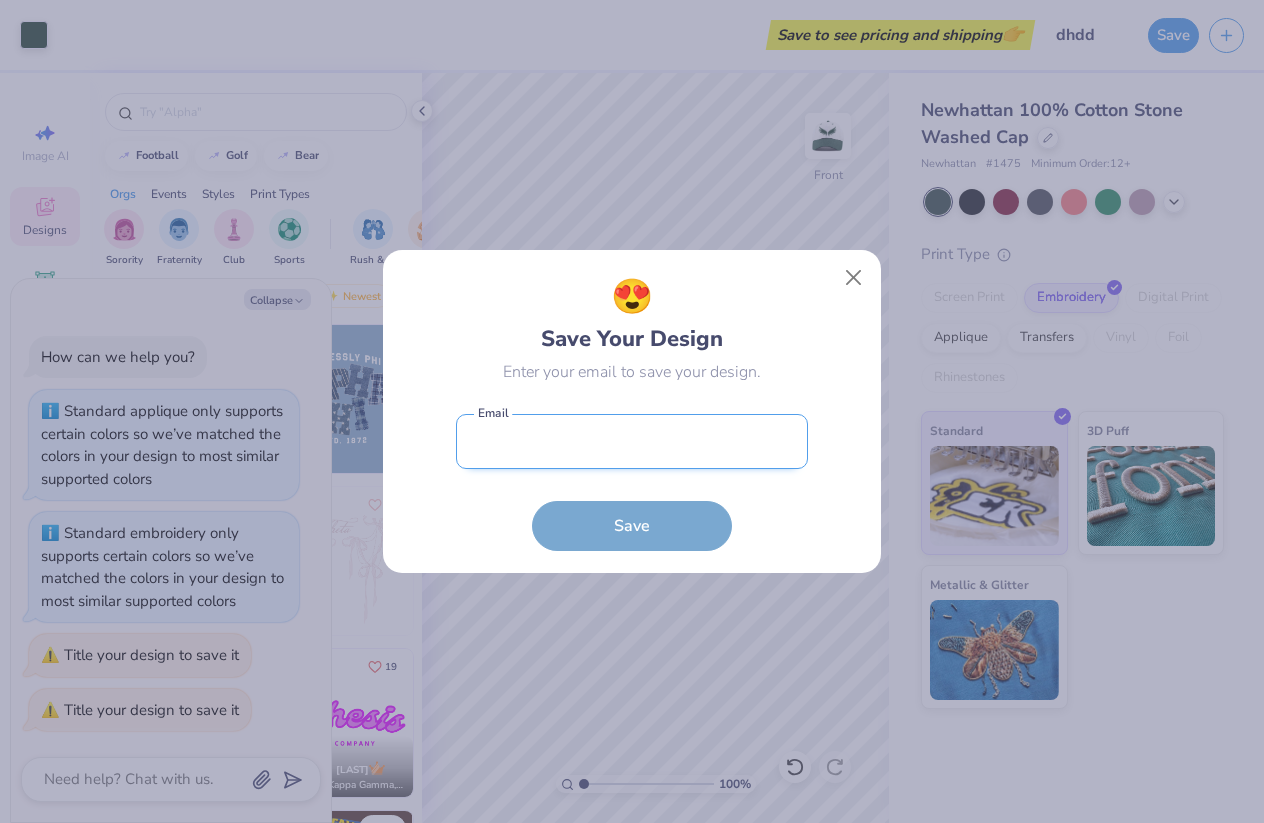 click at bounding box center [632, 441] 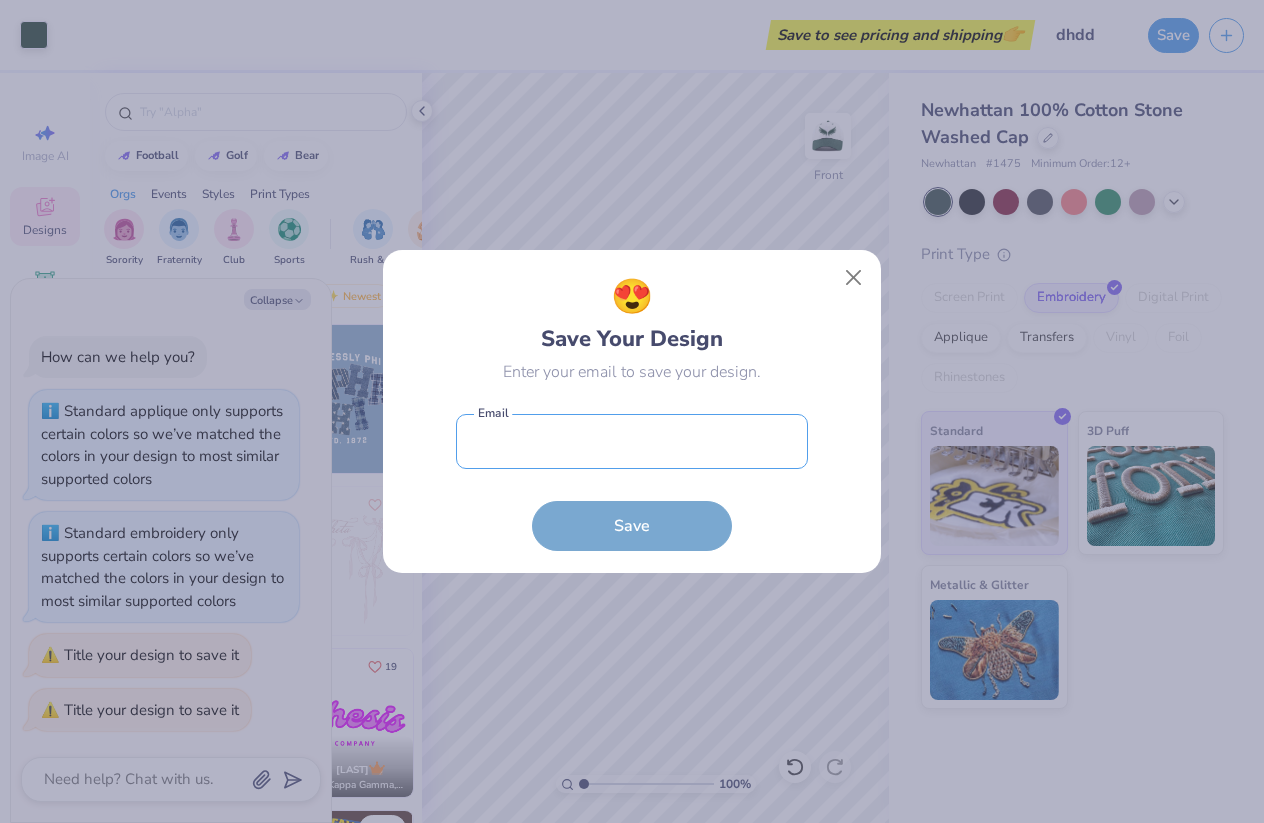 type on "[EMAIL]" 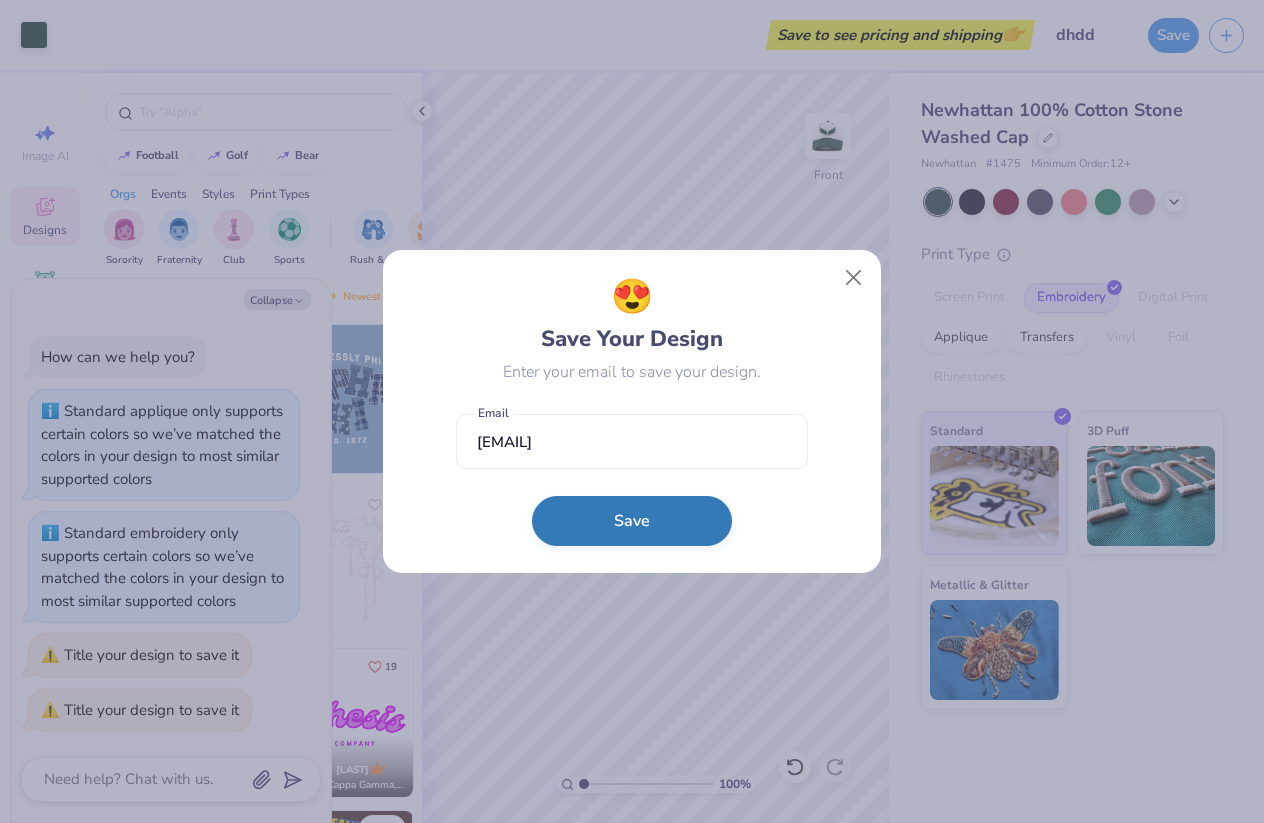 click on "Save" at bounding box center (632, 521) 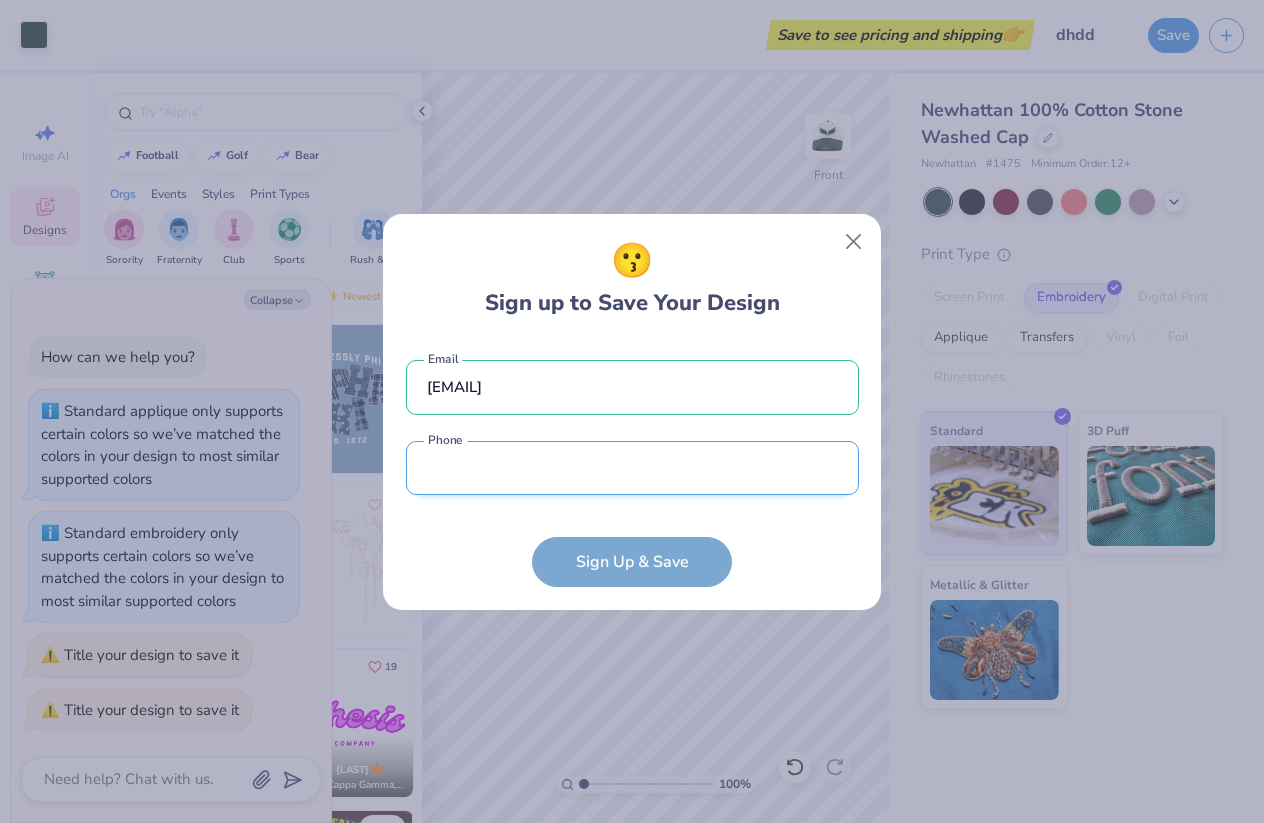 click at bounding box center [632, 468] 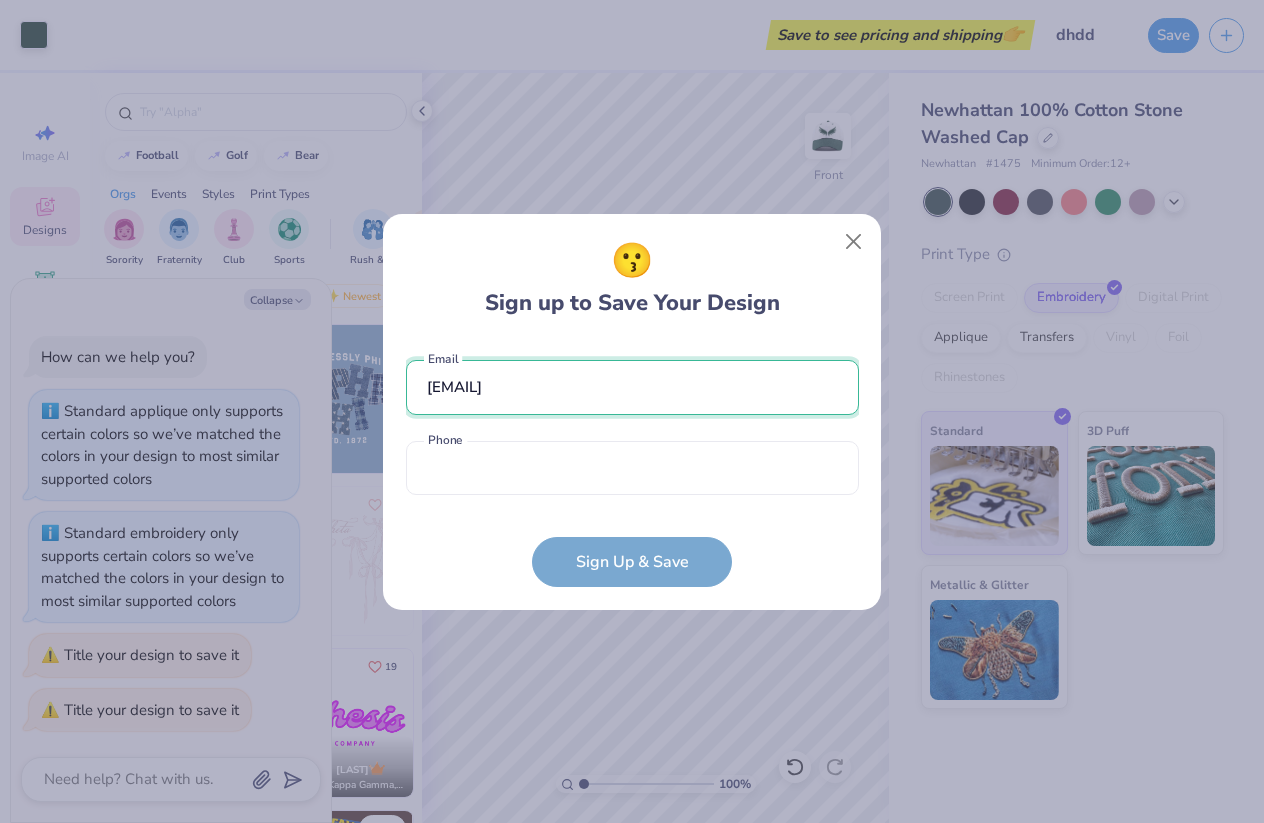 click on "[EMAIL]" at bounding box center (632, 387) 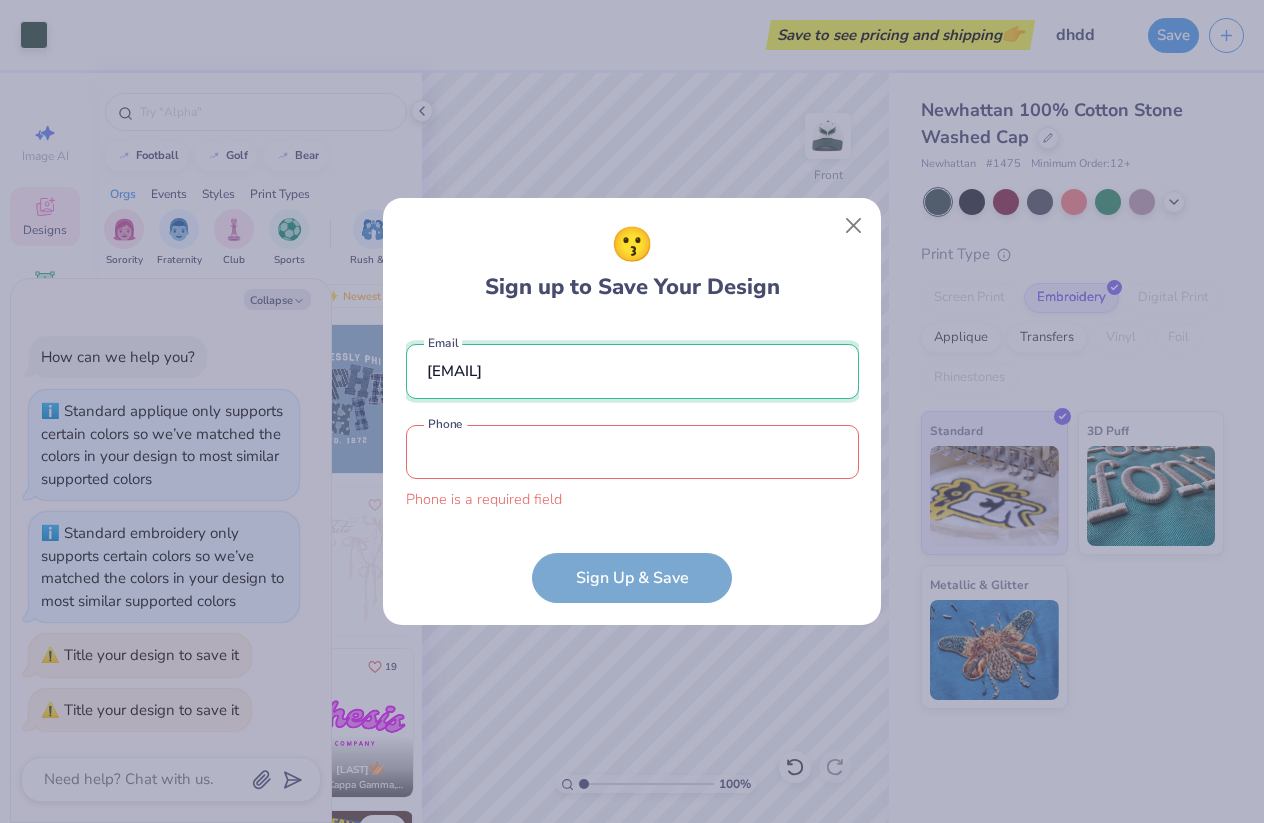 drag, startPoint x: 588, startPoint y: 392, endPoint x: 401, endPoint y: 363, distance: 189.2353 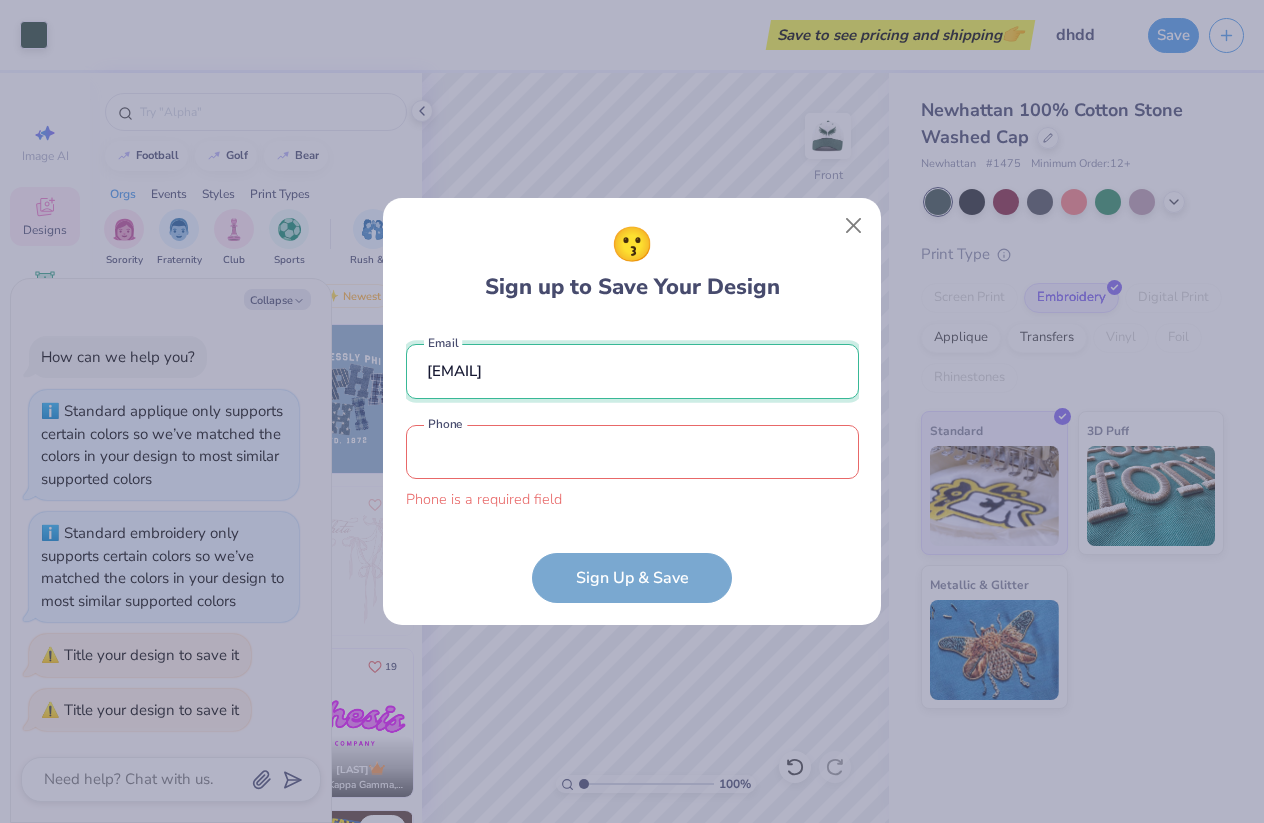 click on "😗 Sign up to Save Your Design [EMAIL] Email Phone is a required field Phone Sign Up & Save" at bounding box center [632, 412] 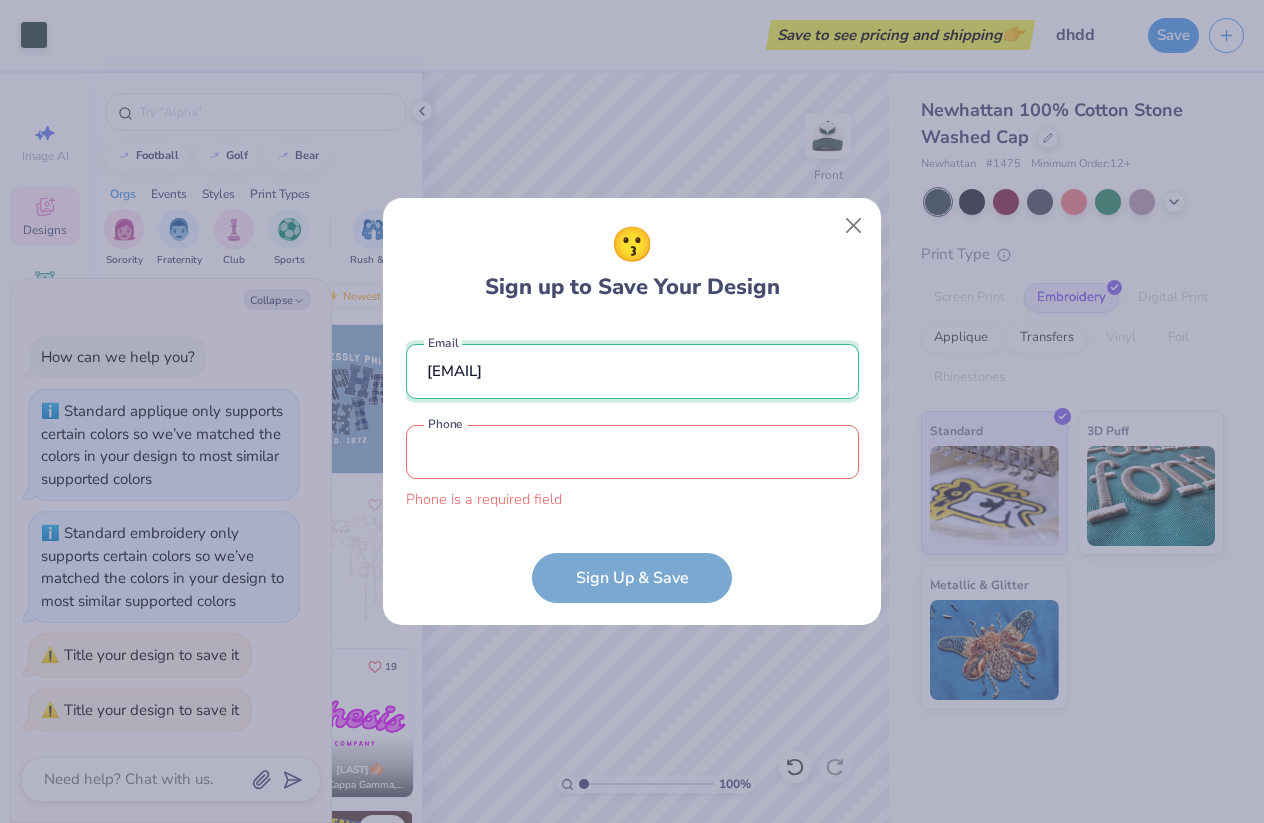 click on "[EMAIL]" at bounding box center (632, 371) 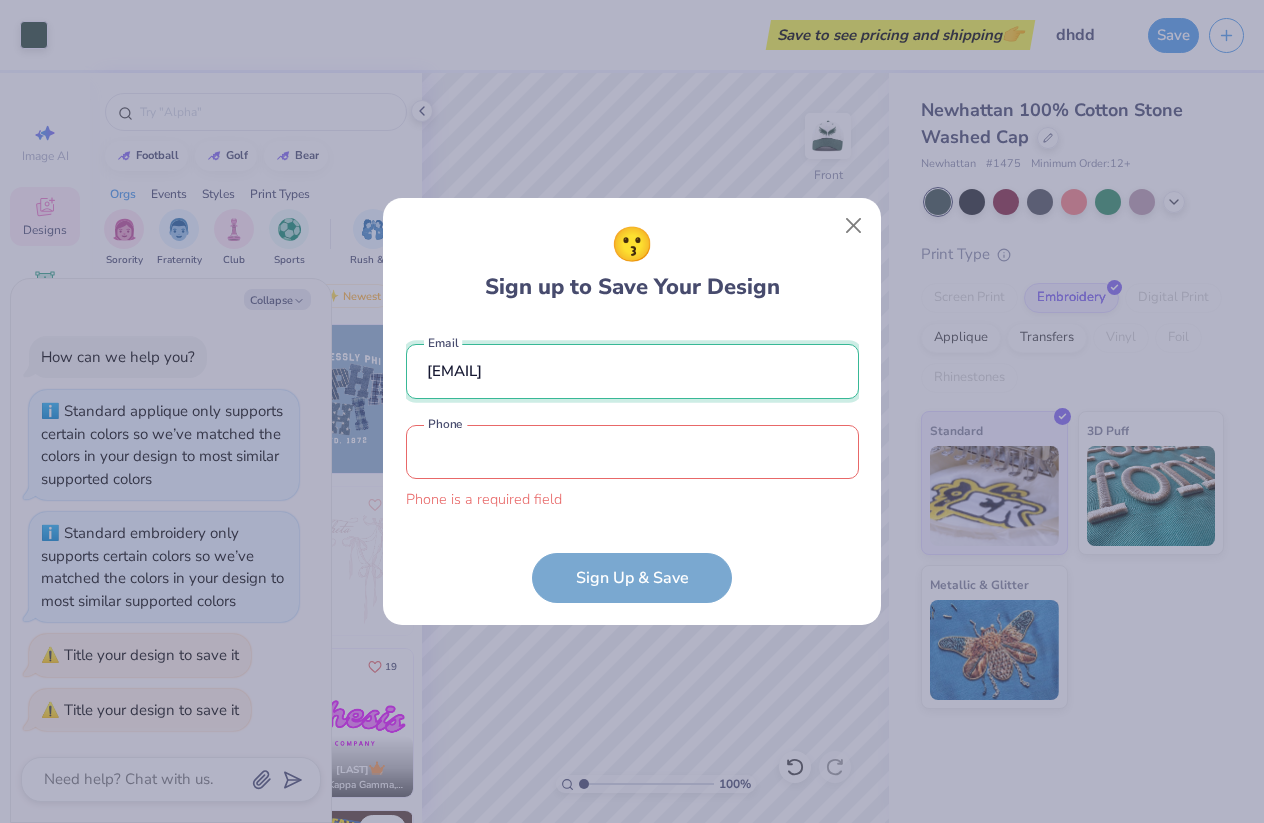 type on "[EMAIL]" 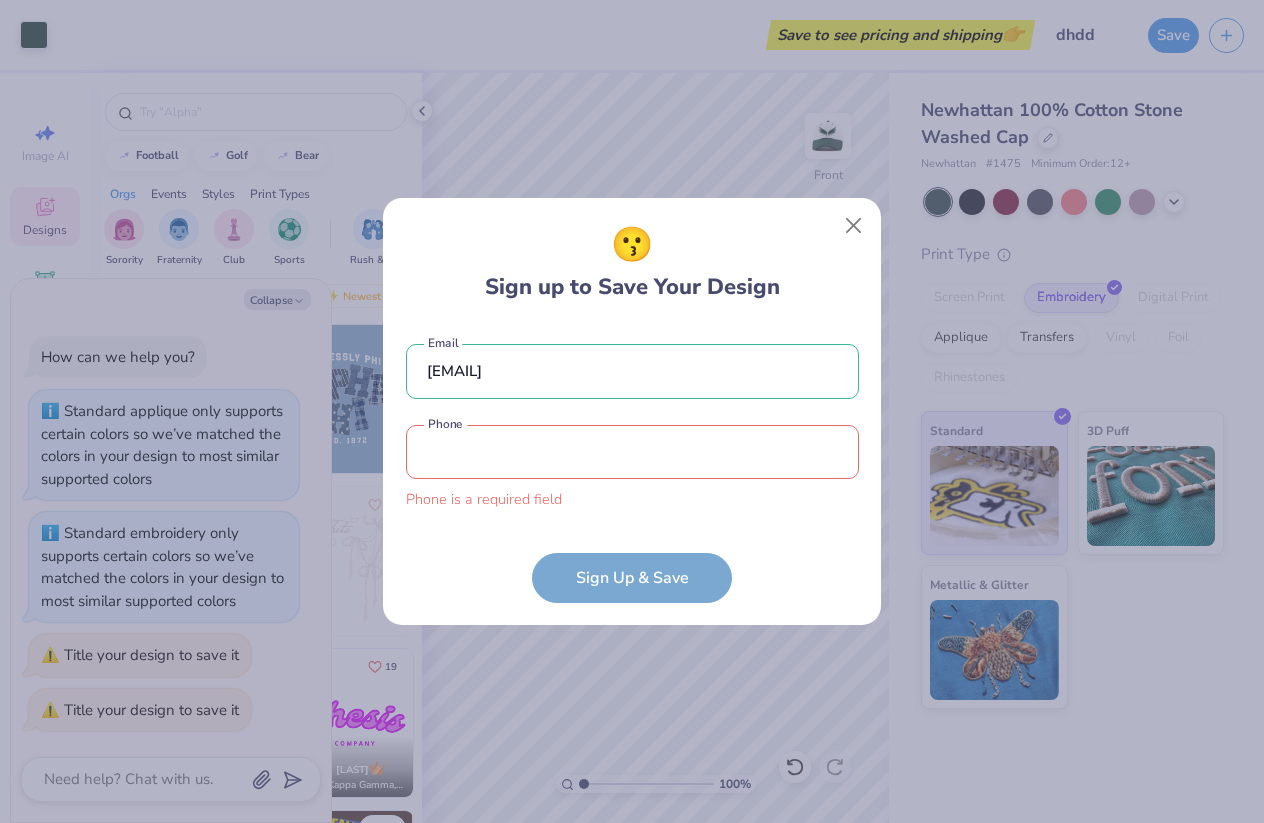 click at bounding box center (632, 452) 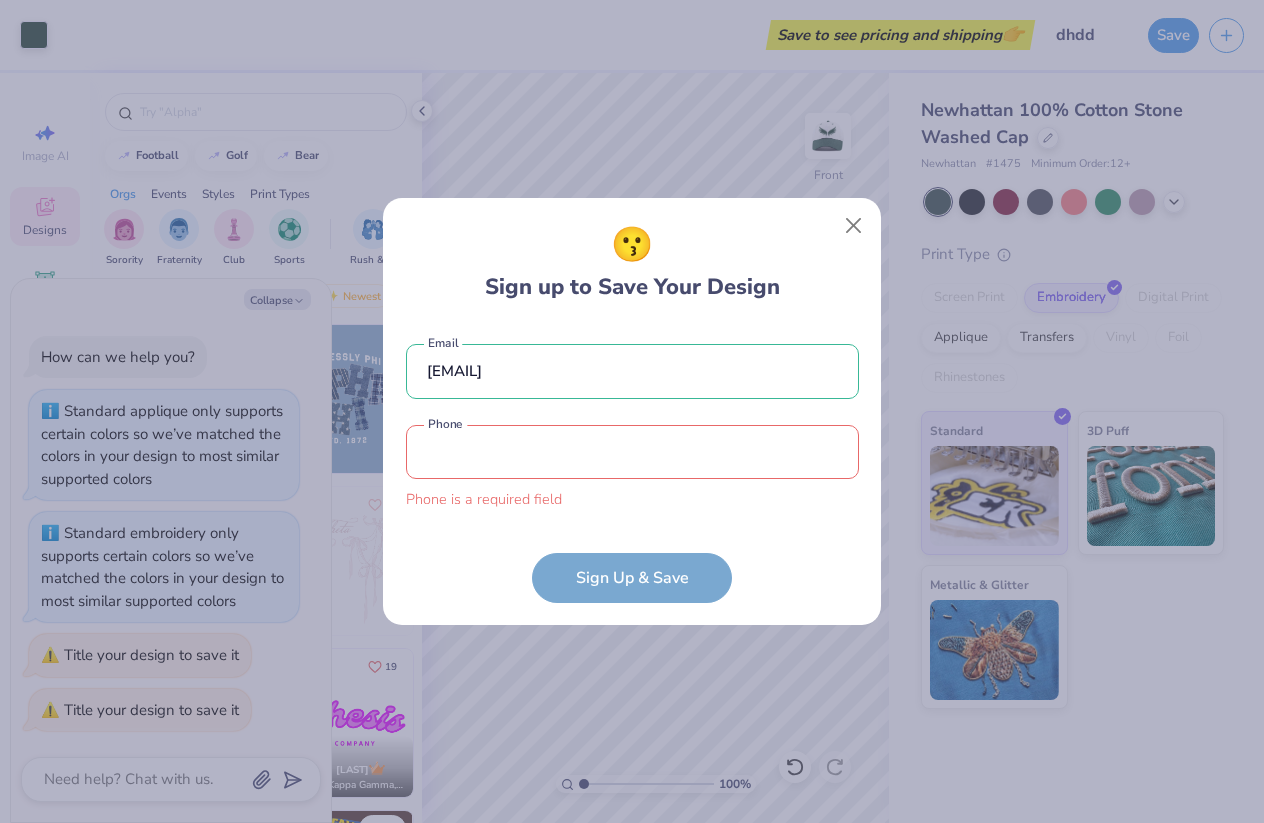 type on "([PHONE])" 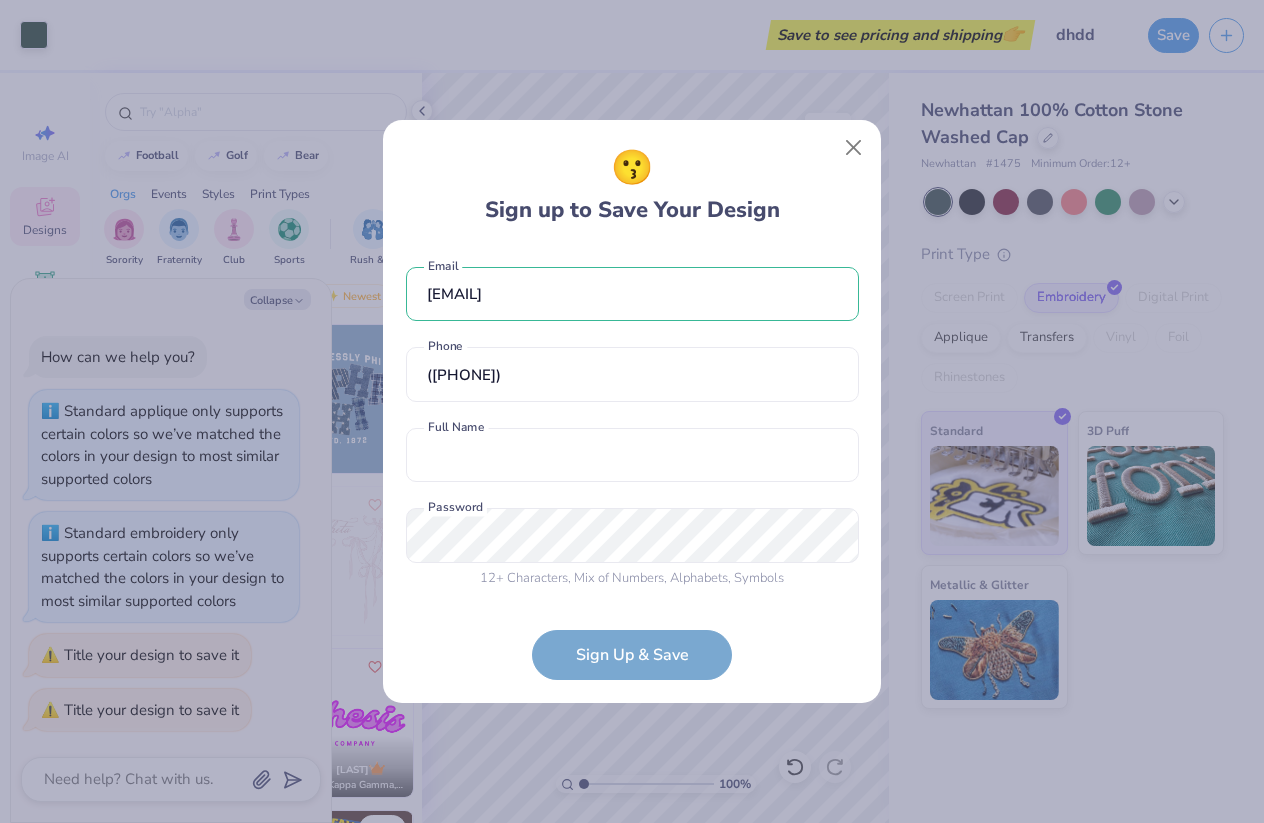 click on "[EMAIL] Email ([PHONE]) Phone Full Name is a required field Full Name 12 + Characters , Mix of   Numbers ,   Alphabets ,   Symbols Password is a required field Password" at bounding box center [632, 423] 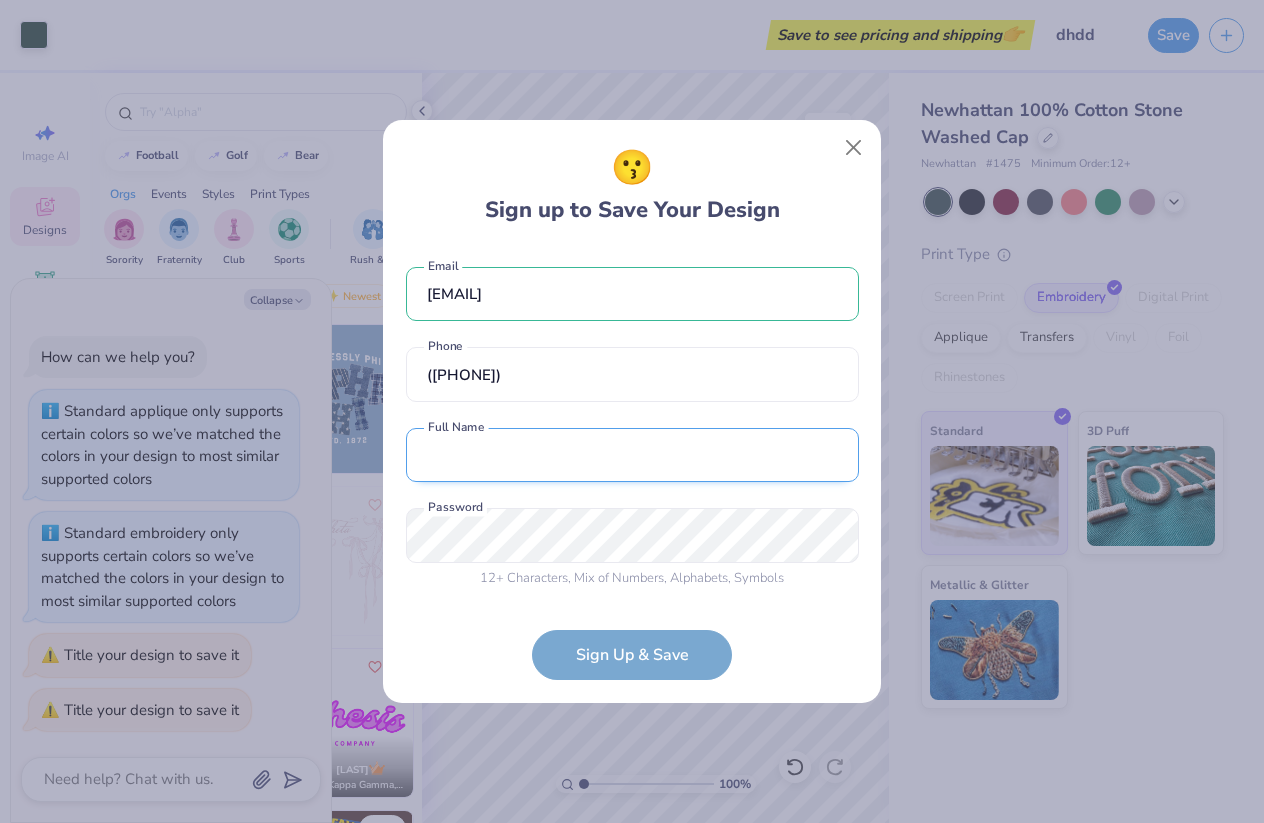 click at bounding box center (632, 455) 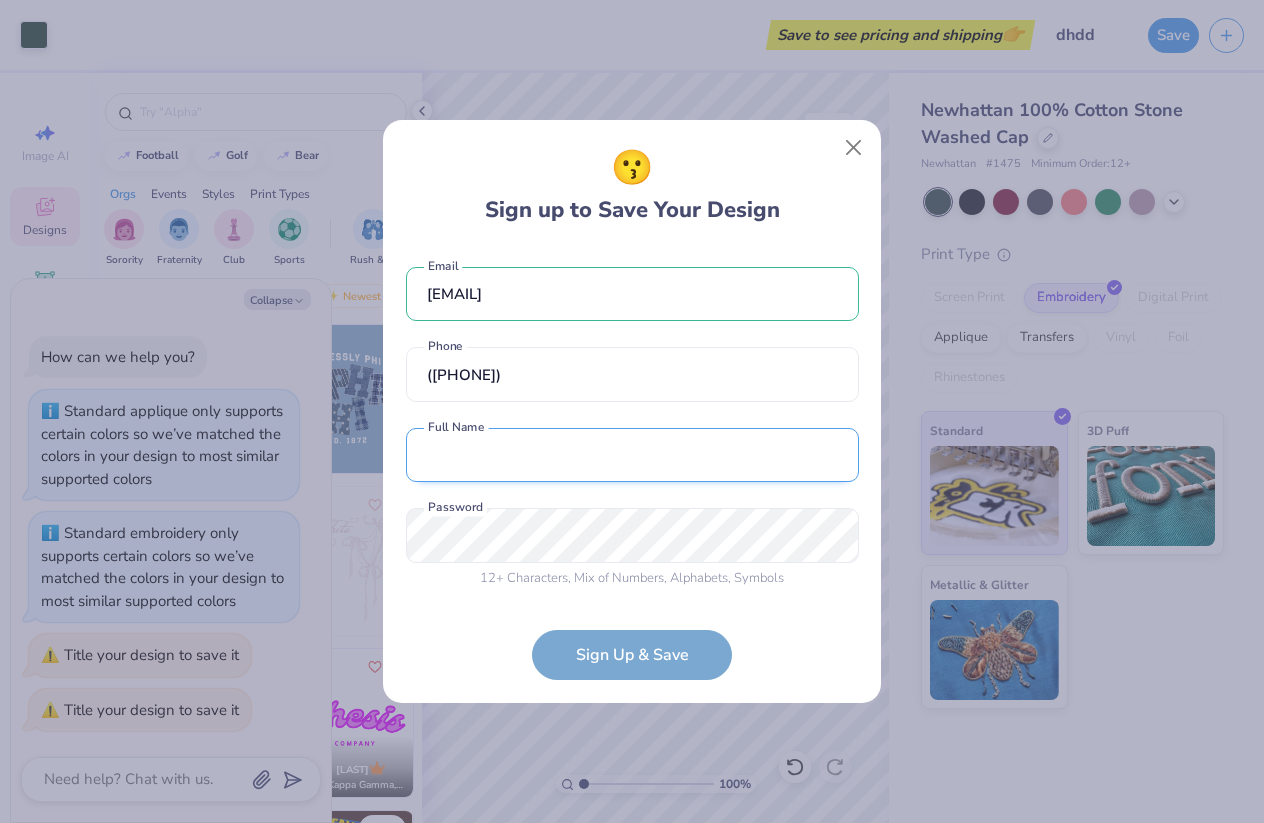 type on "[FIRST] [LAST]" 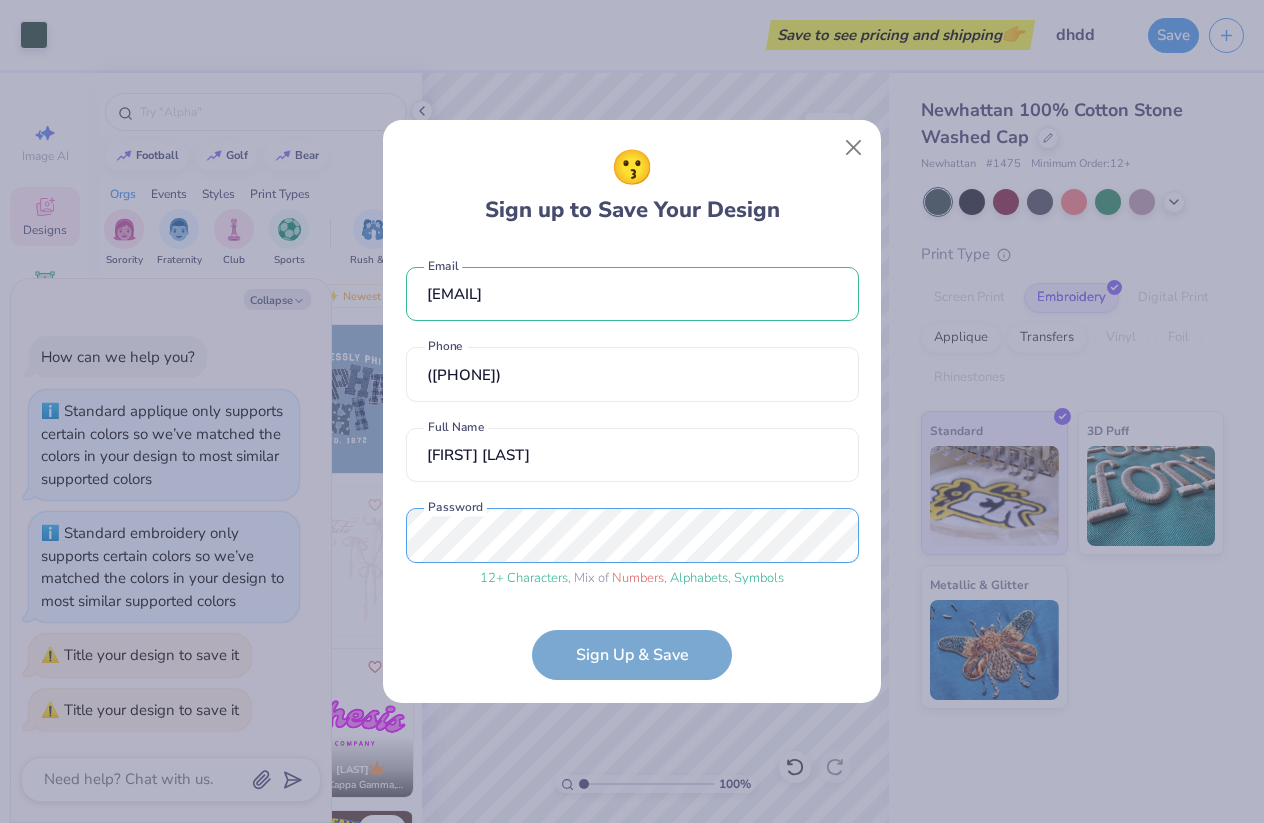 scroll, scrollTop: 16, scrollLeft: 0, axis: vertical 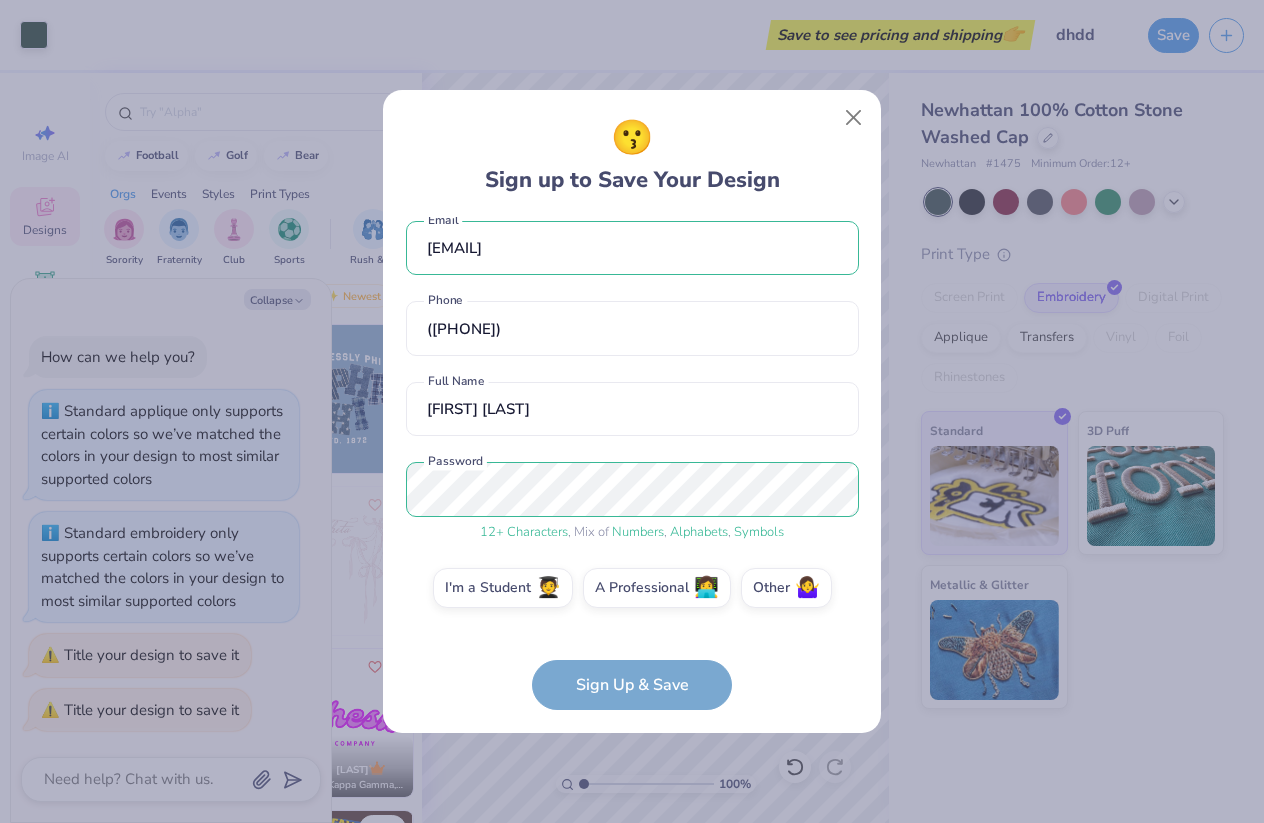 click on "[EMAIL] Email ([PHONE]) Phone [FIRST] [LAST] Full Name 12 + Characters , Mix of   Numbers ,   Alphabets ,   Symbols Password I'm a Student 🧑‍🎓 A Professional 👩‍💻 Other 🤷‍♀️ Sign Up & Save" at bounding box center (632, 464) 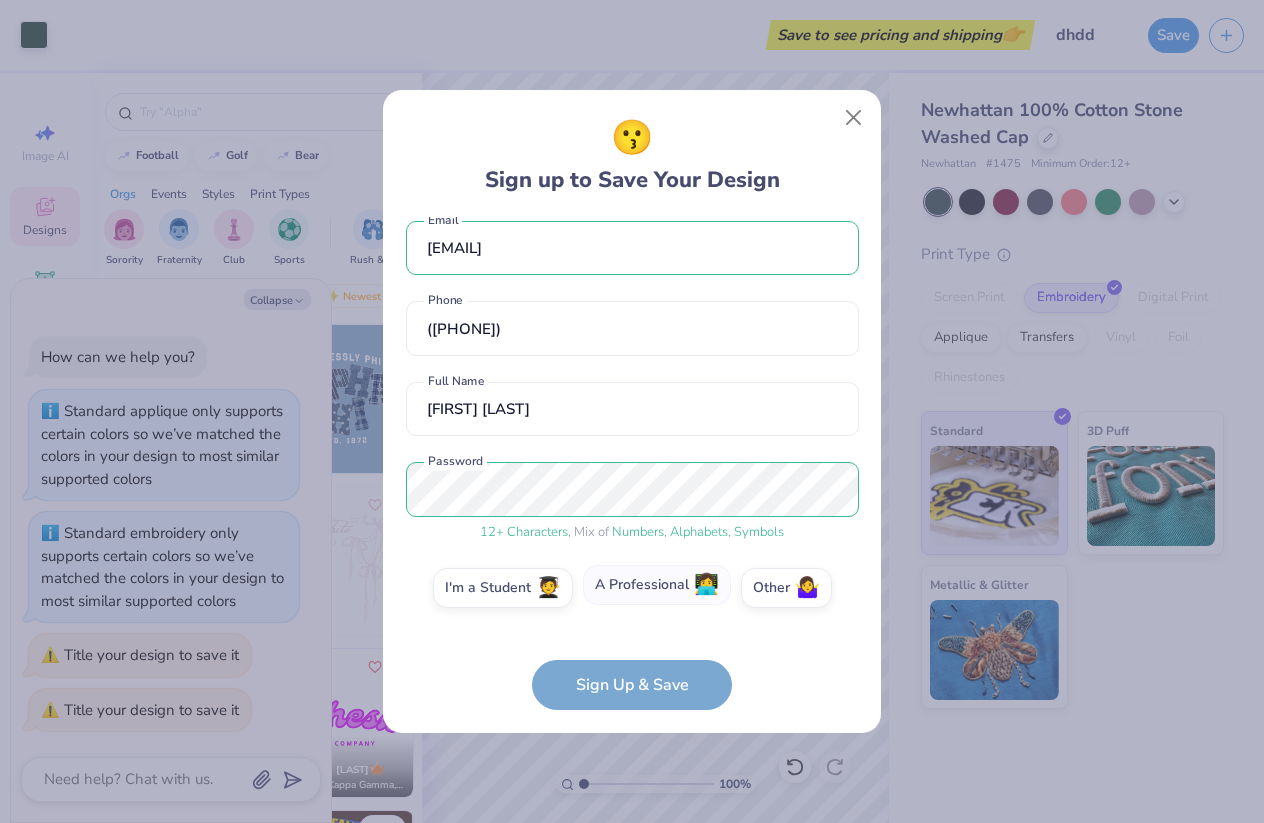 click on "A Professional 👩‍💻" at bounding box center (657, 585) 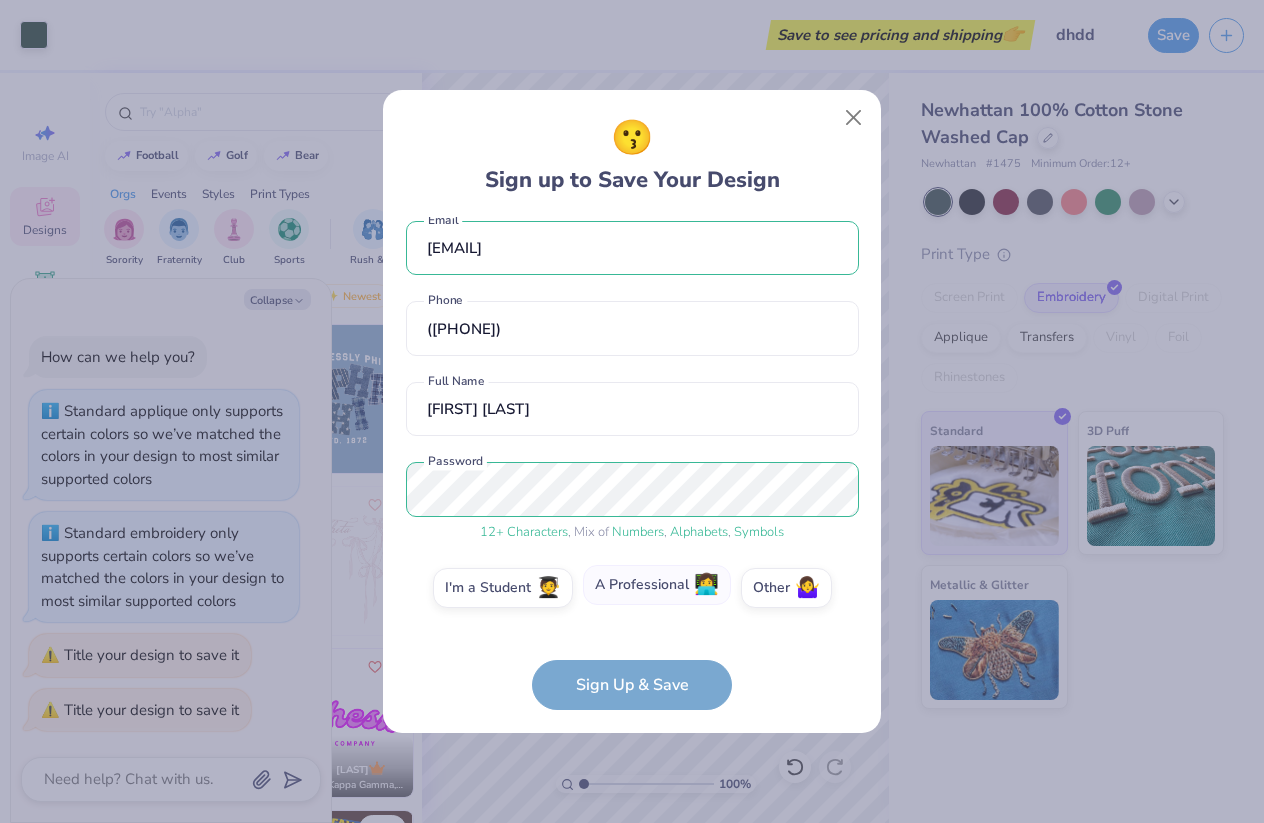click on "A Professional 👩‍💻" at bounding box center [632, 609] 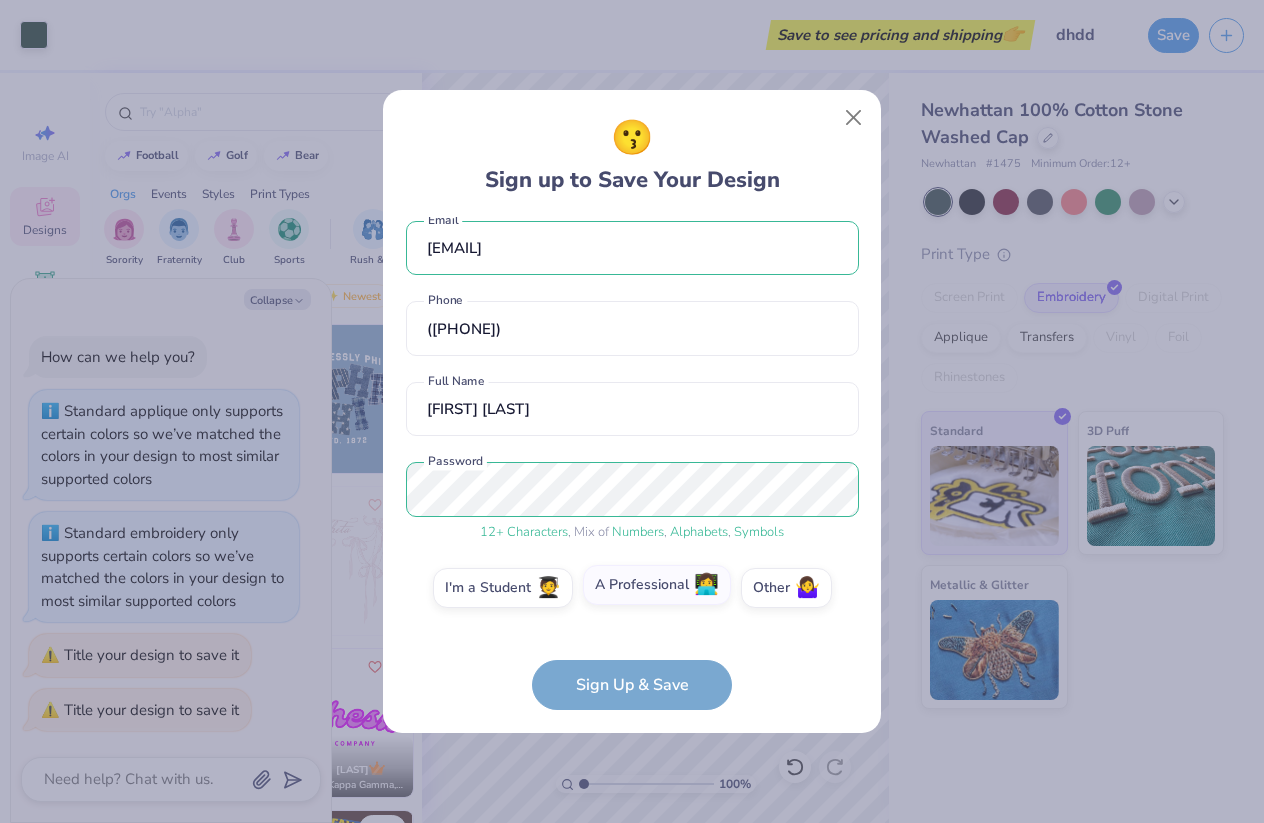 scroll, scrollTop: 177, scrollLeft: 0, axis: vertical 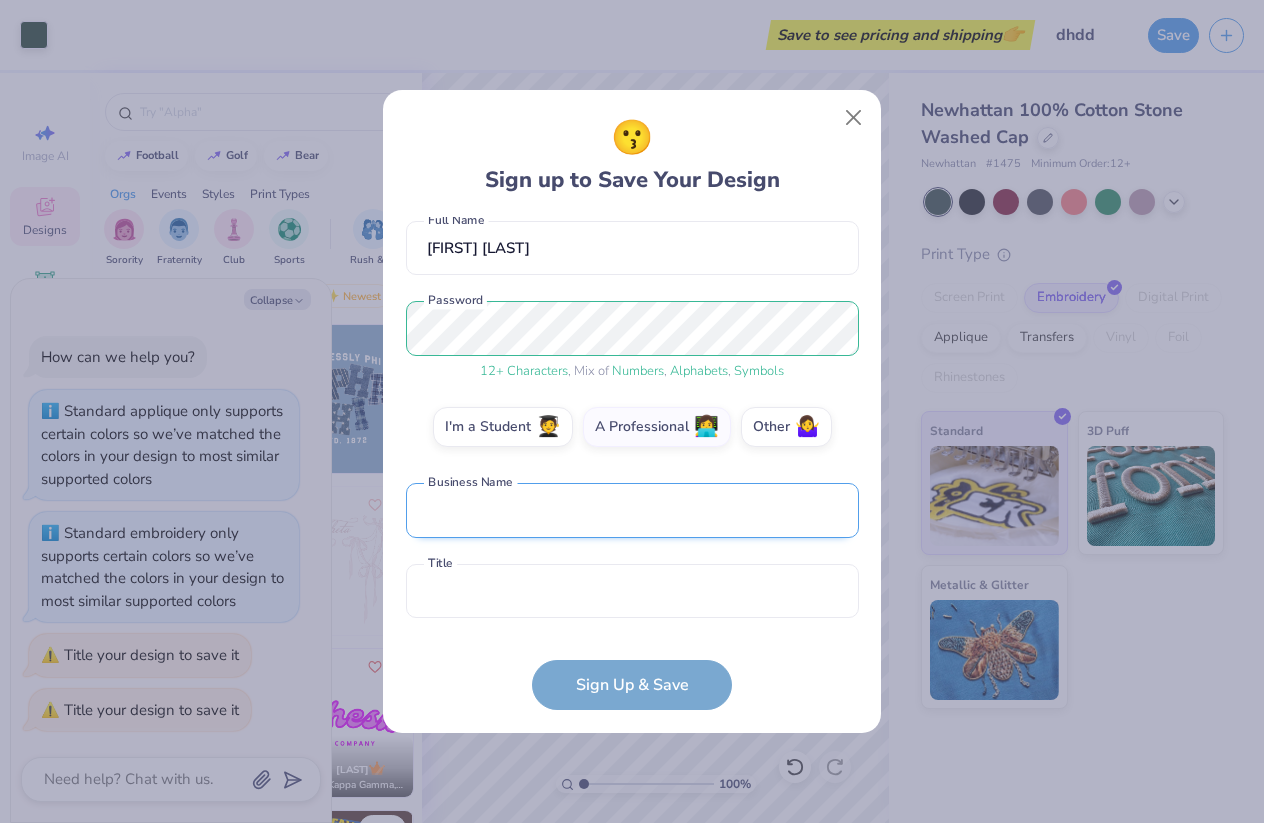 click at bounding box center (632, 510) 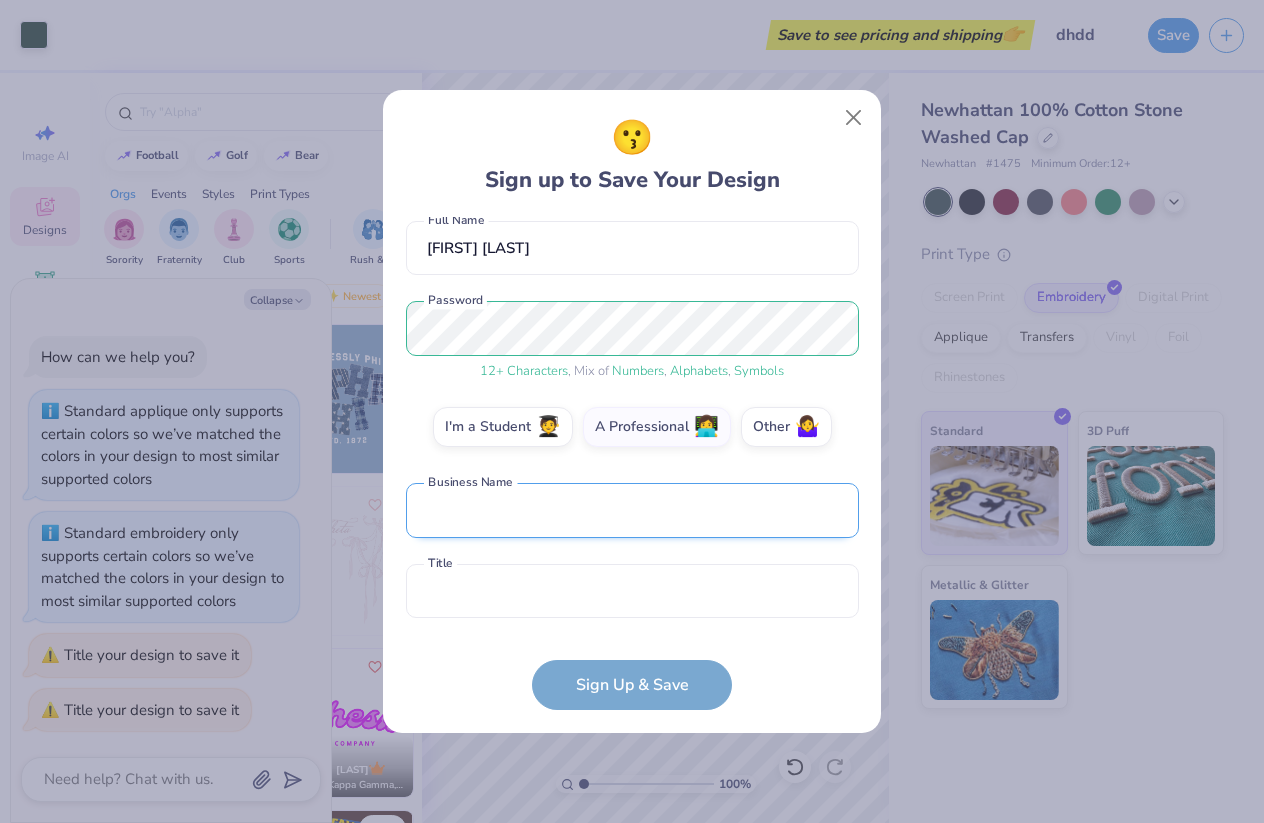 type on "ICARUS" 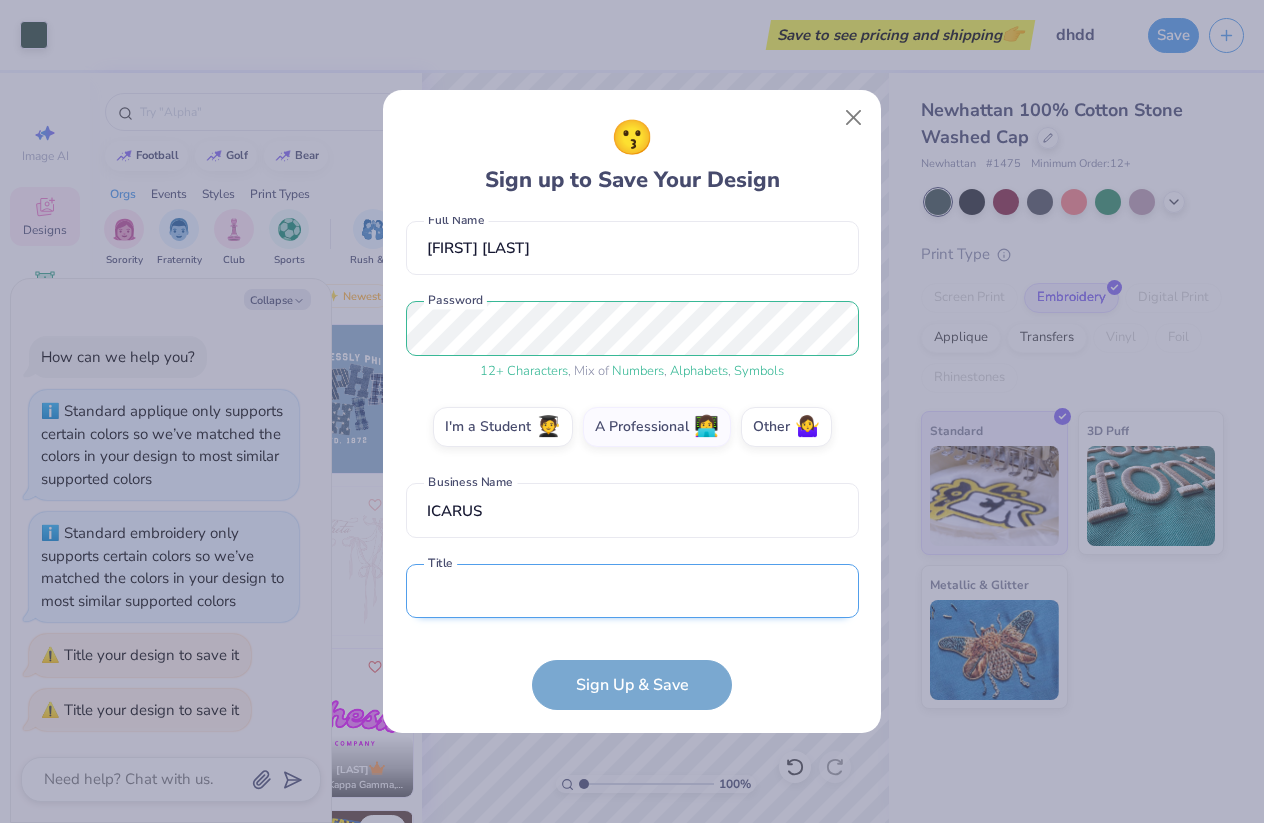 click at bounding box center [632, 591] 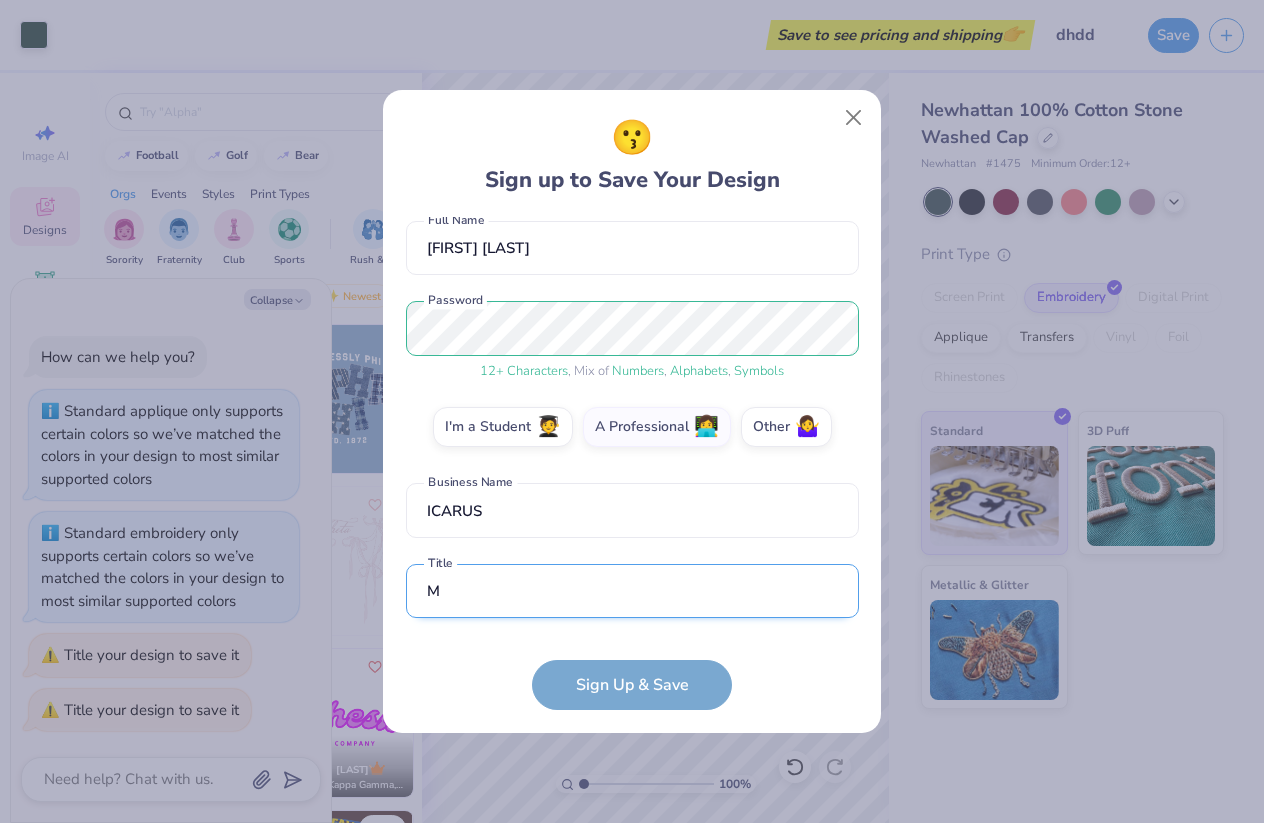 scroll, scrollTop: 296, scrollLeft: 0, axis: vertical 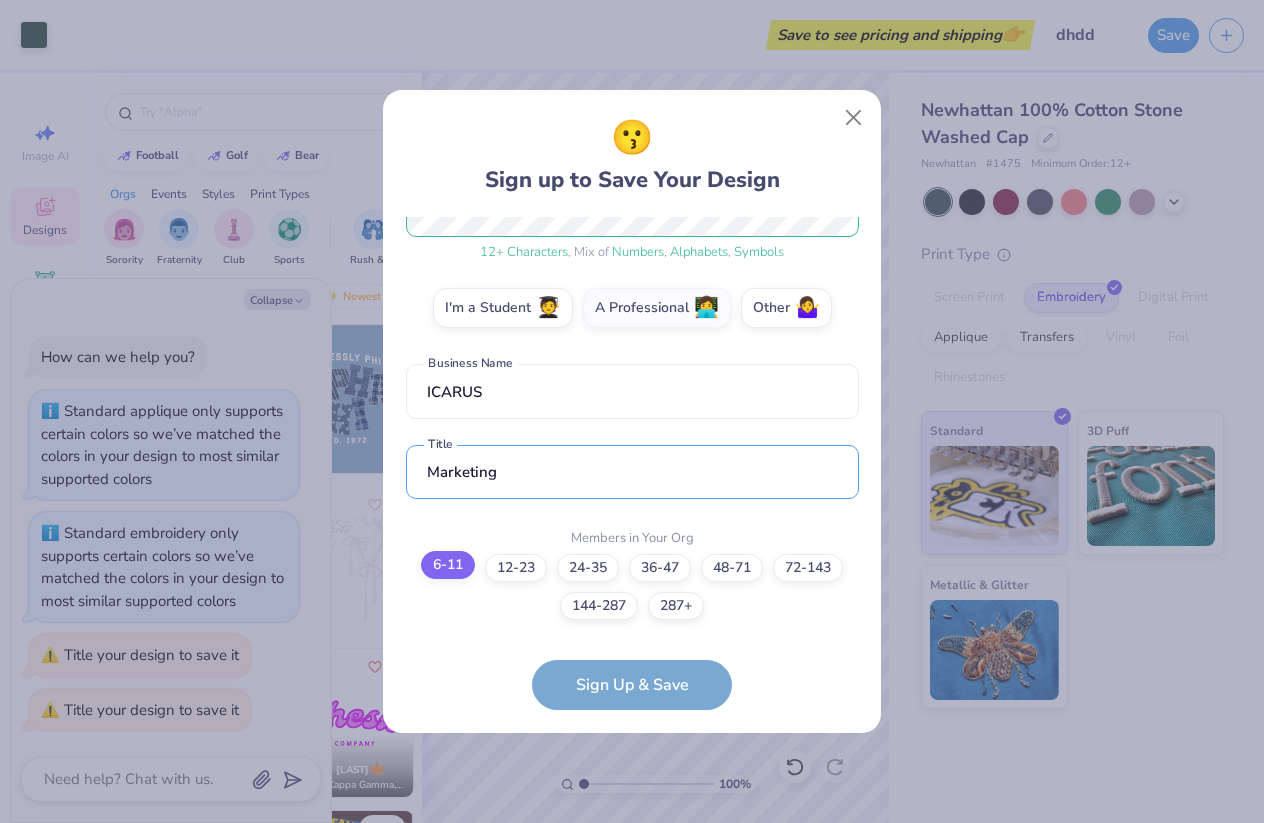 type on "Marketing" 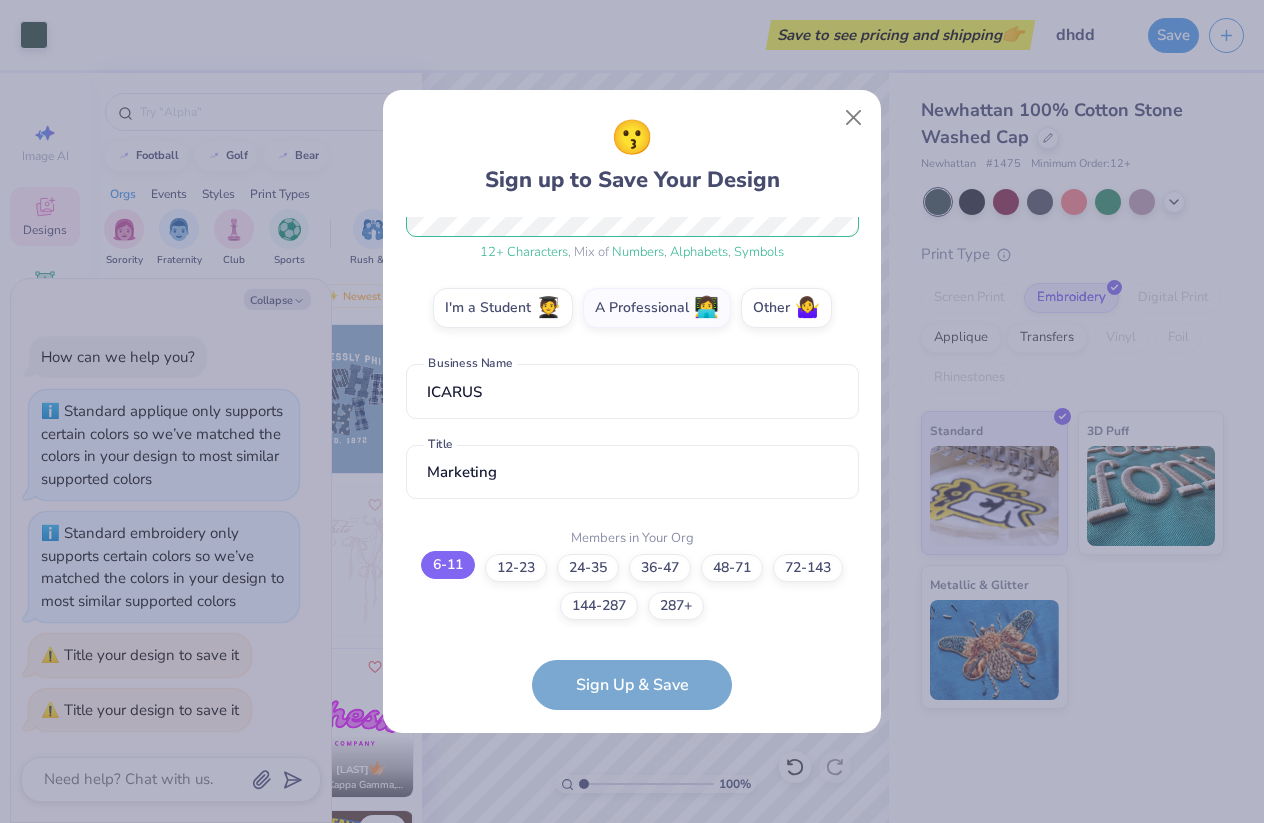 click on "6-11" at bounding box center [448, 565] 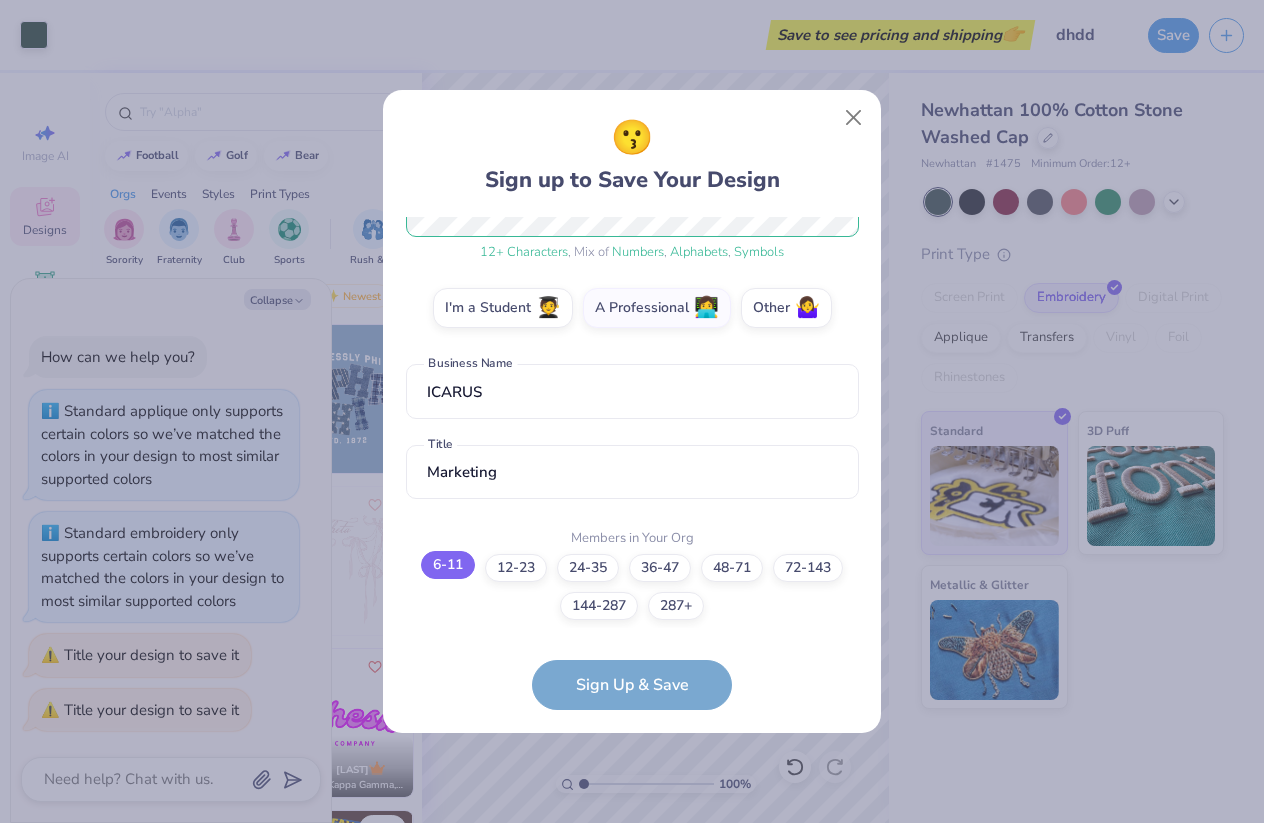 click on "6-11" at bounding box center [632, 882] 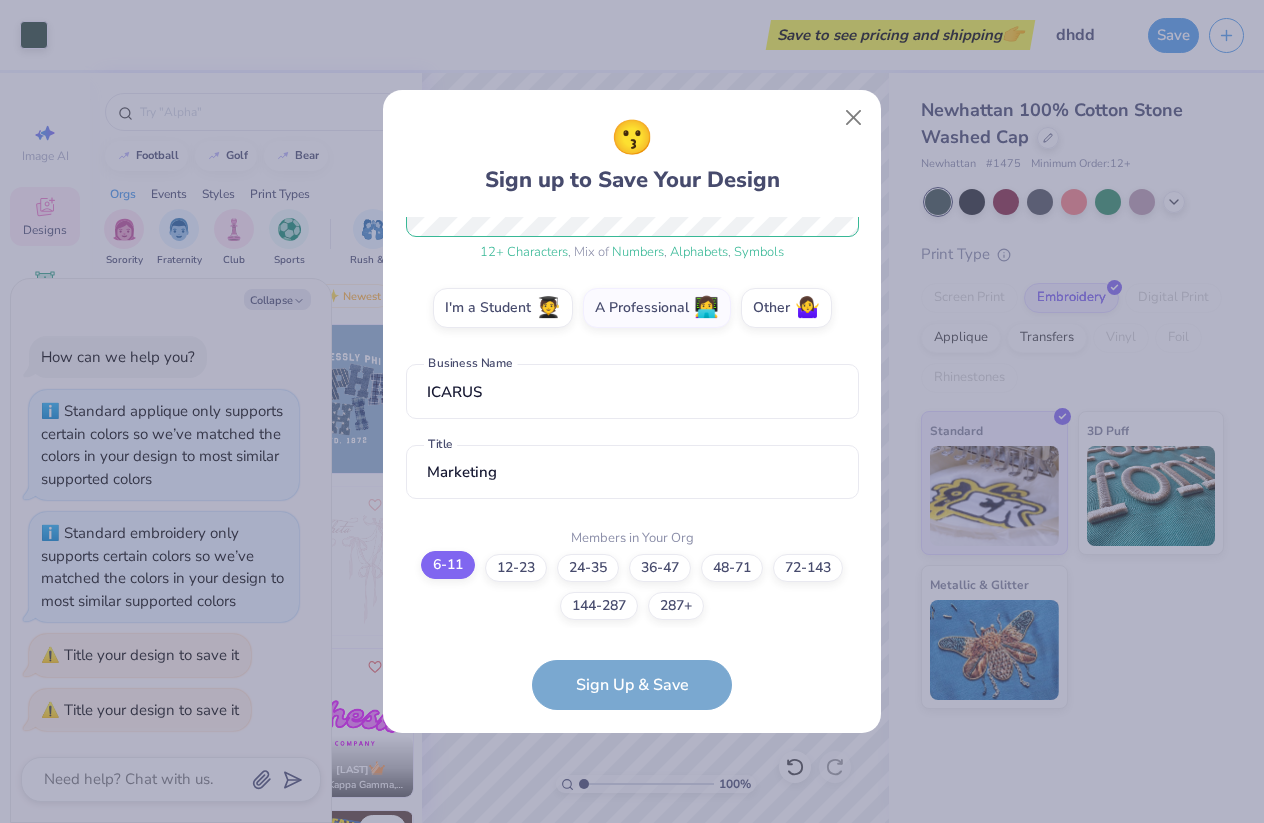 scroll, scrollTop: 155, scrollLeft: 0, axis: vertical 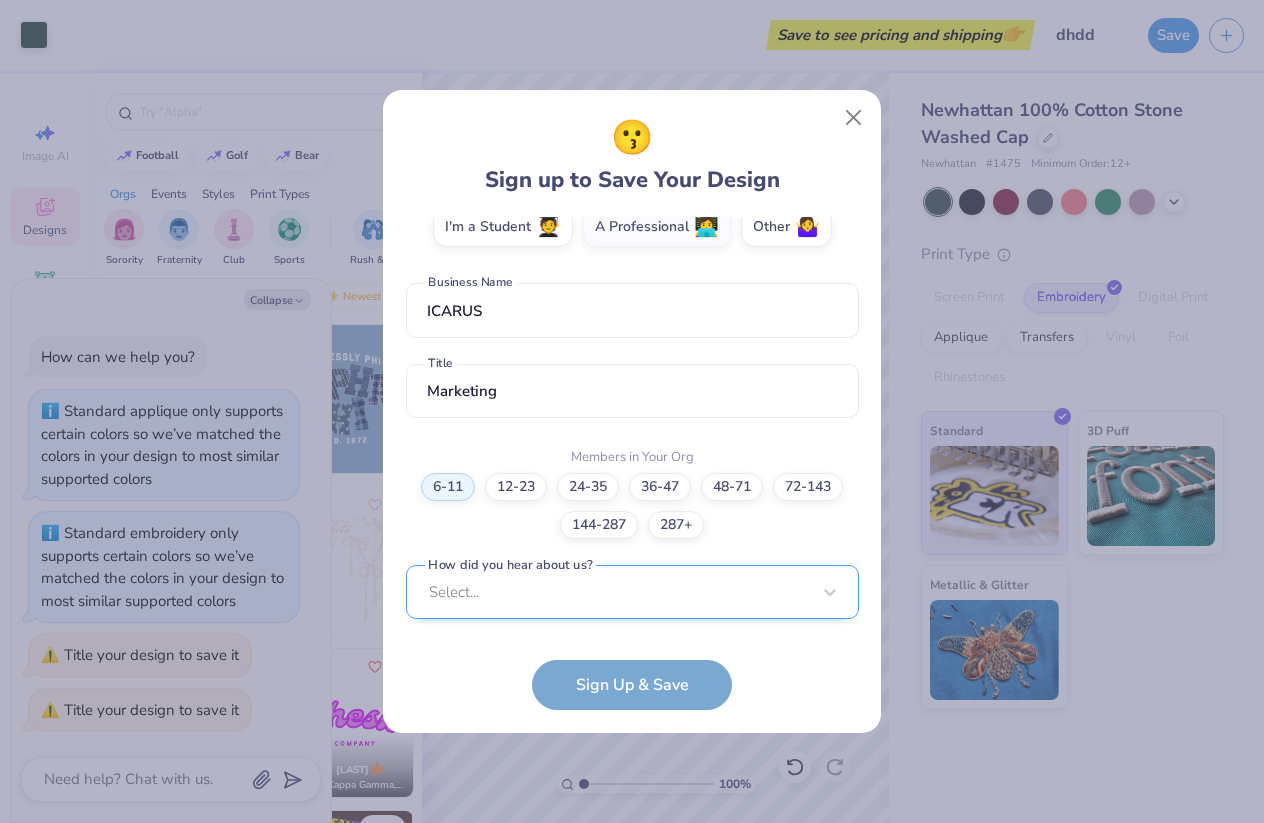 click on "Select..." at bounding box center (632, 592) 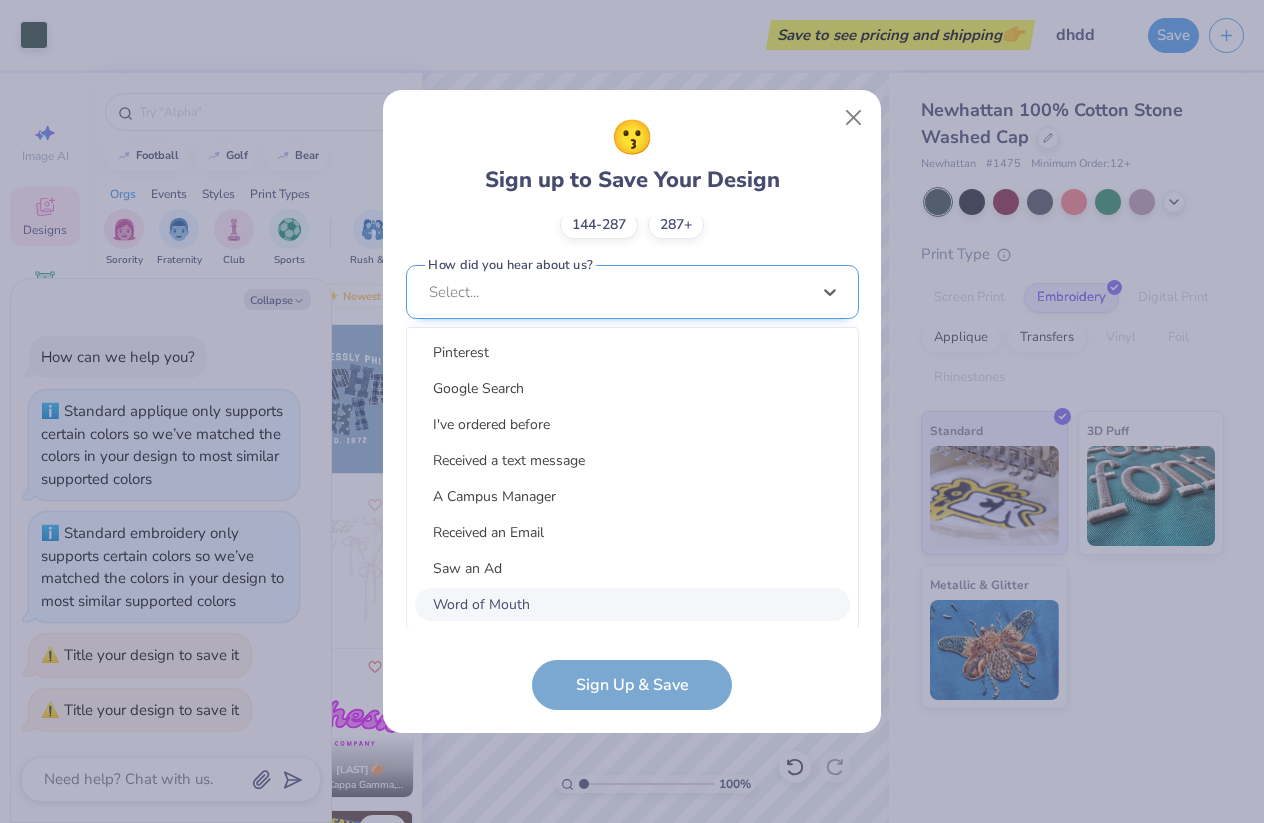 click on "Word of Mouth" at bounding box center (632, 604) 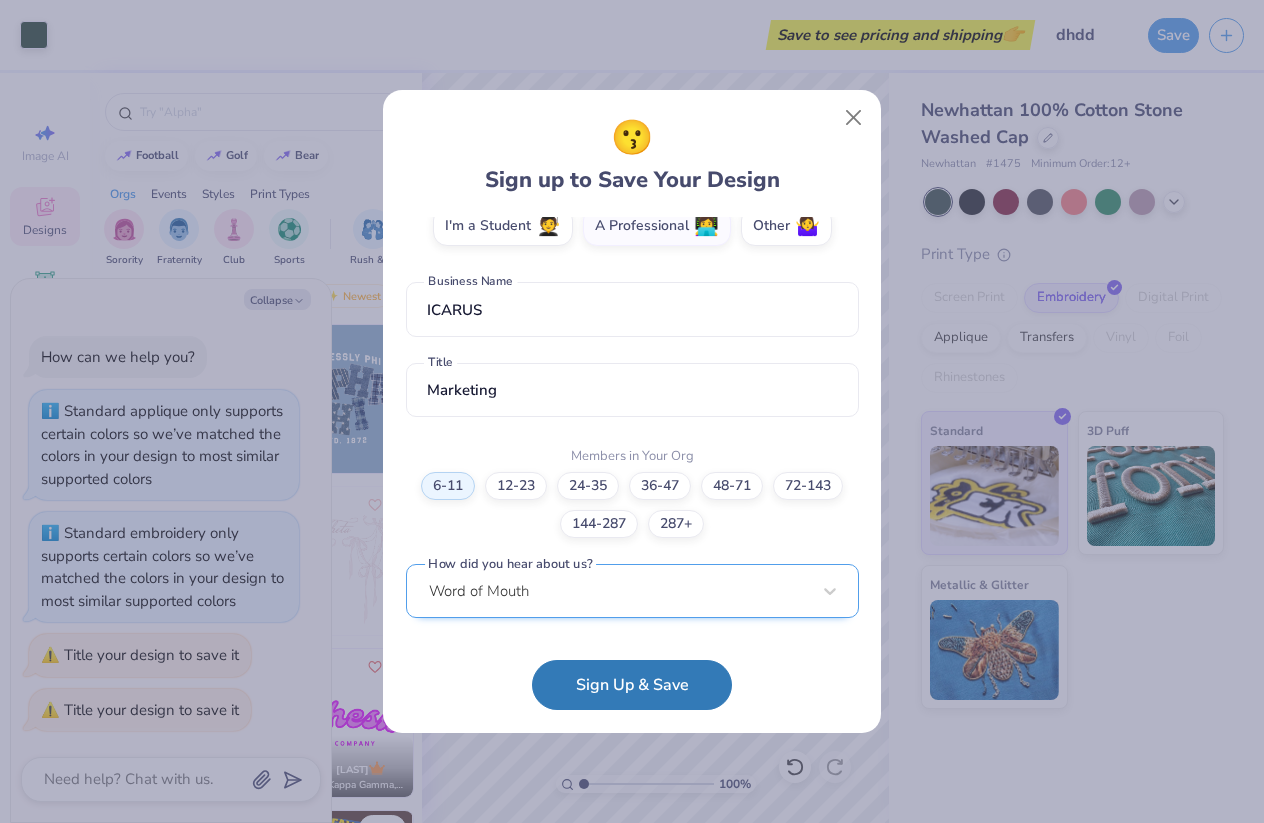 scroll, scrollTop: 377, scrollLeft: 0, axis: vertical 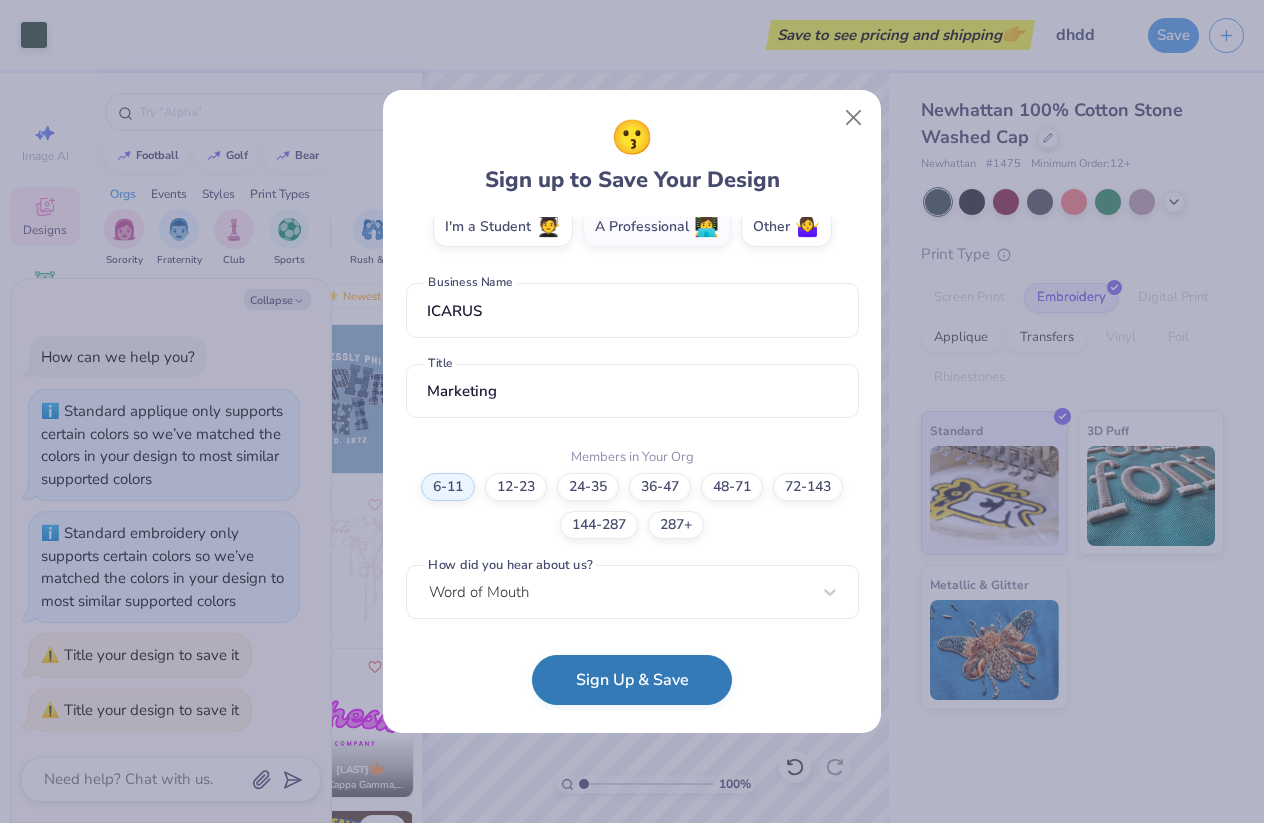 click on "Sign Up & Save" at bounding box center (632, 680) 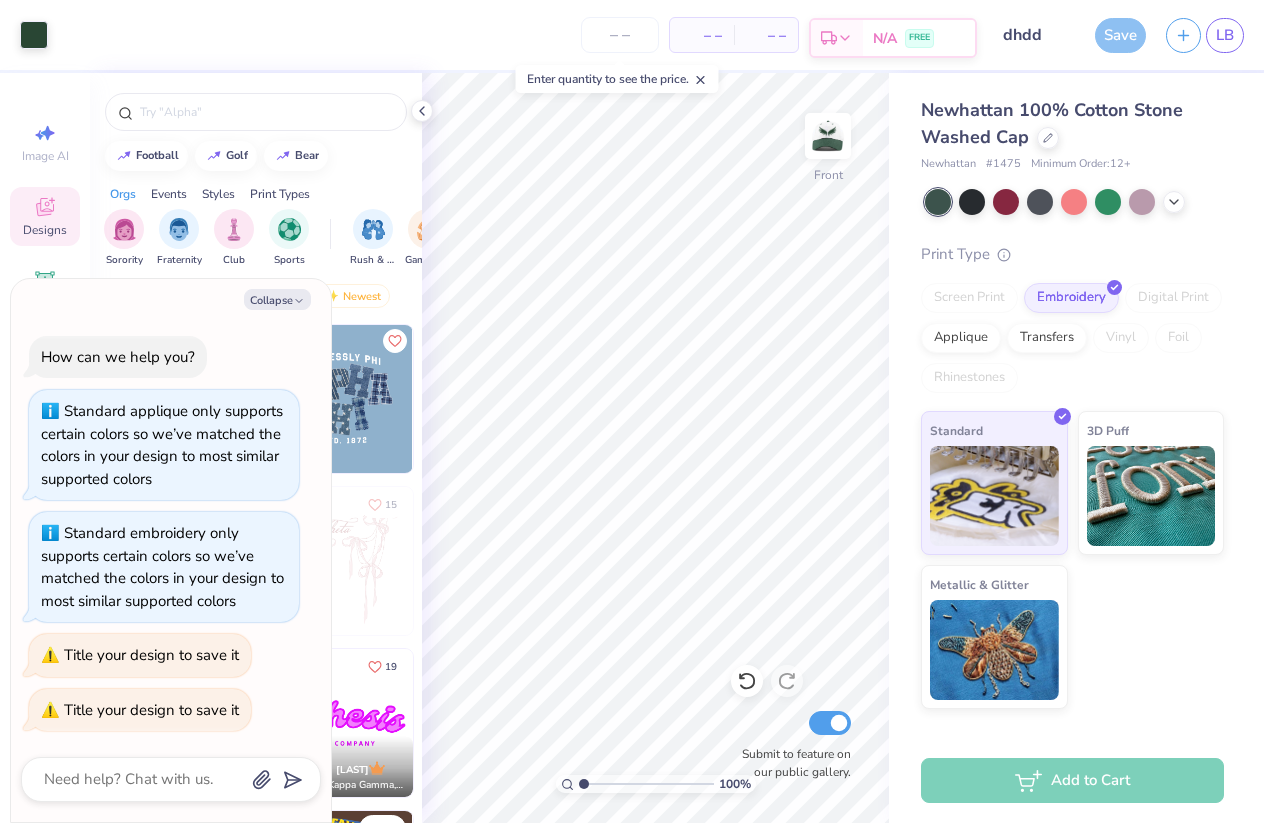 click on "N/A" at bounding box center (885, 38) 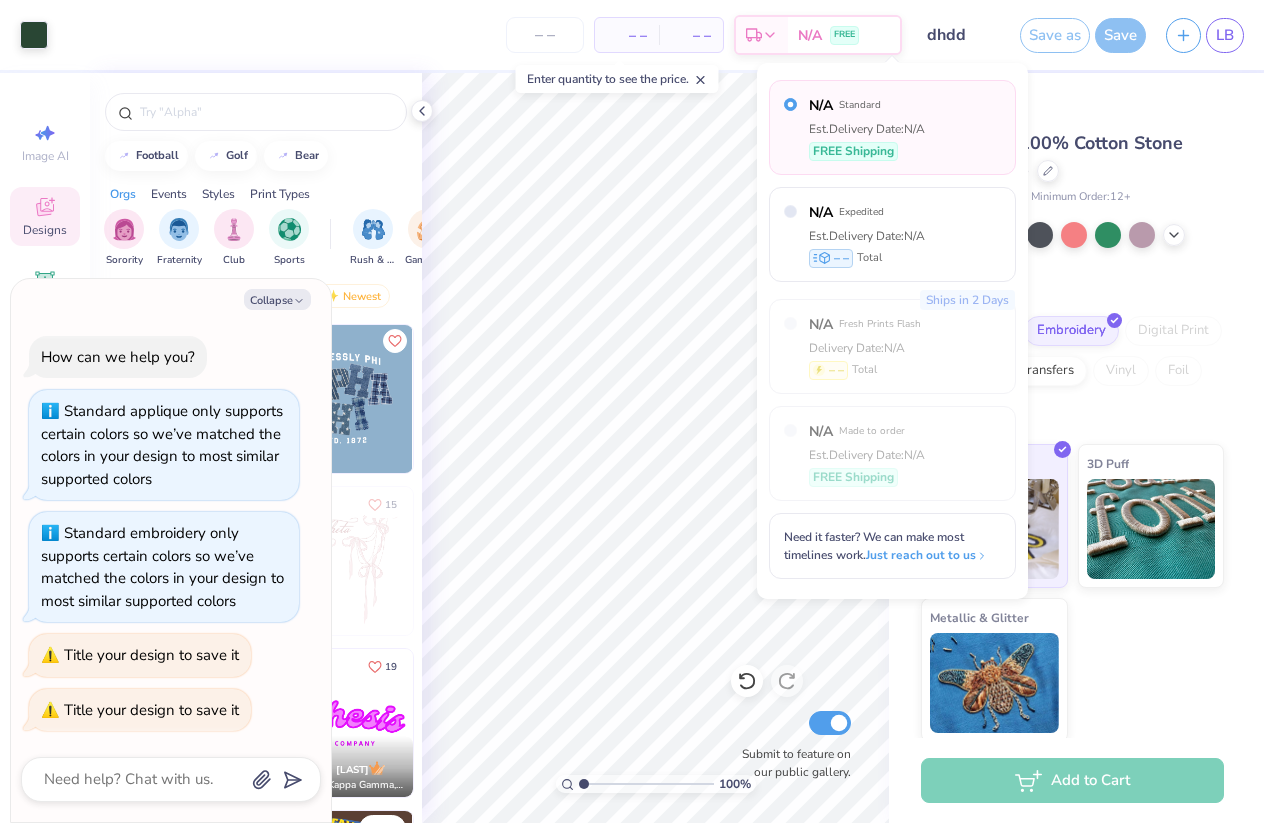 type on "x" 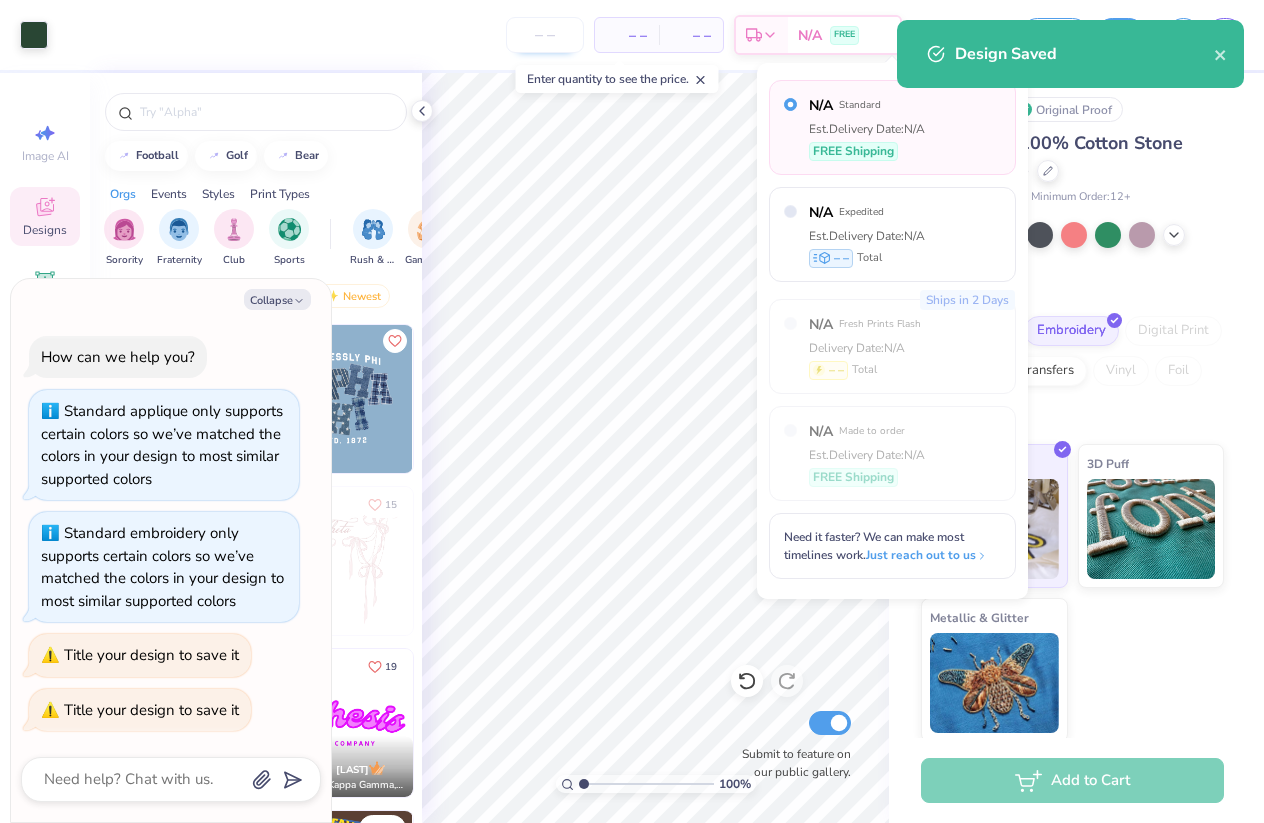 click at bounding box center [545, 35] 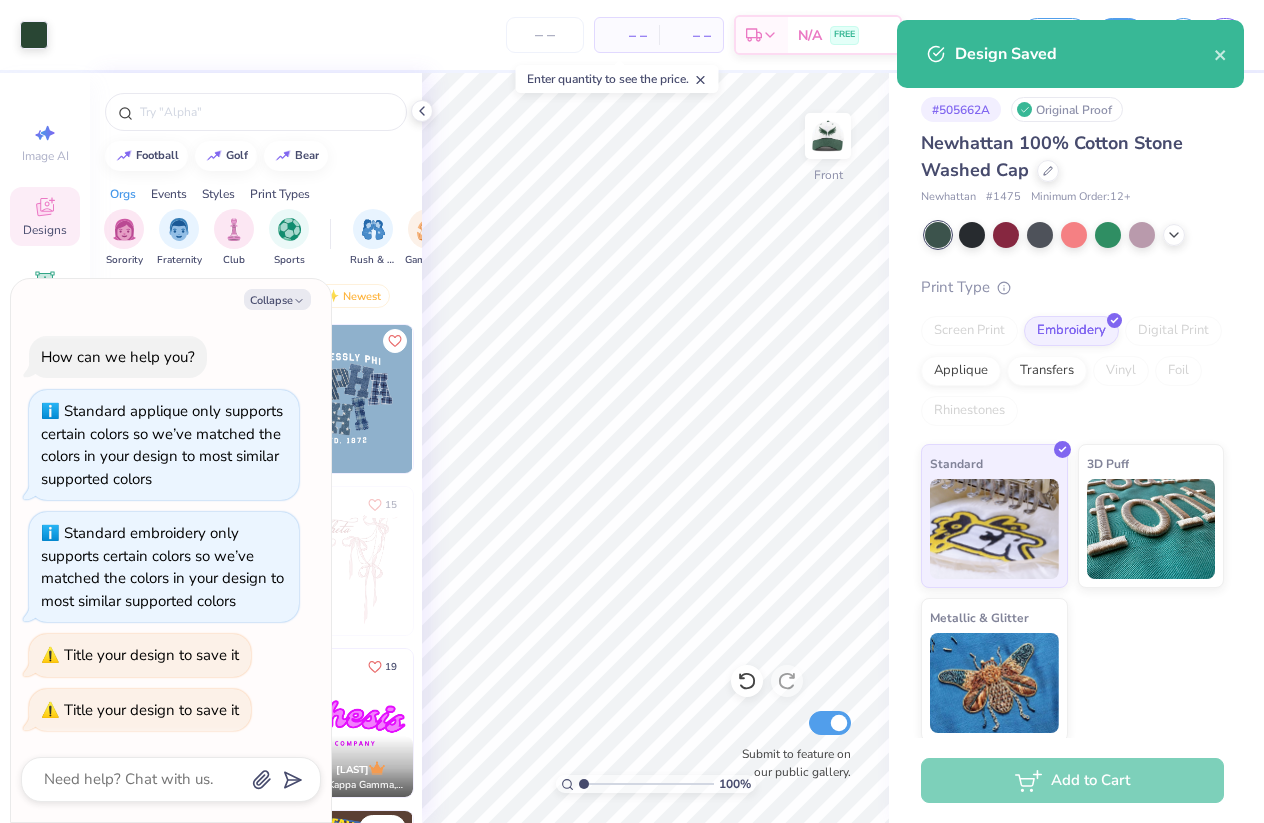 click on "– –" at bounding box center (627, 35) 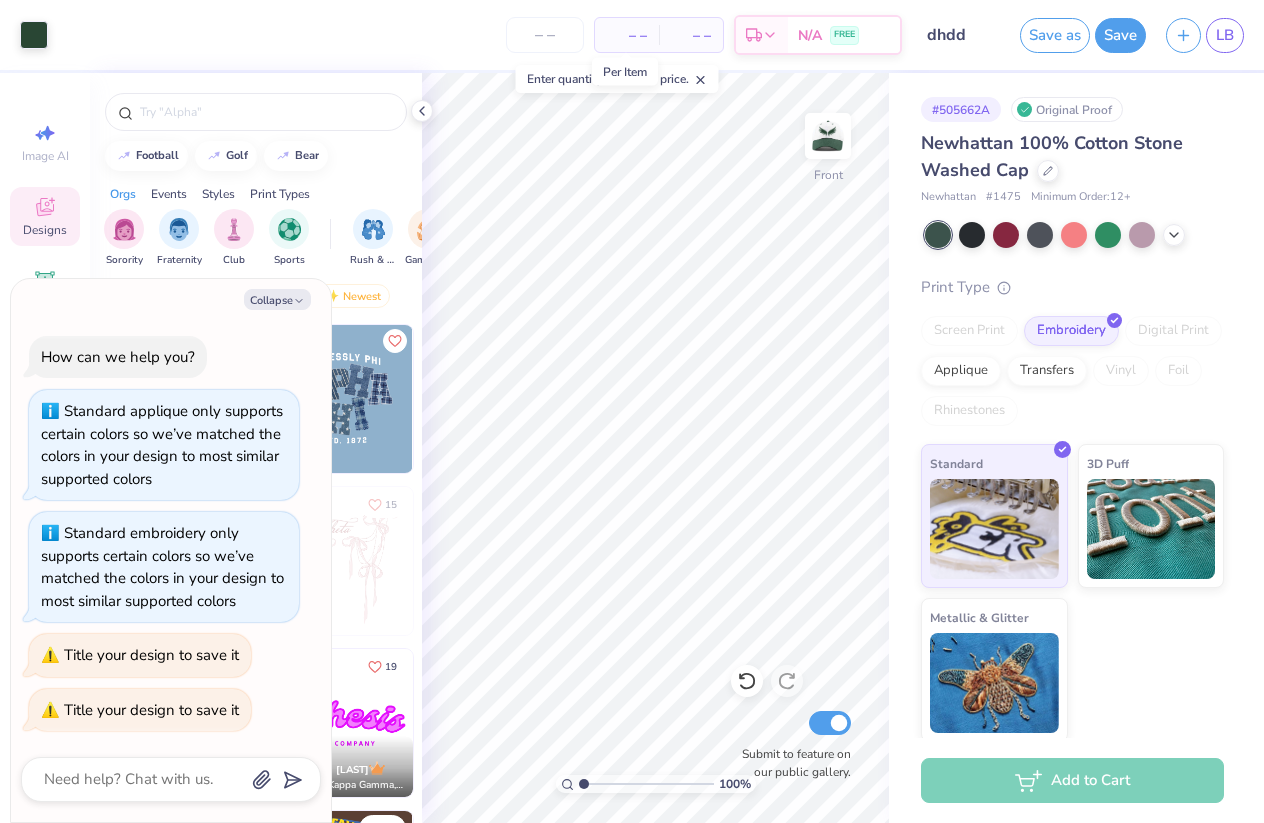 click on "– –" at bounding box center [627, 35] 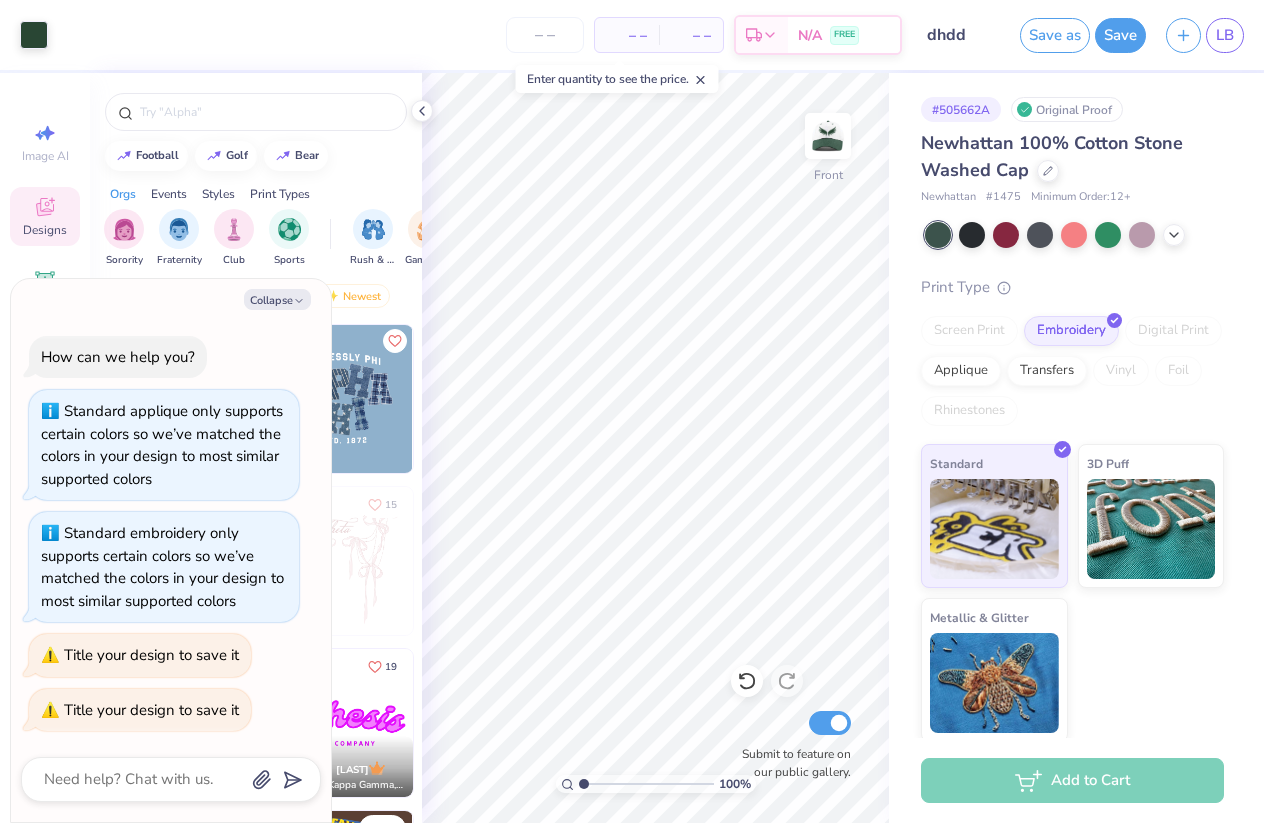 click on "– –" at bounding box center [691, 35] 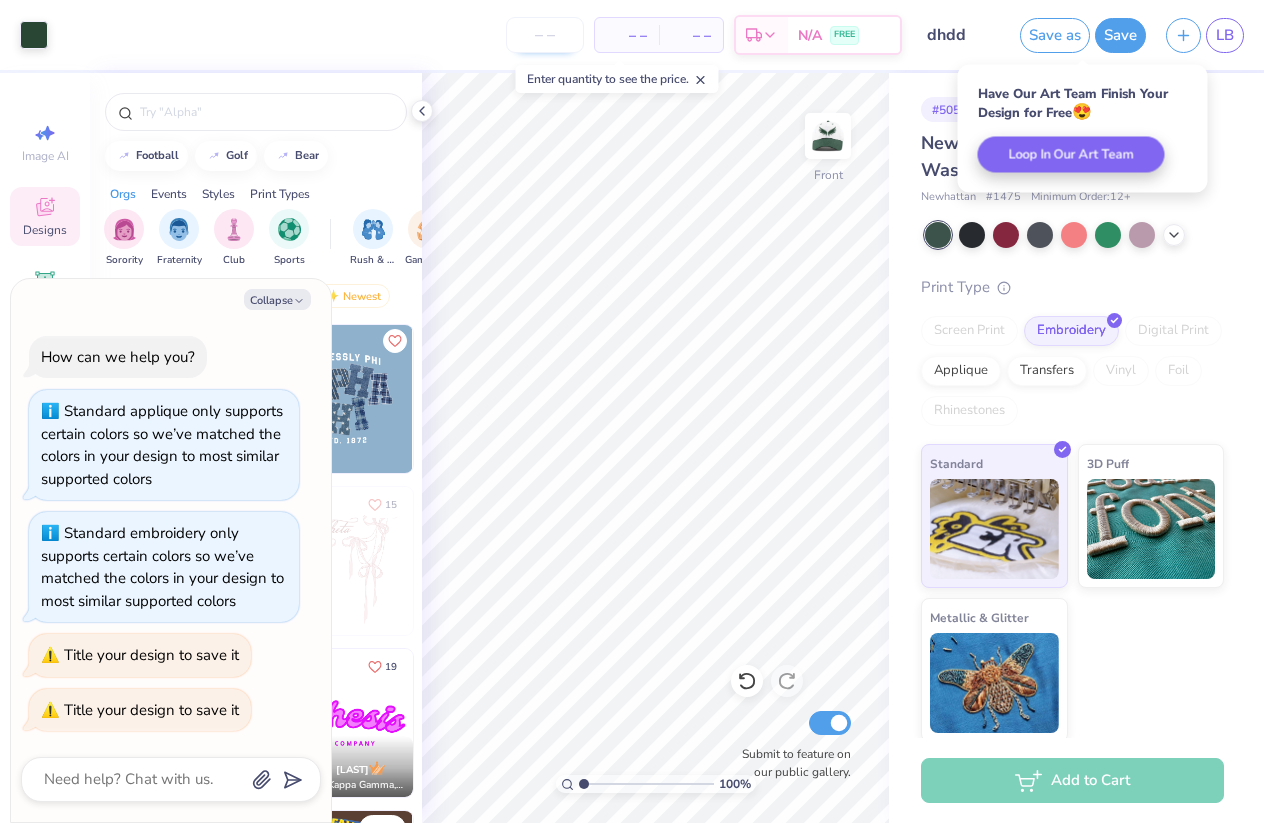 click at bounding box center [545, 35] 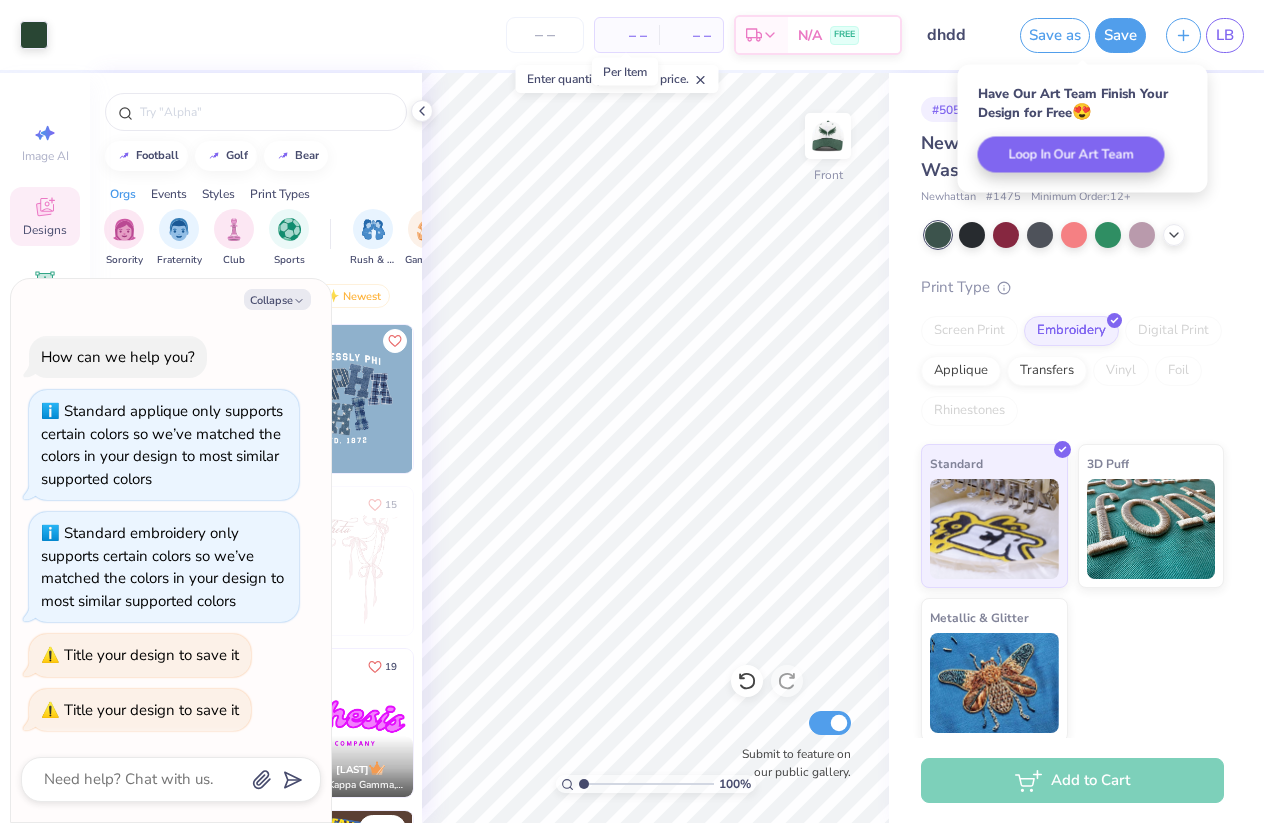 click on "– –" at bounding box center (627, 35) 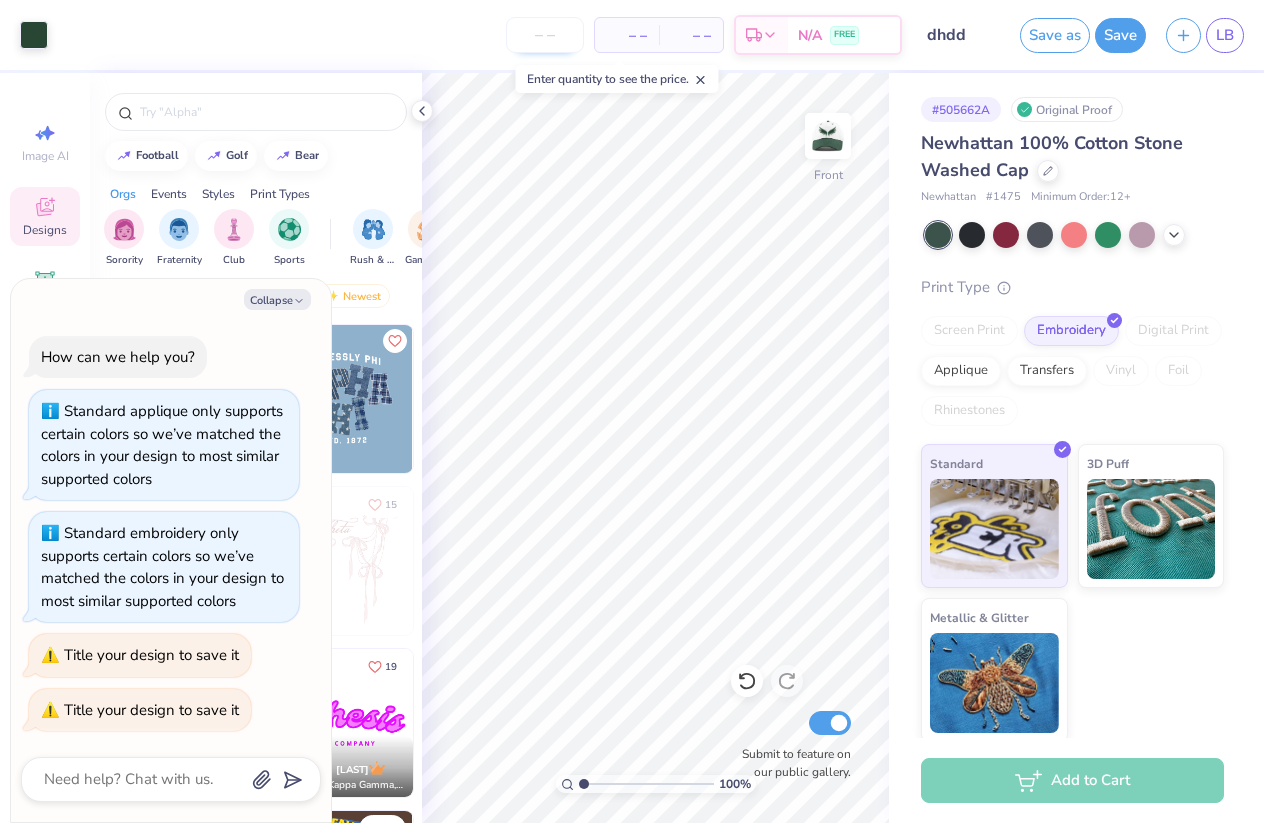 click at bounding box center (545, 35) 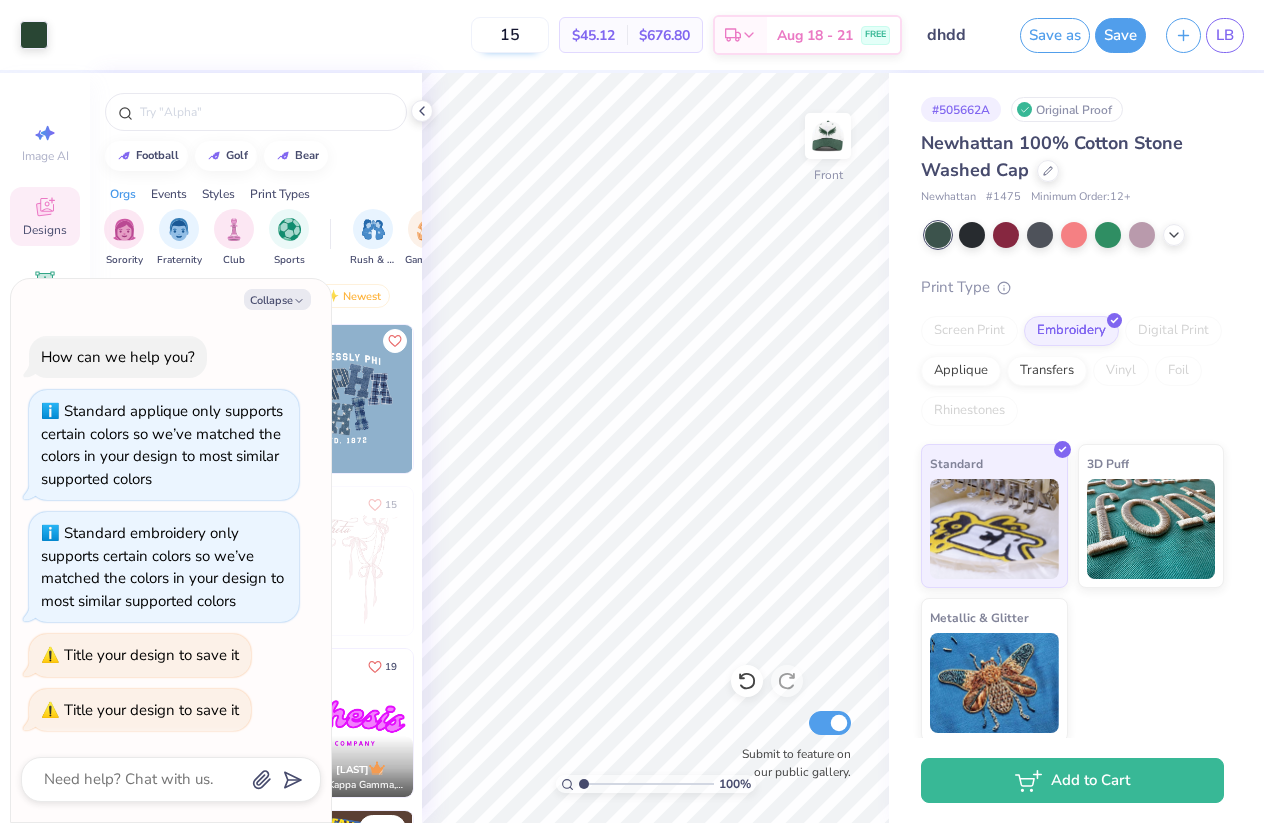 click on "15" at bounding box center [510, 35] 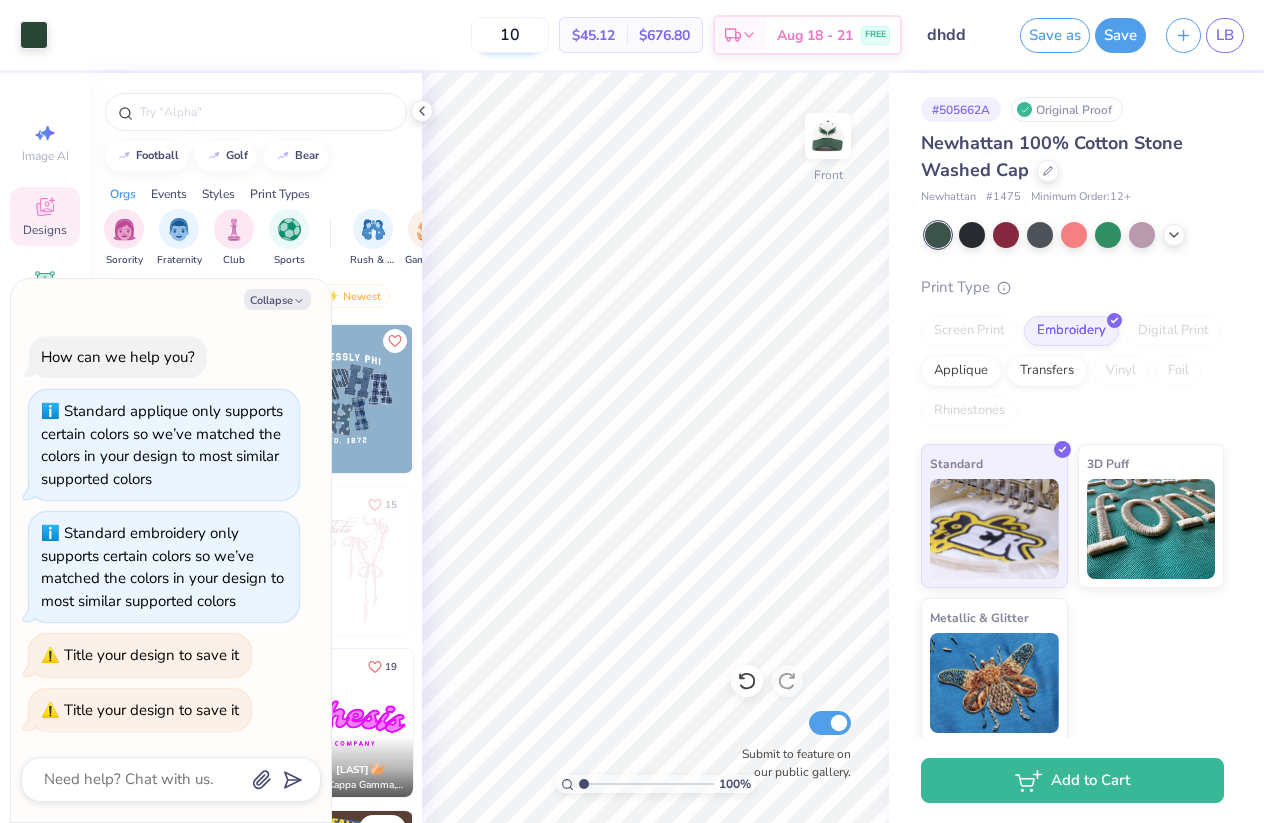 type on "12" 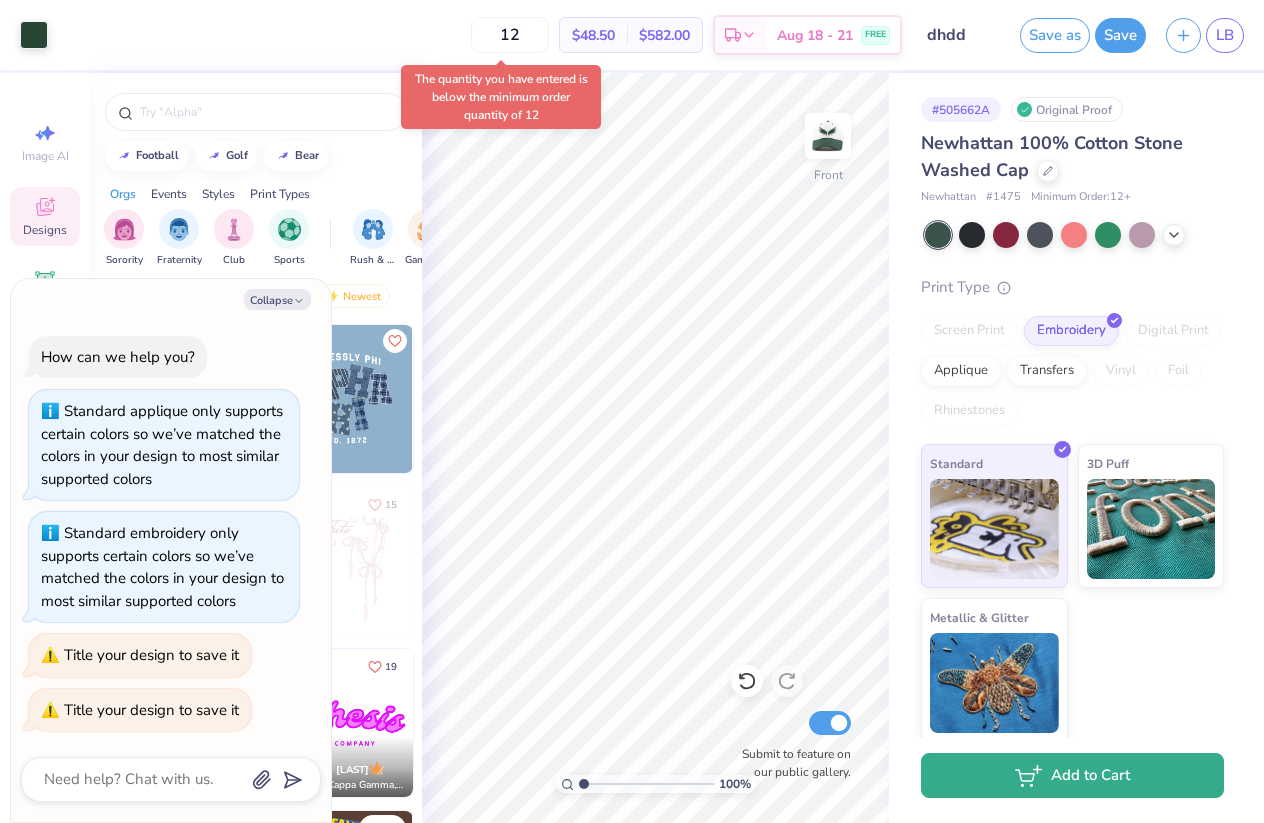 click on "Add to Cart" at bounding box center [1072, 775] 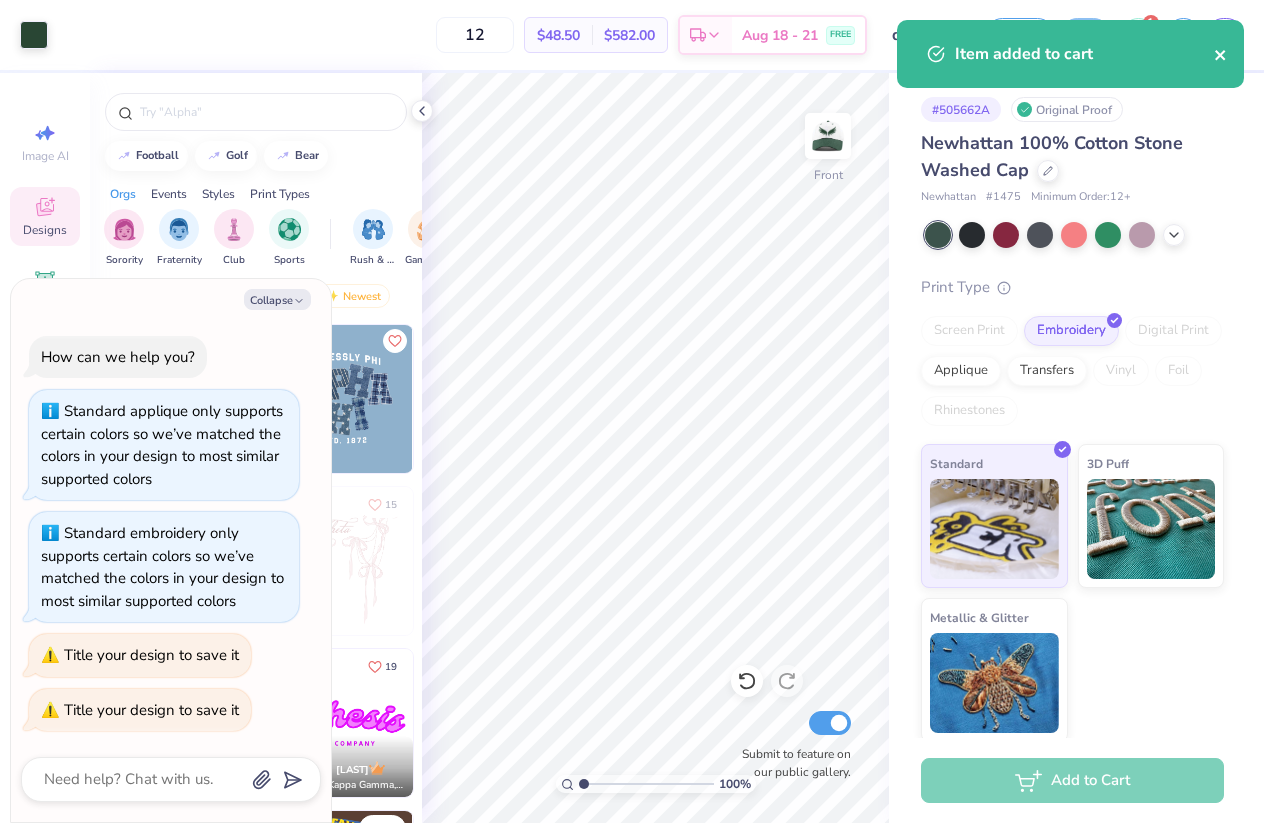 click at bounding box center (1221, 54) 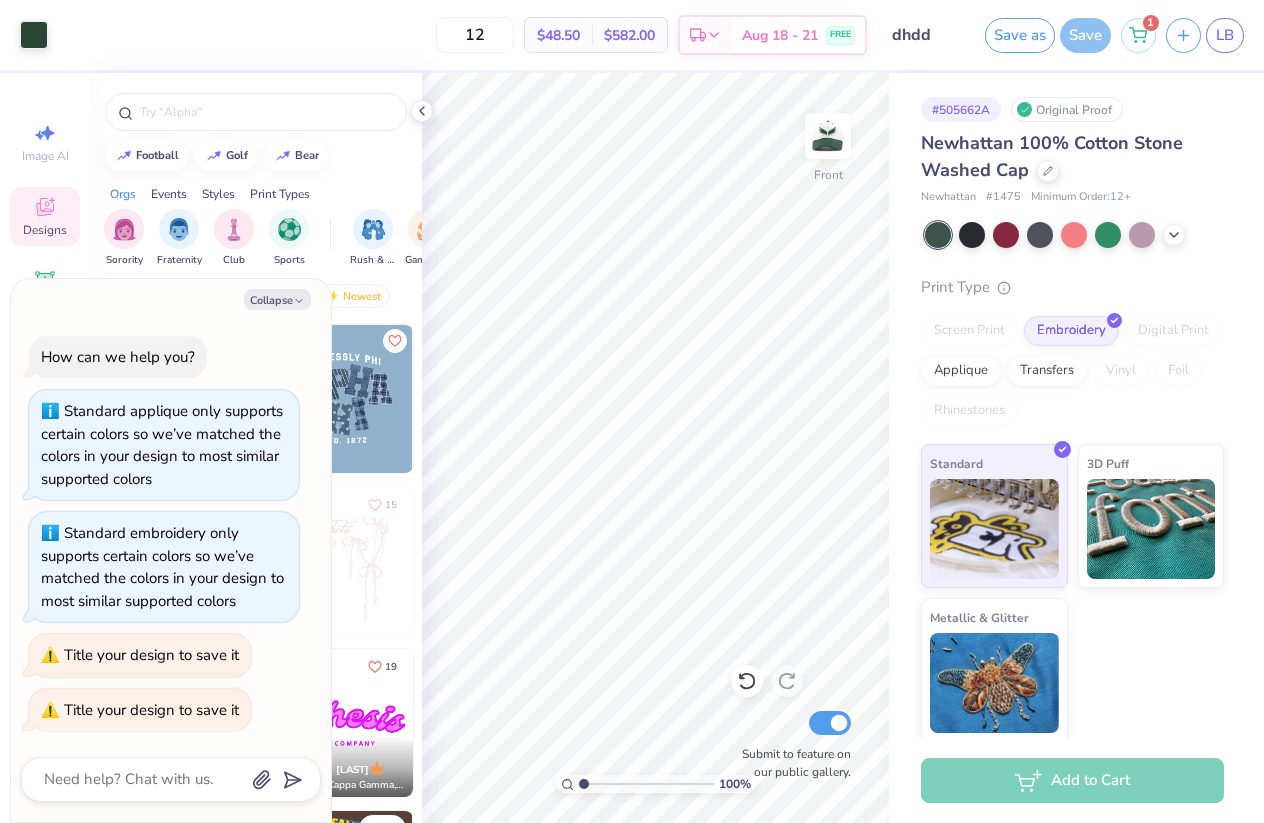 click on "Item added to cart" at bounding box center (1070, 61) 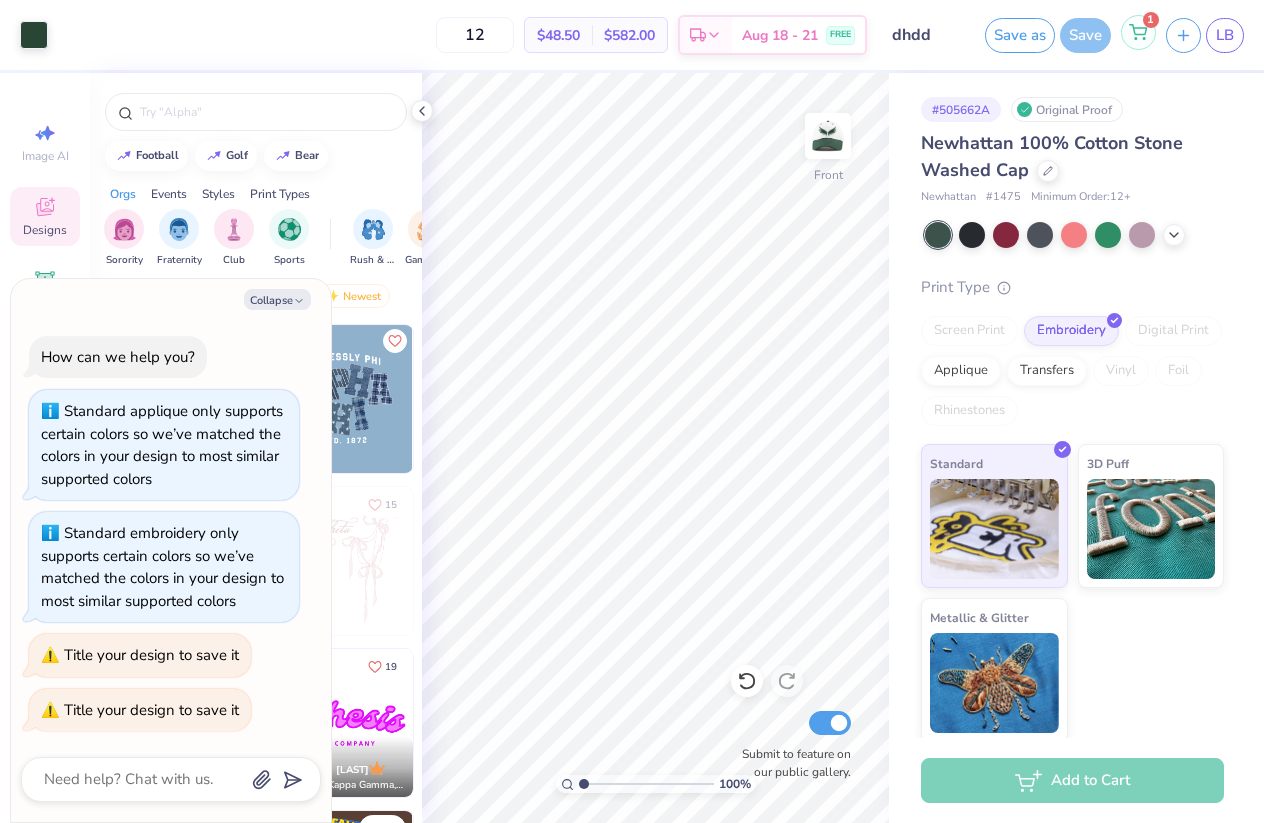 click 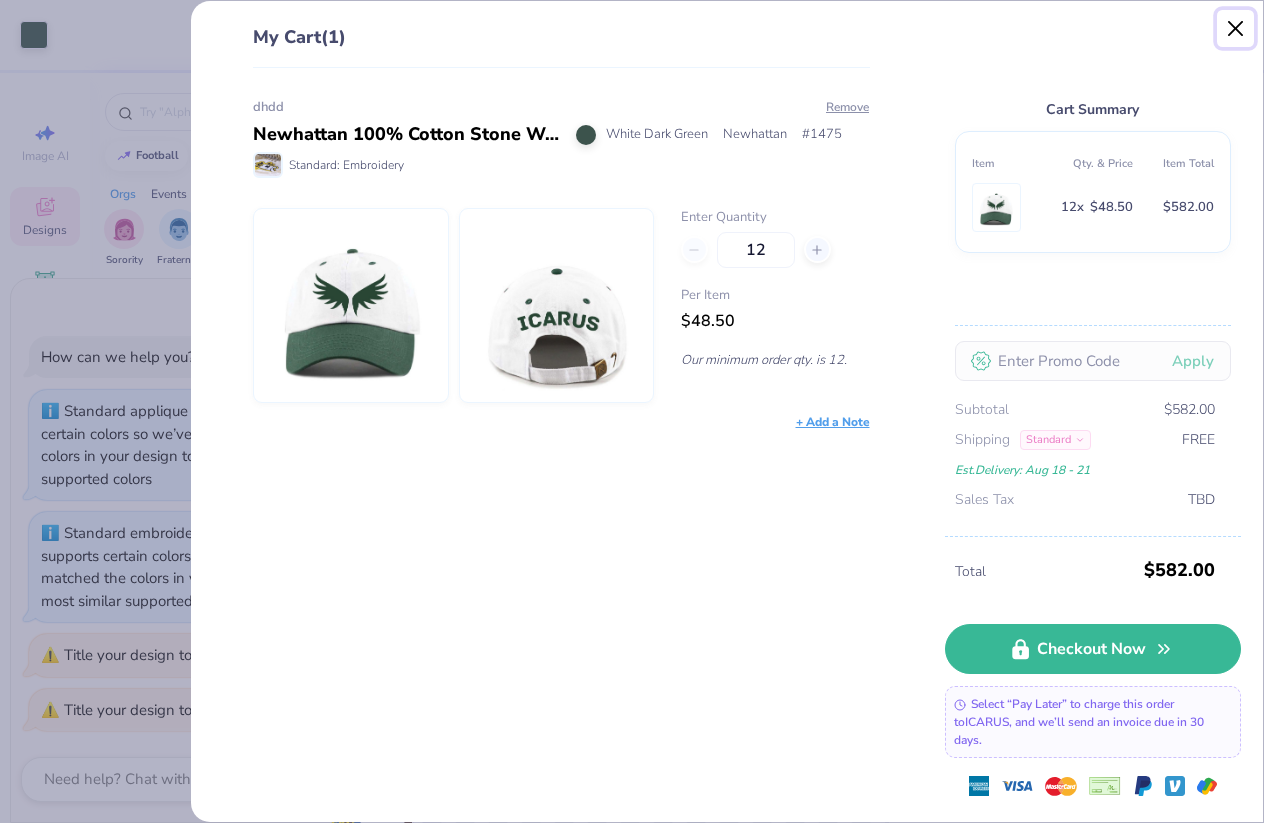 click at bounding box center (1236, 29) 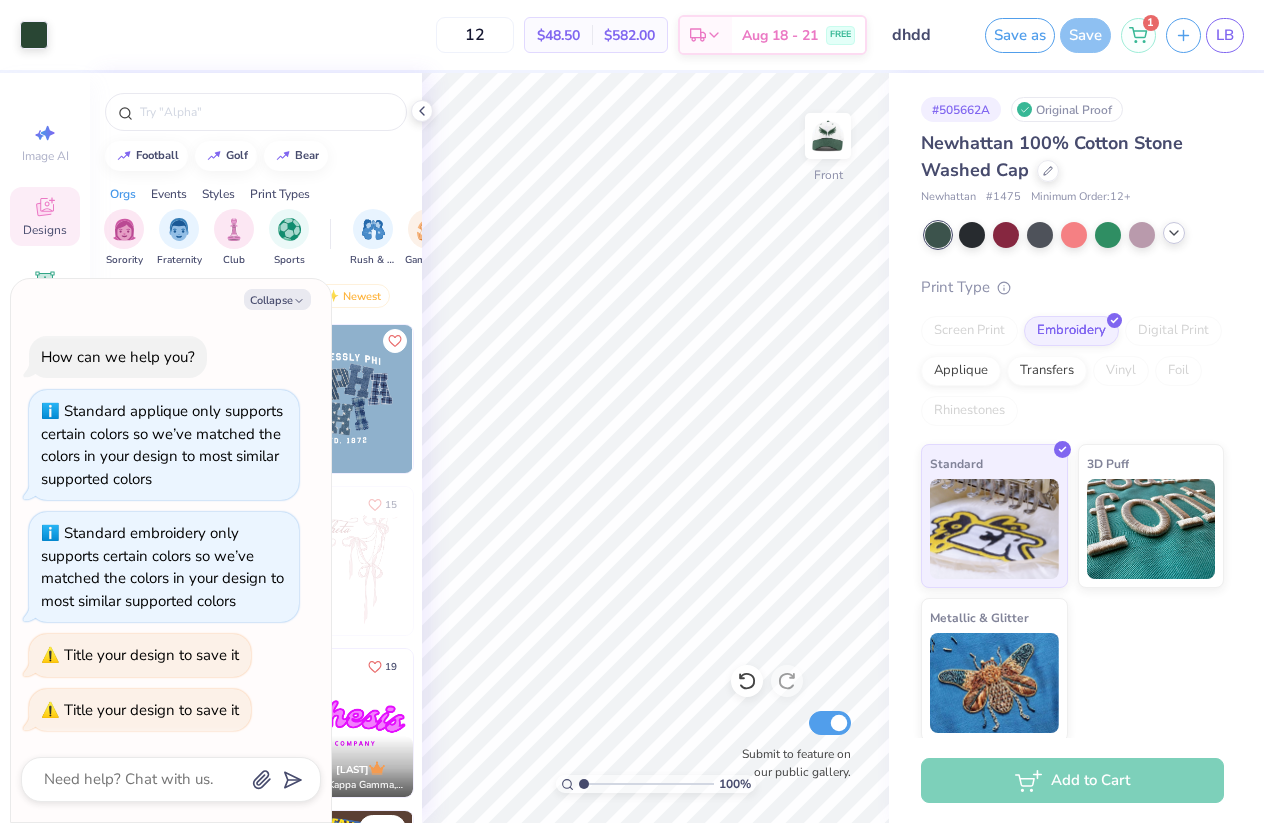 click 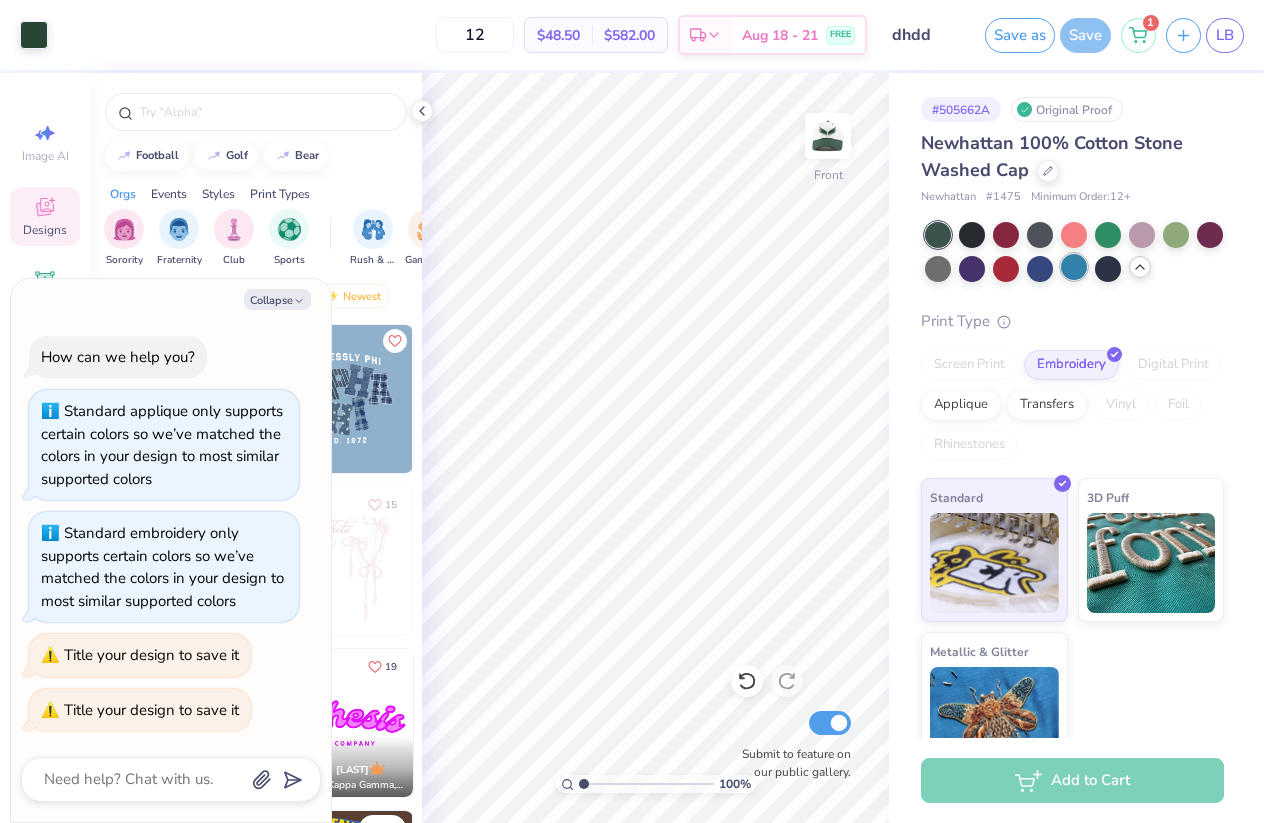 click at bounding box center [1074, 267] 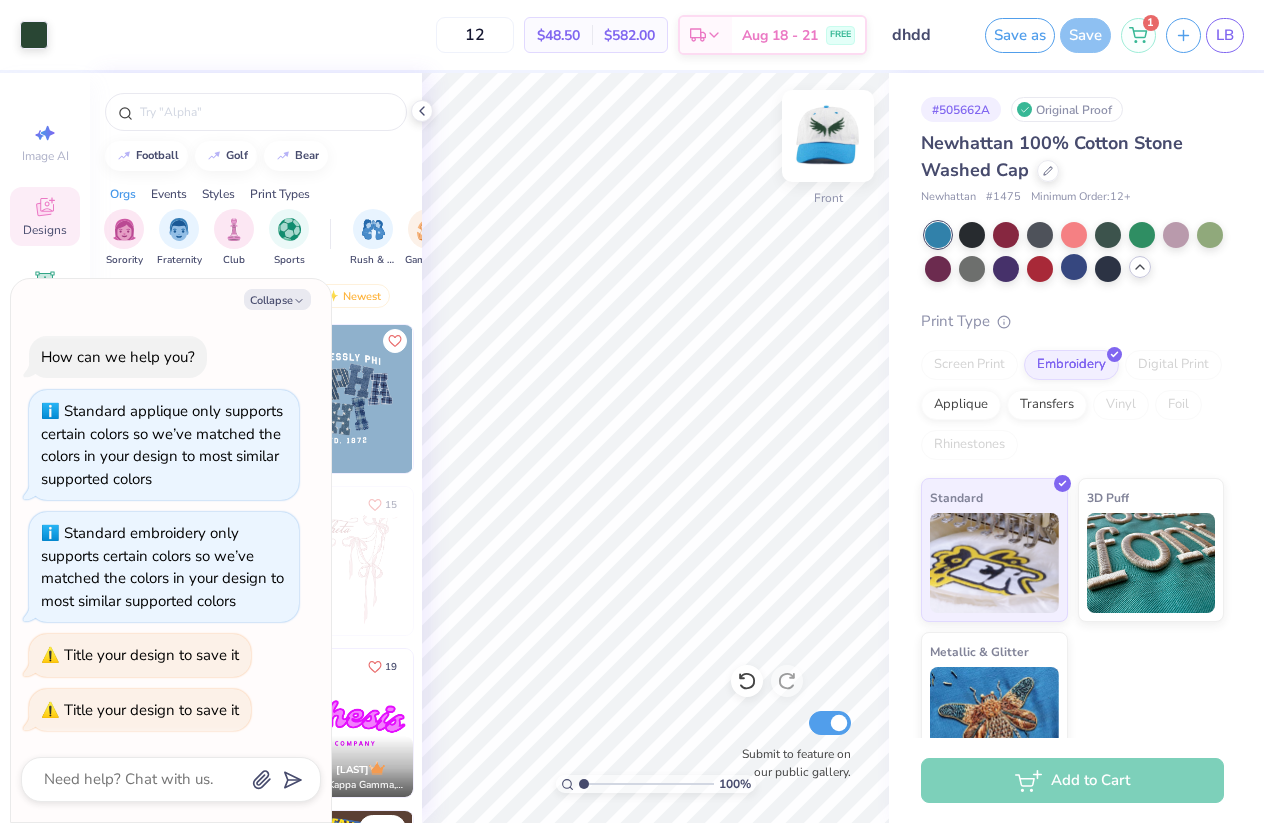 click at bounding box center [828, 136] 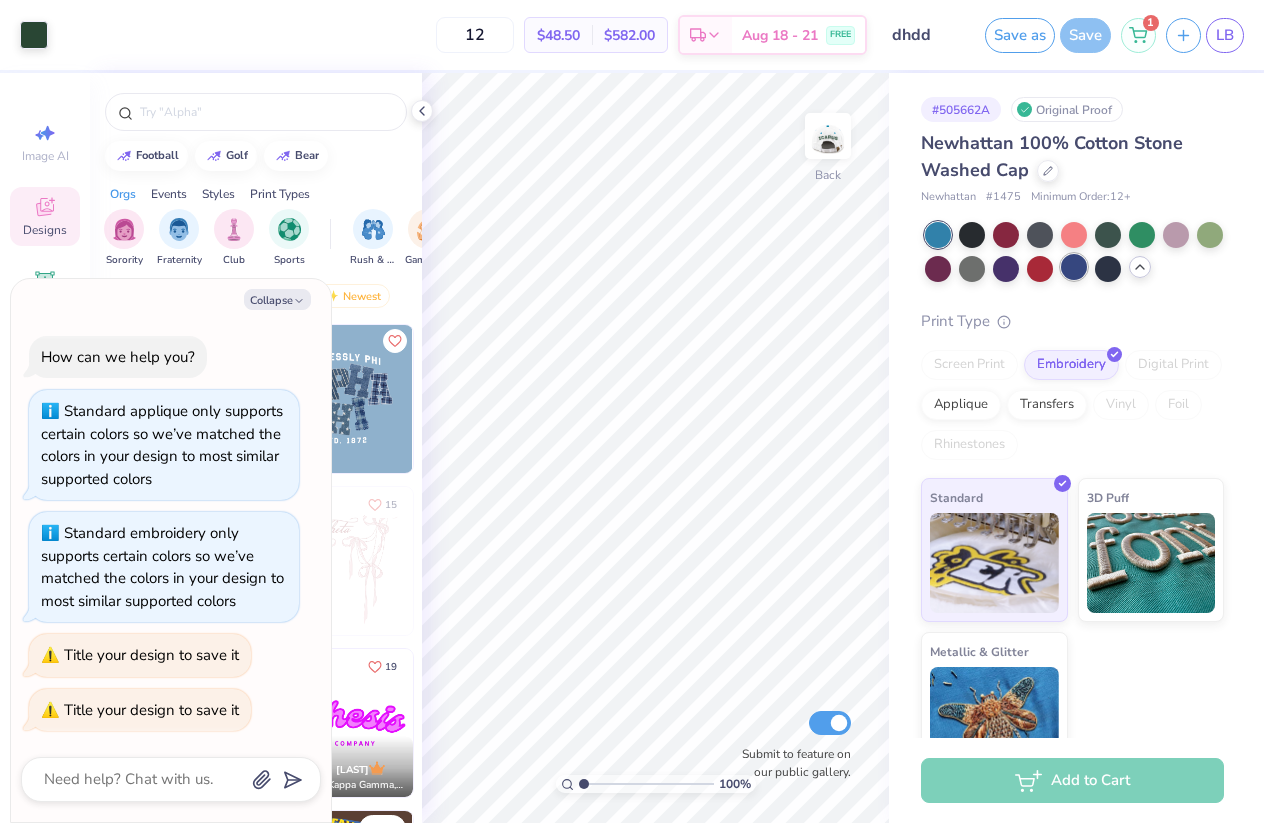 click at bounding box center (1074, 267) 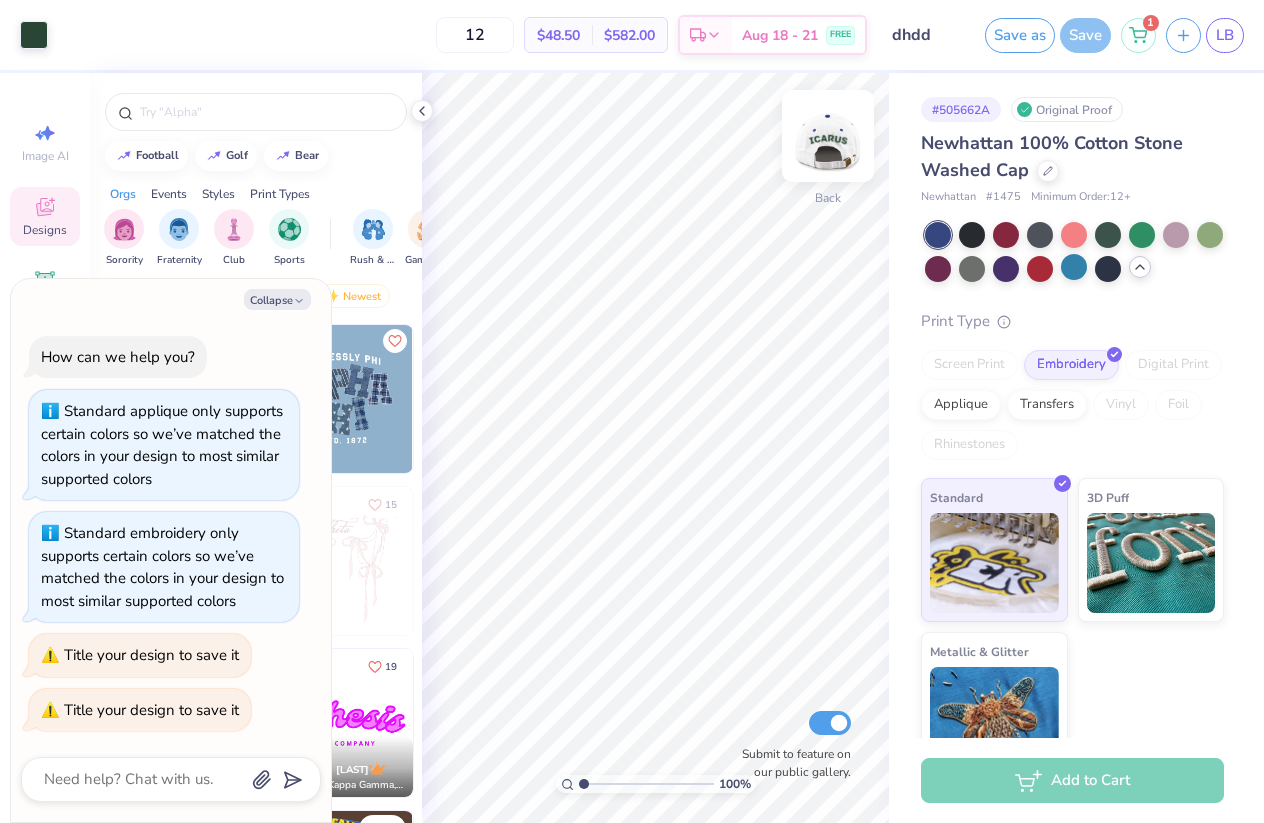 click at bounding box center (828, 136) 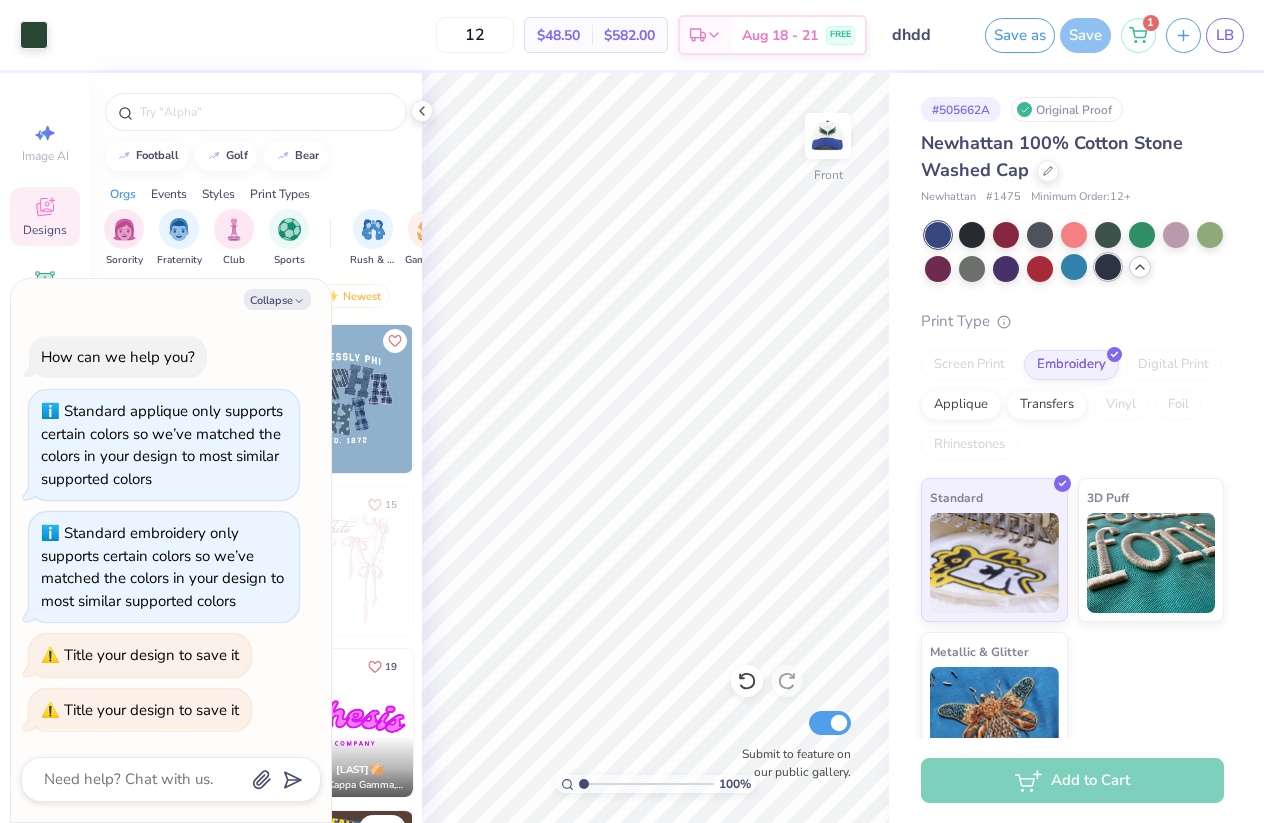 click at bounding box center [1108, 267] 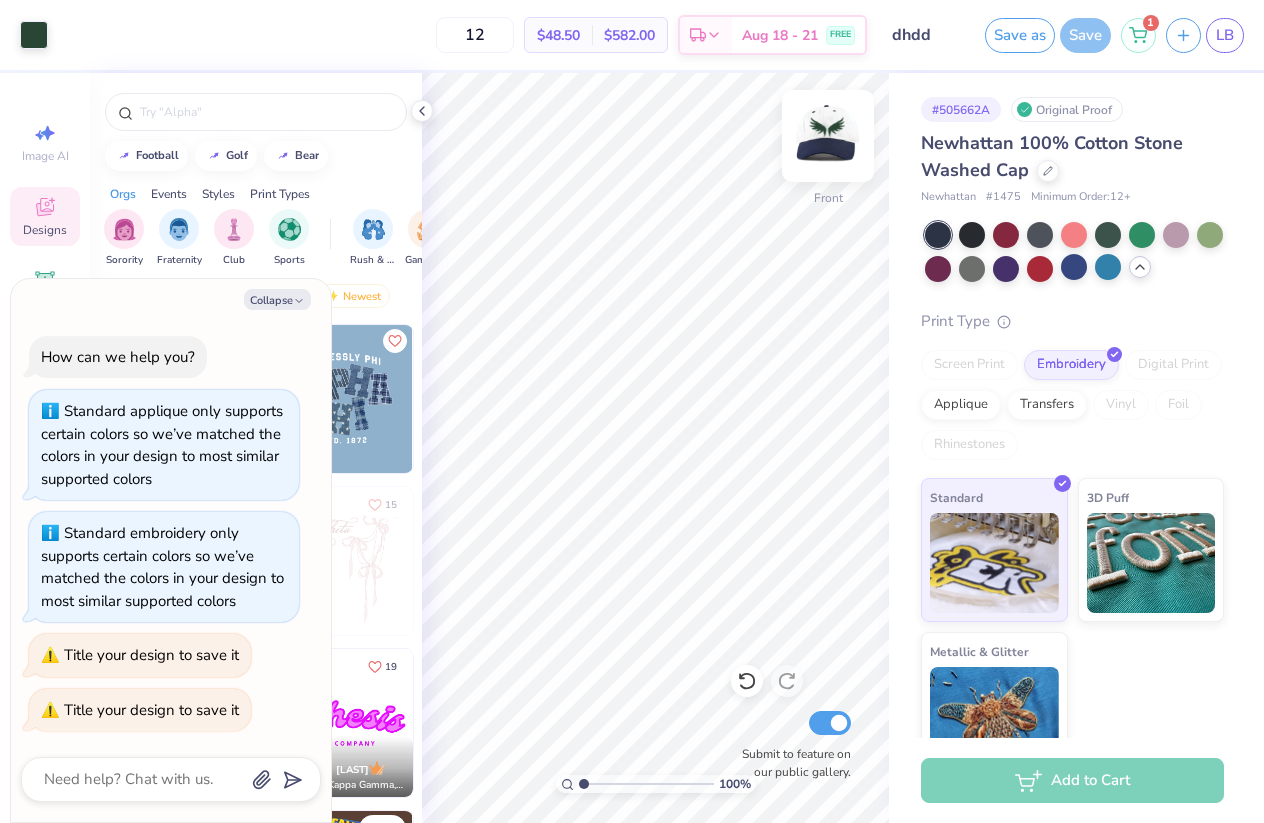 click at bounding box center [828, 136] 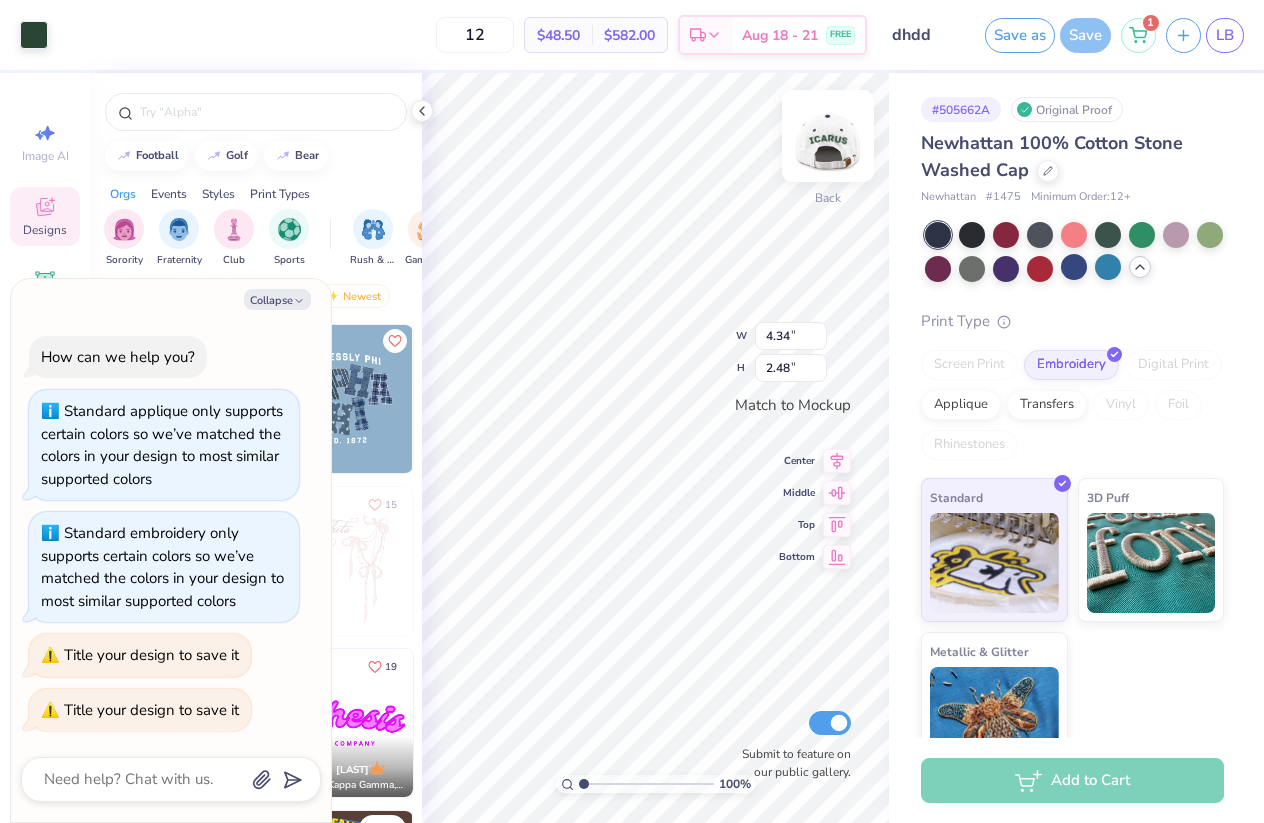 click at bounding box center [828, 136] 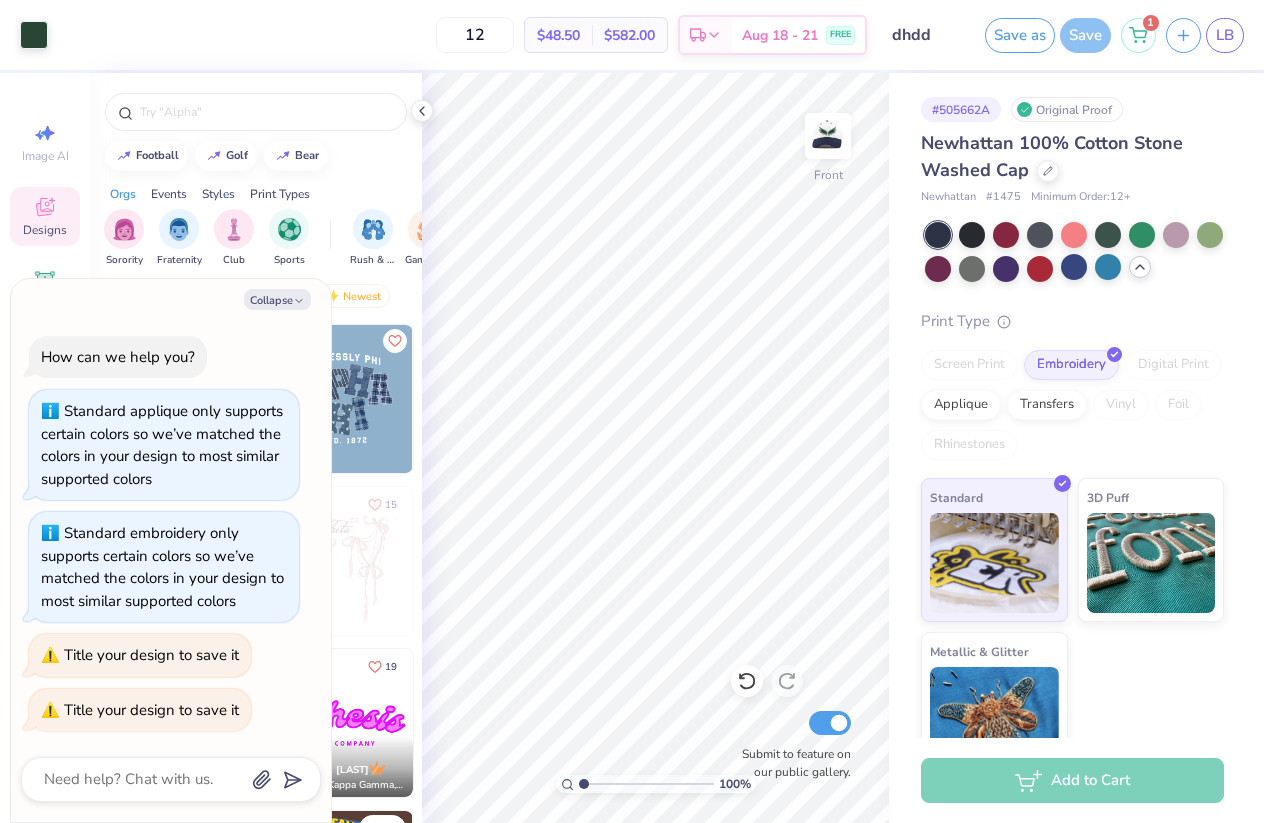 click at bounding box center (828, 136) 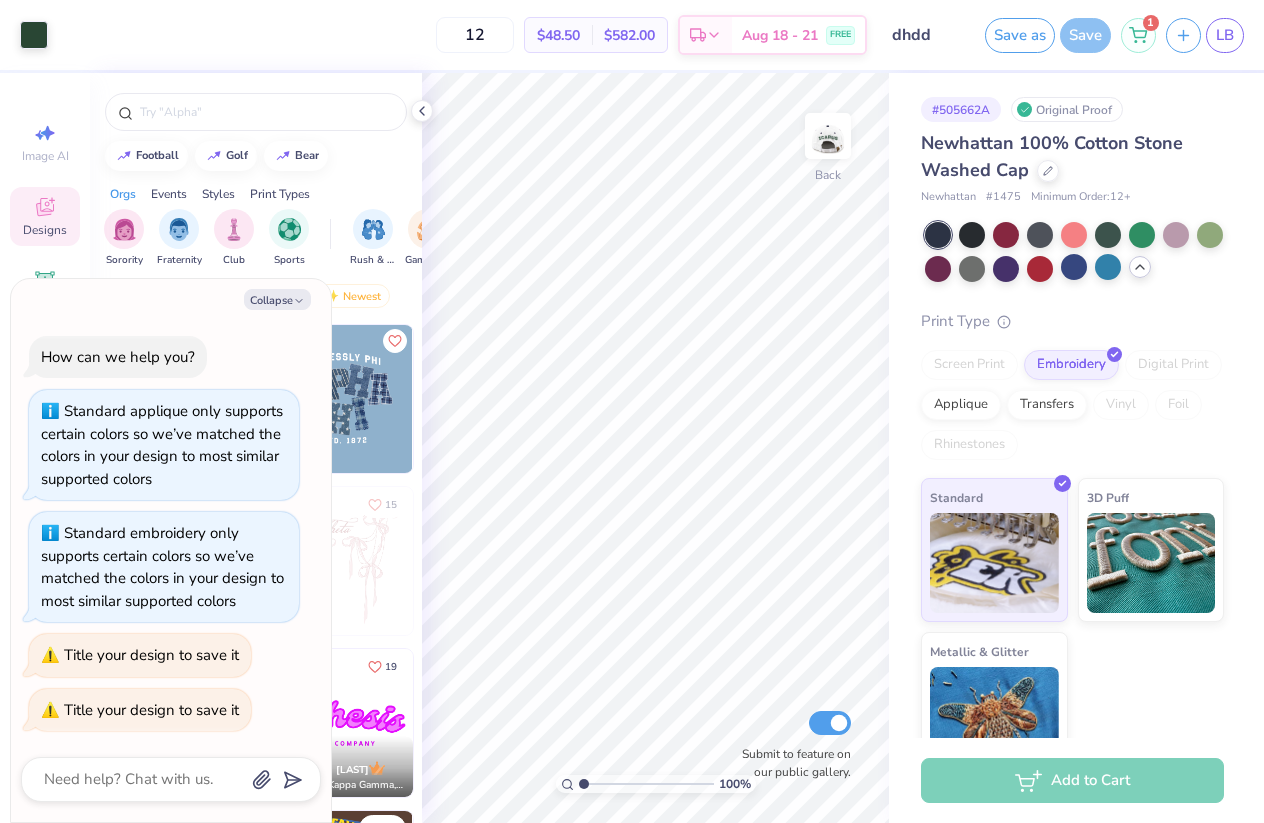 type on "x" 